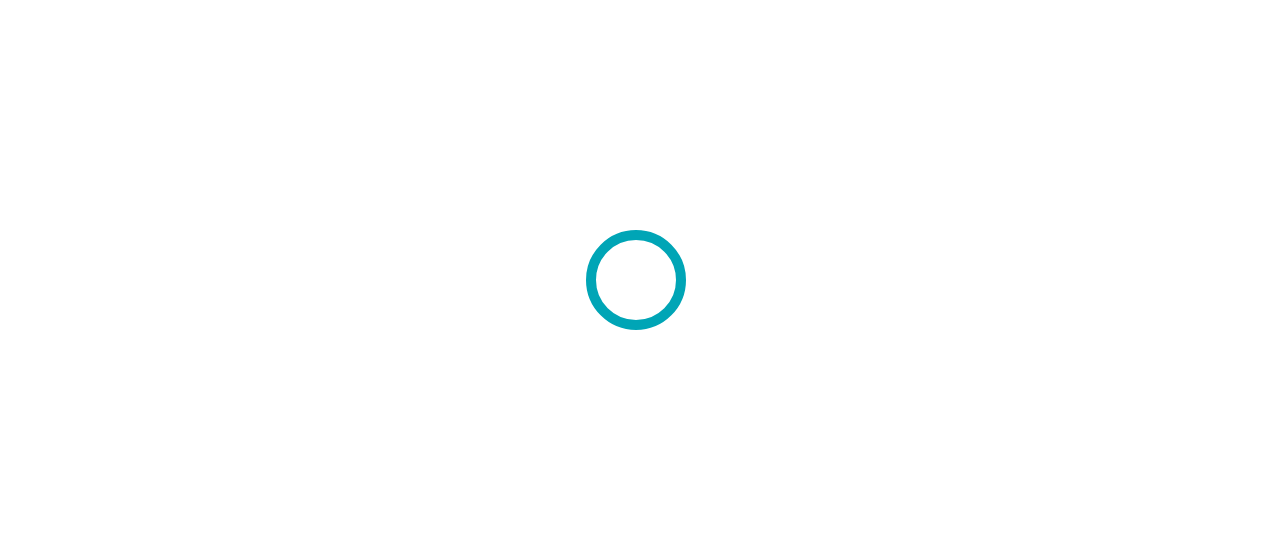 scroll, scrollTop: 0, scrollLeft: 0, axis: both 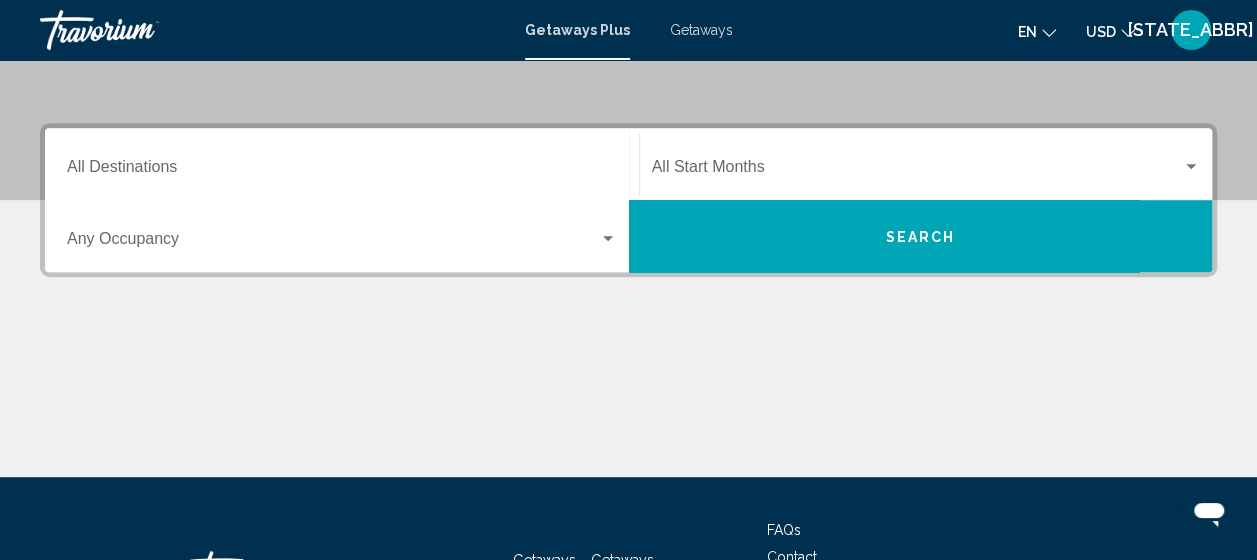 click on "Destination All Destinations" at bounding box center [342, 171] 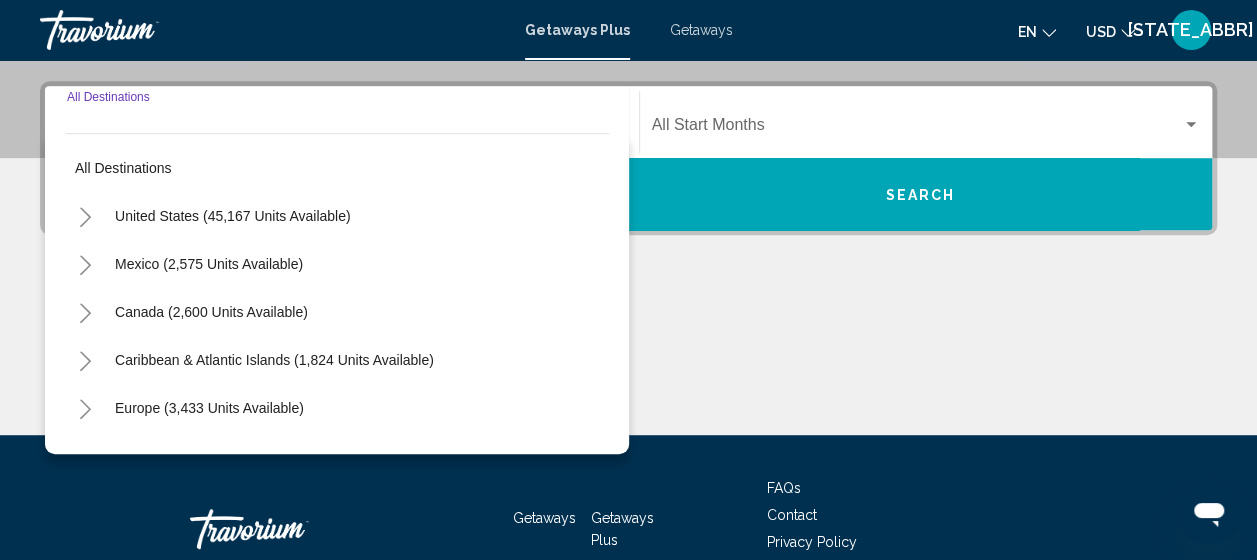scroll, scrollTop: 458, scrollLeft: 0, axis: vertical 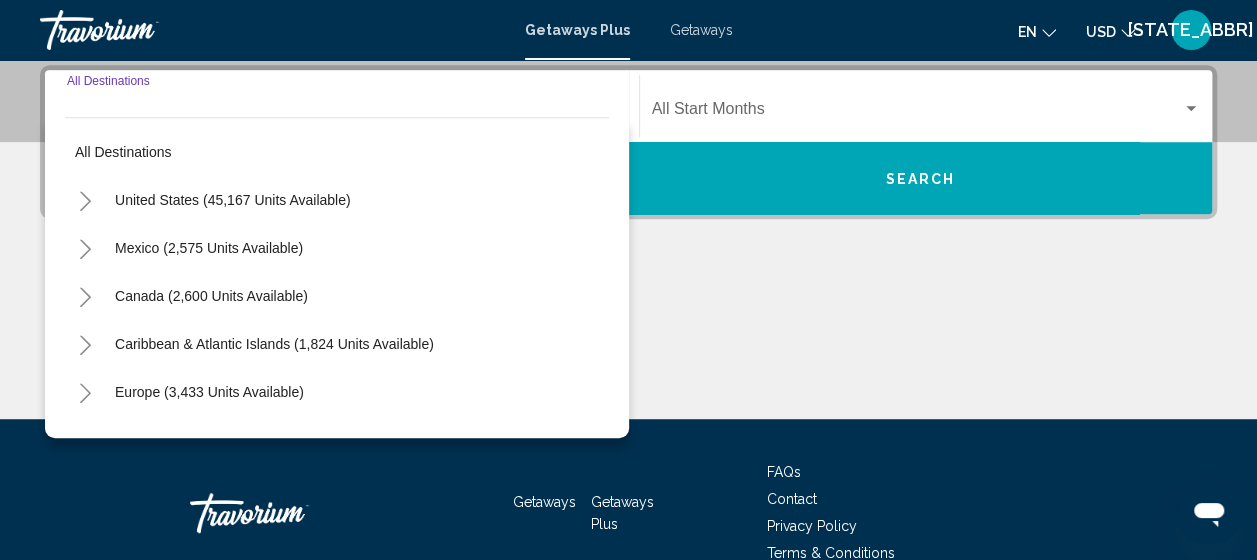 click 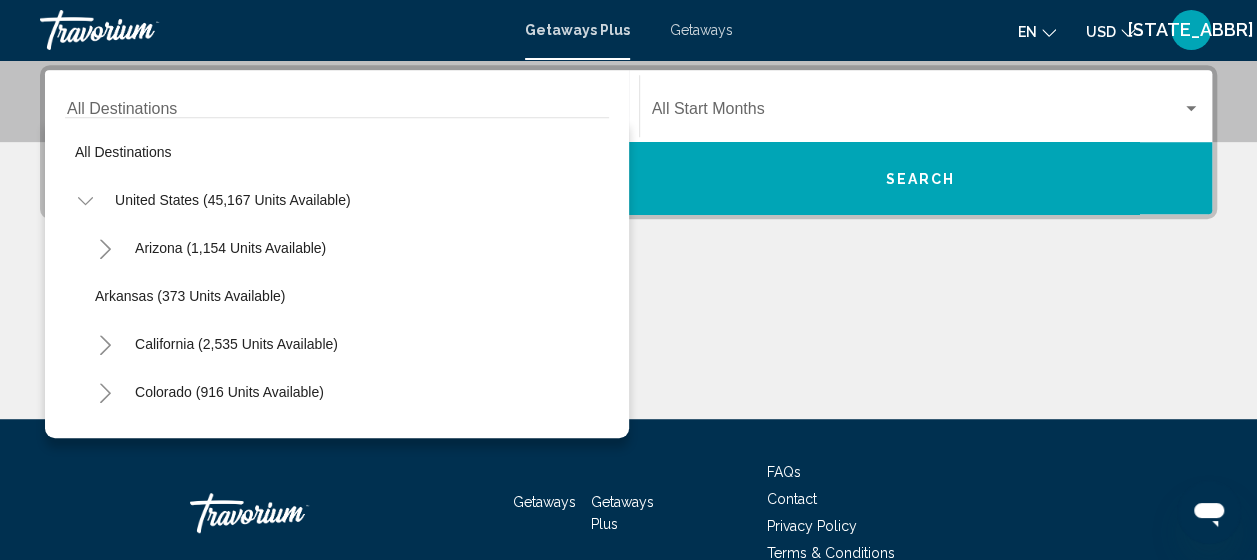 scroll, scrollTop: 100, scrollLeft: 0, axis: vertical 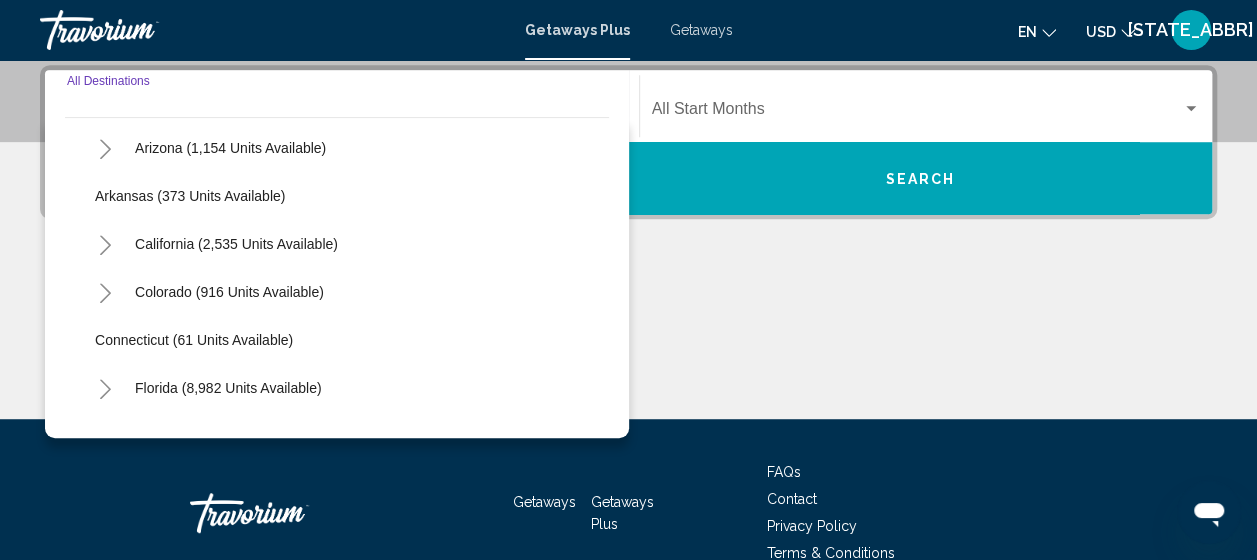 click on "Destination All Destinations" at bounding box center [342, 113] 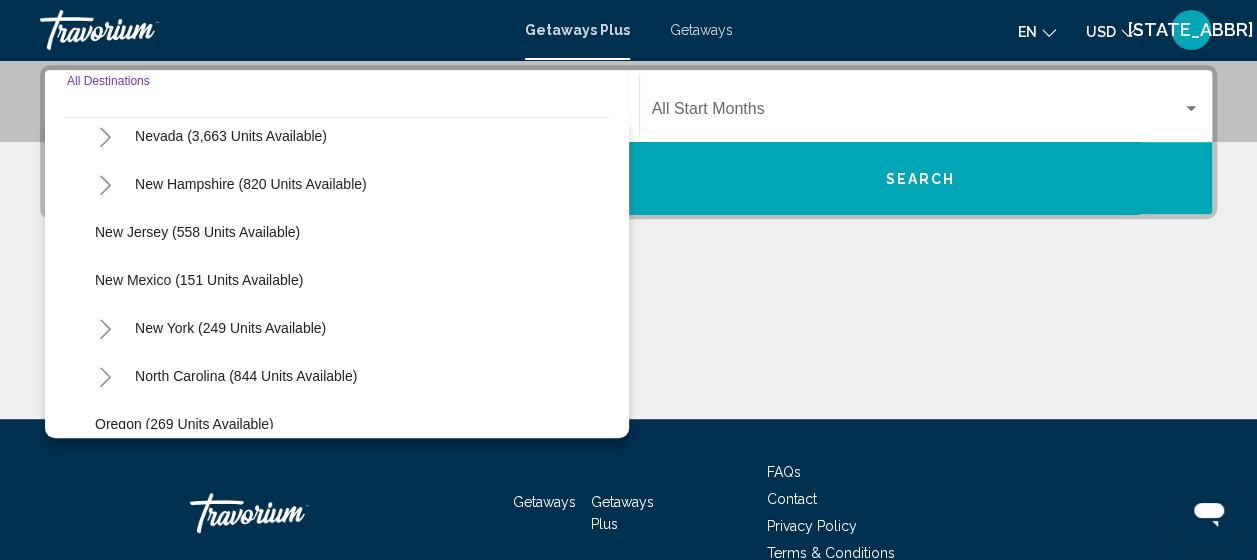 scroll, scrollTop: 1200, scrollLeft: 0, axis: vertical 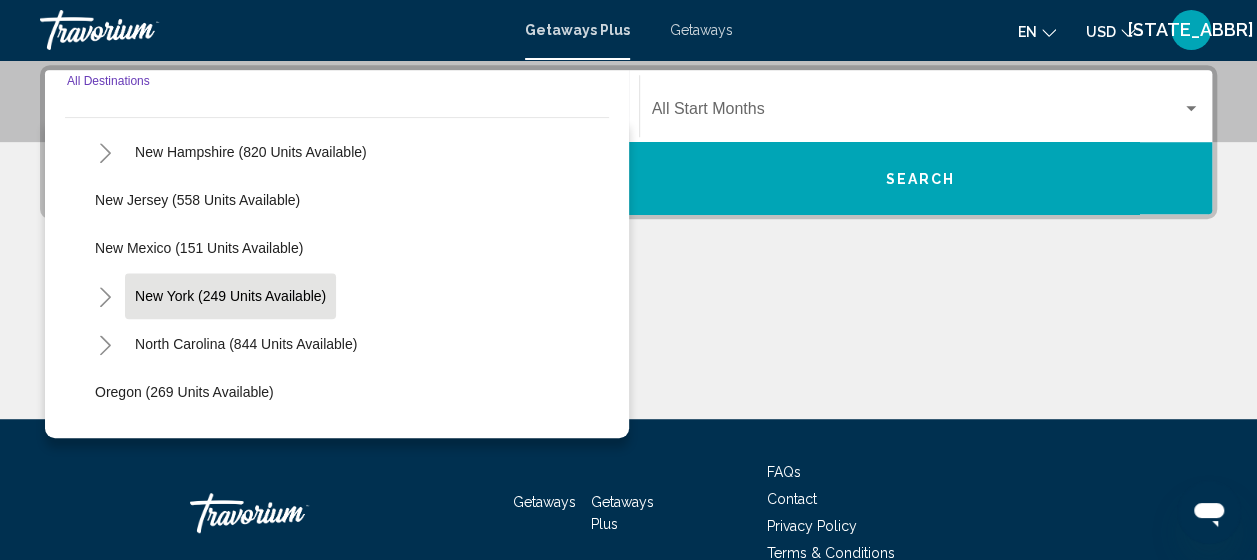 click on "New York (249 units available)" 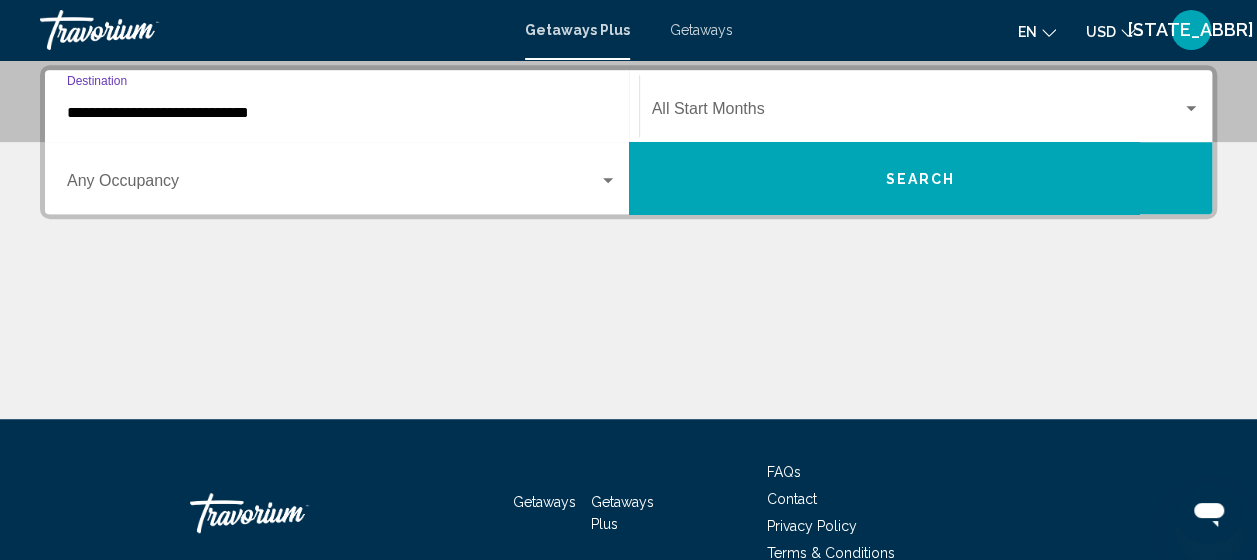 click at bounding box center [333, 185] 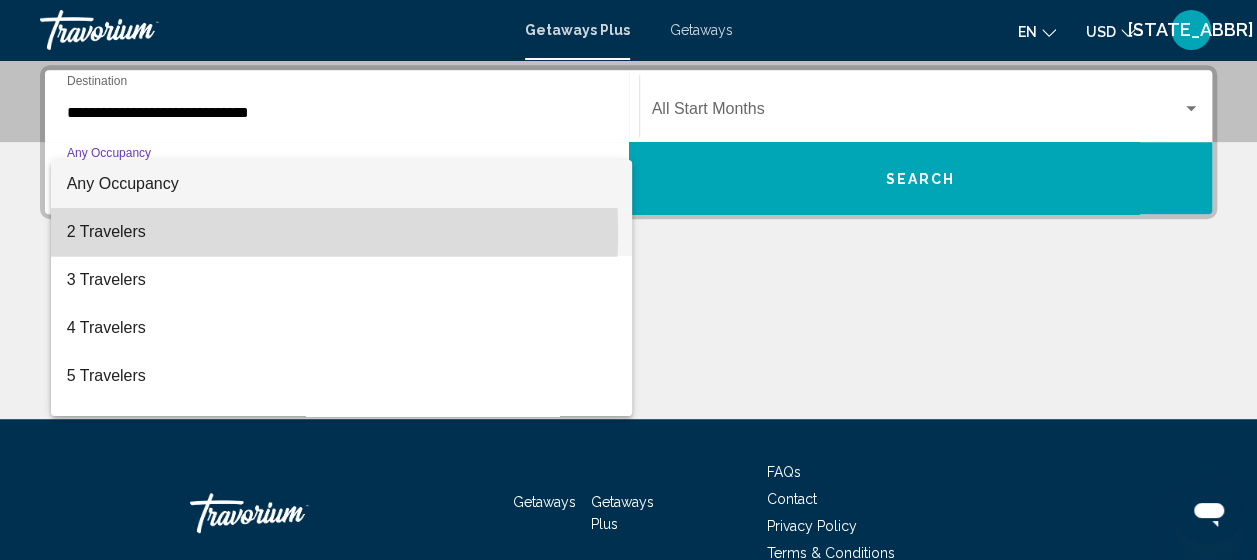 click on "2 Travelers" at bounding box center (342, 232) 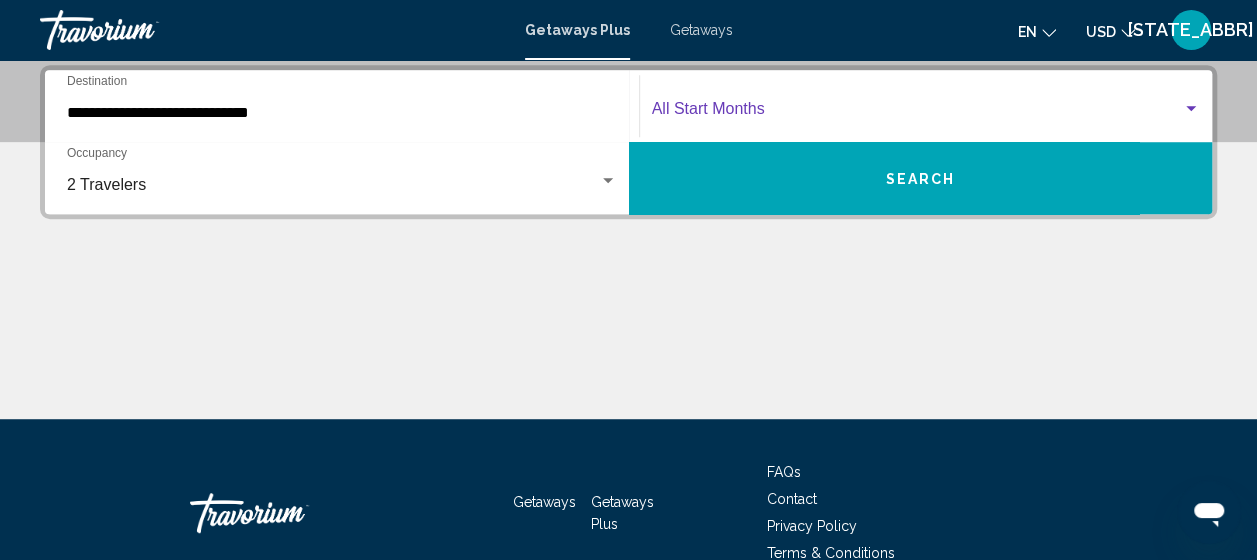 click at bounding box center [917, 113] 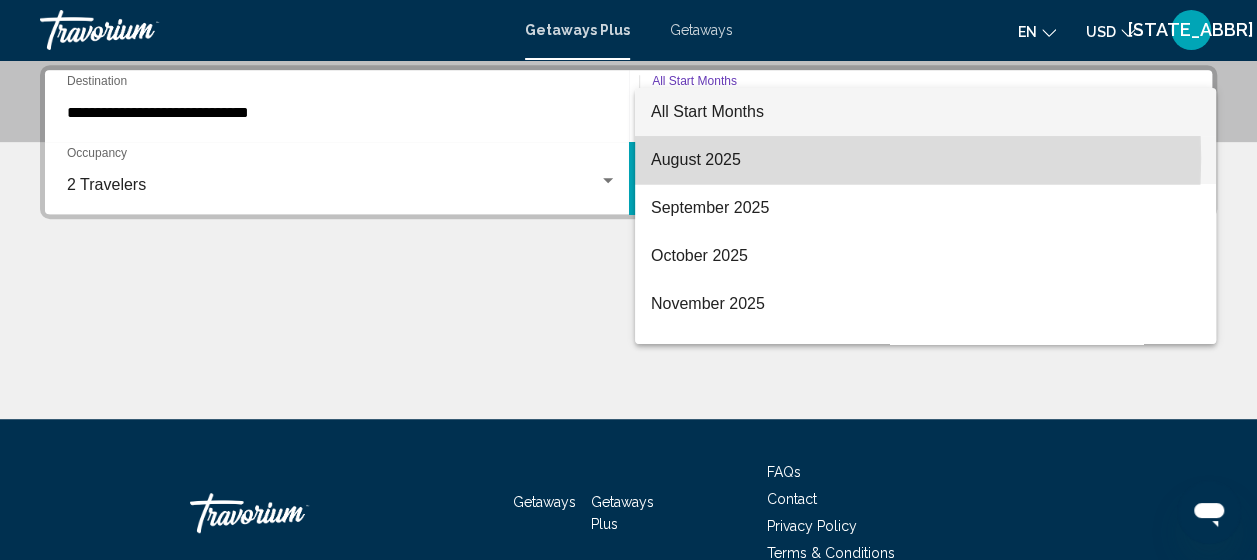 click on "August 2025" at bounding box center (925, 160) 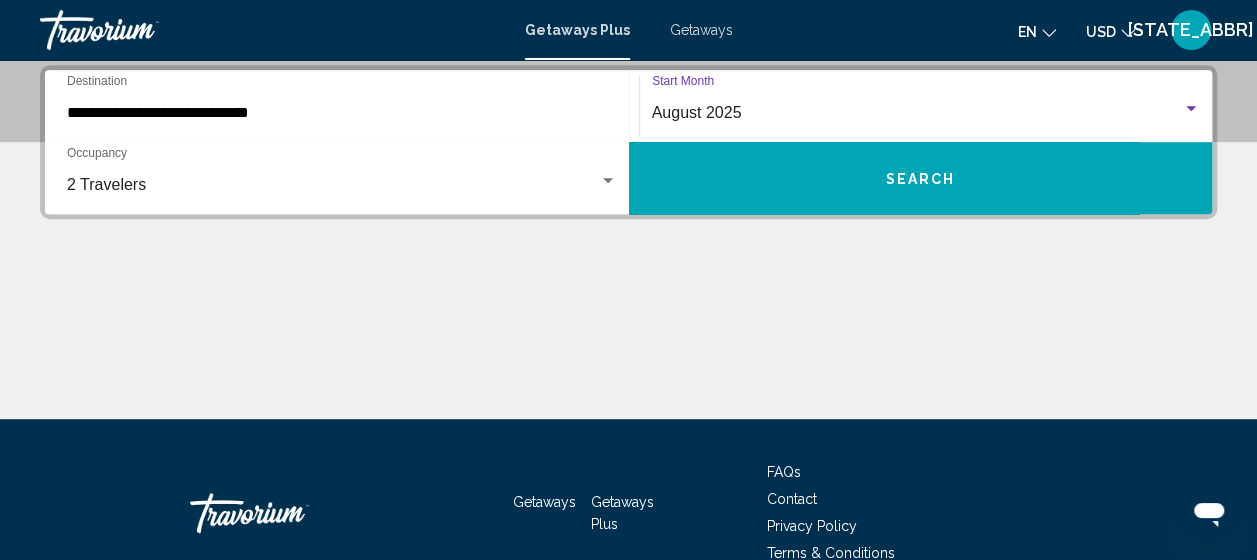 click on "Search" at bounding box center [921, 178] 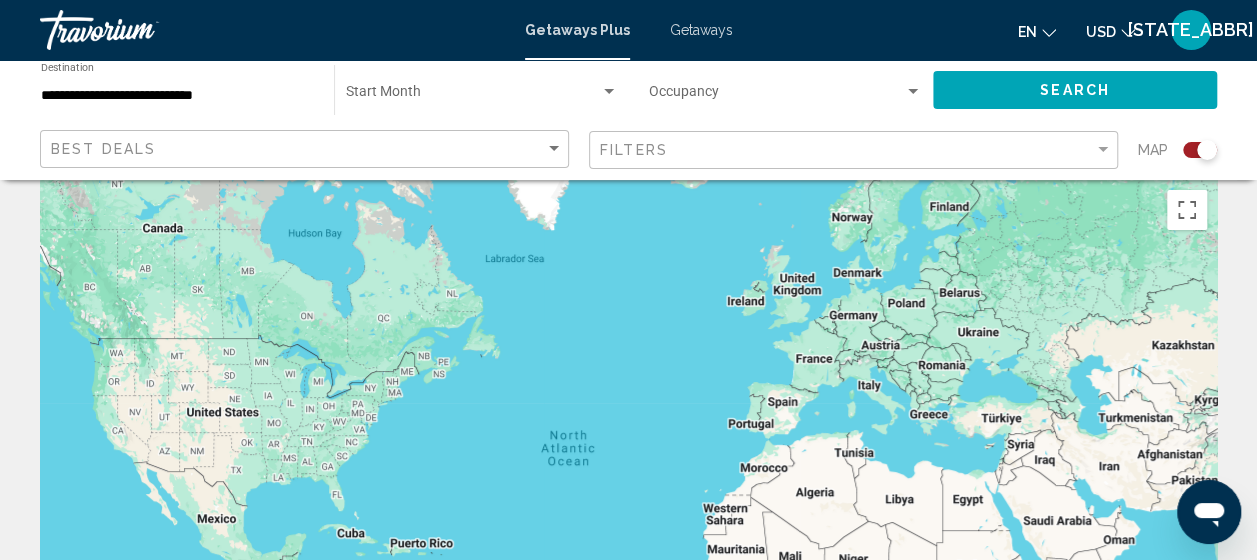 scroll, scrollTop: 0, scrollLeft: 0, axis: both 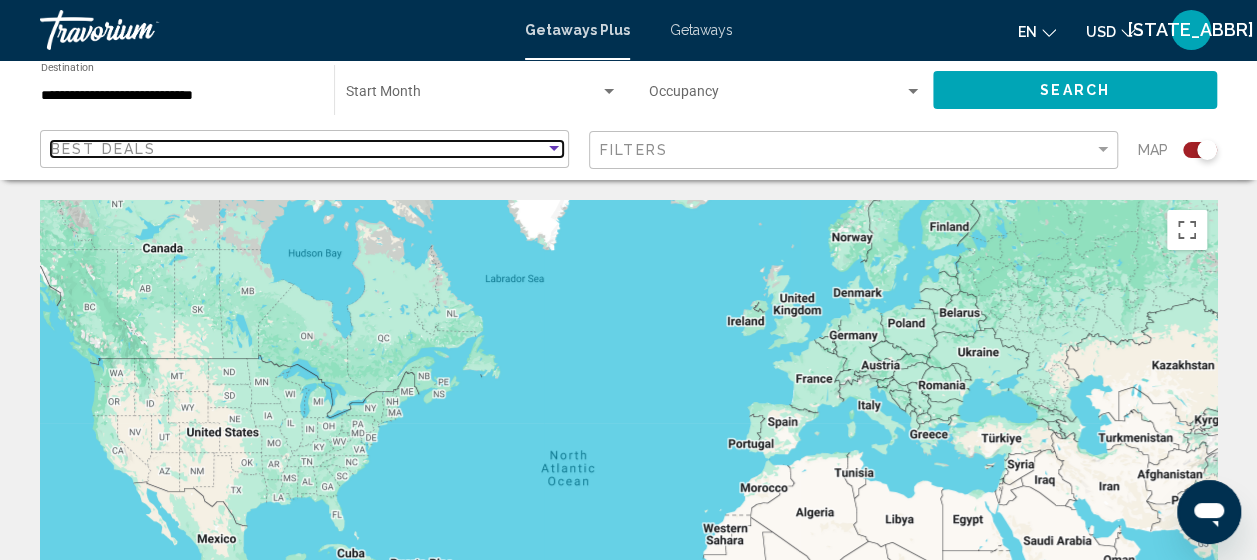 click at bounding box center (554, 149) 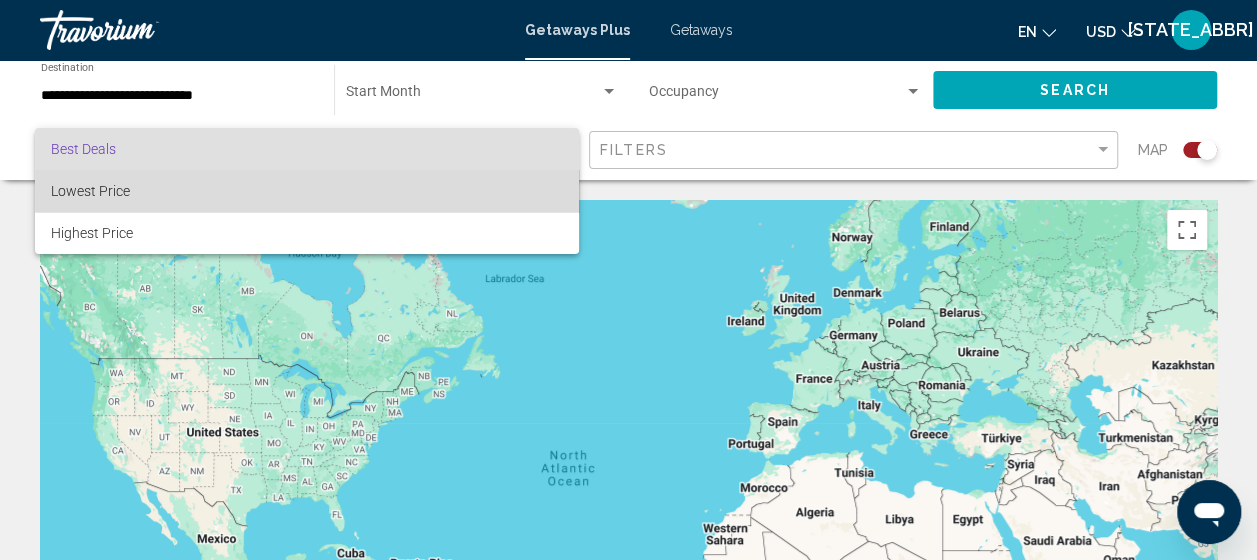 click on "Lowest Price" at bounding box center (307, 191) 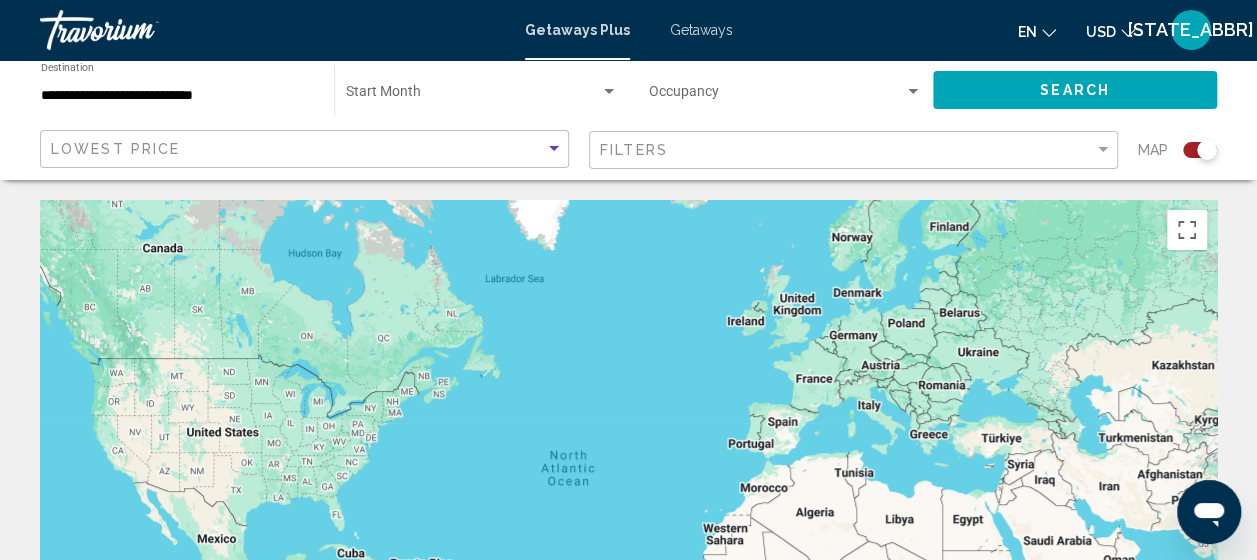 click on "Filters" 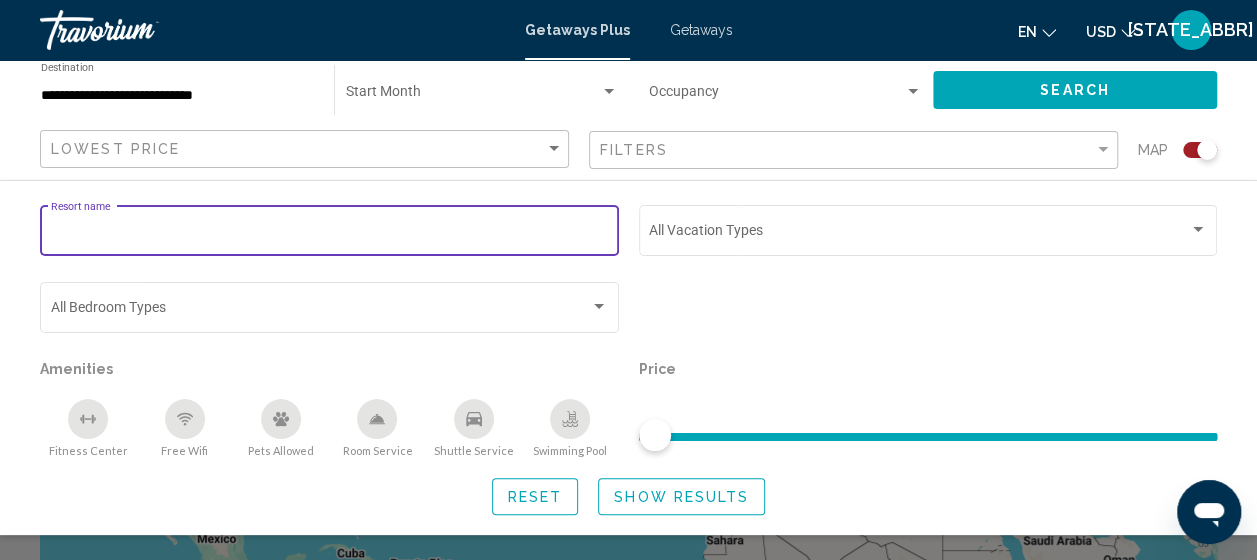 click on "Resort name" at bounding box center (330, 234) 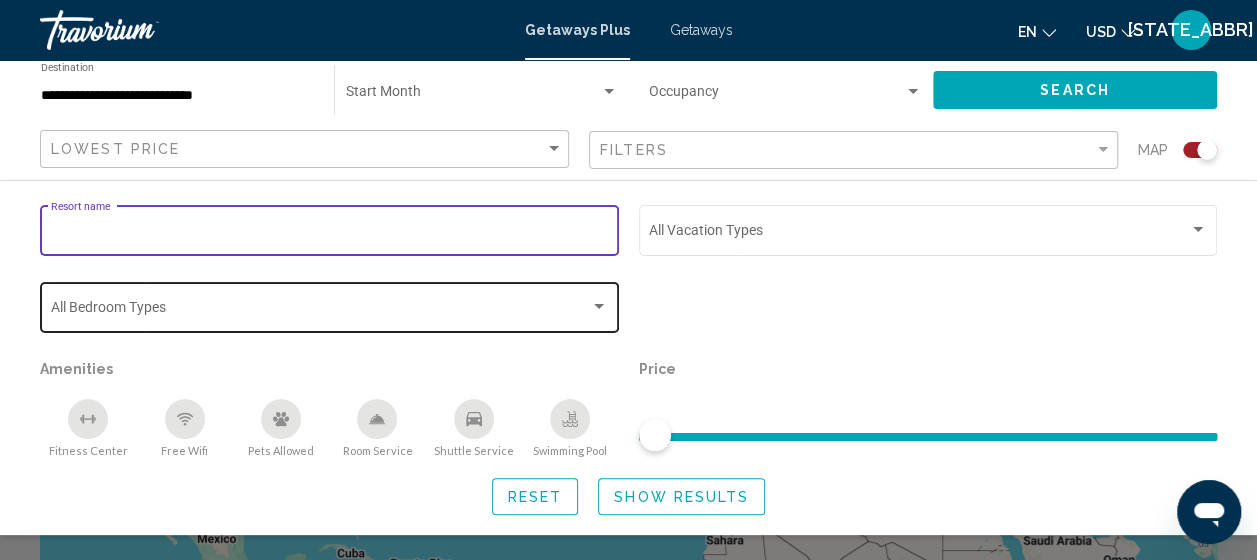 click on "Bedroom Types All Bedroom Types" 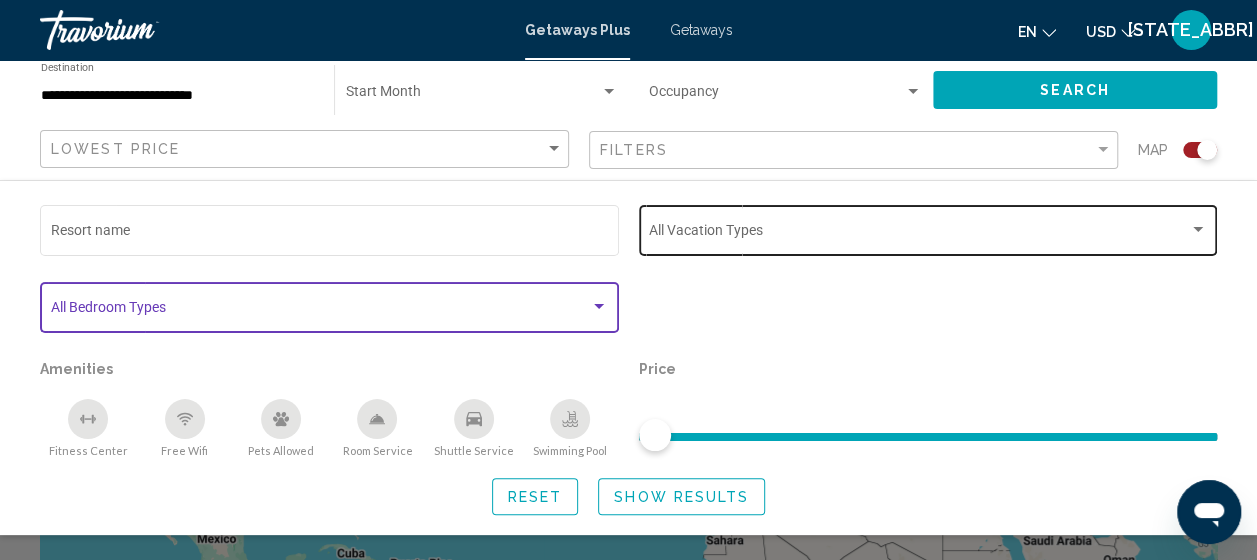 click on "Vacation Types All Vacation Types" 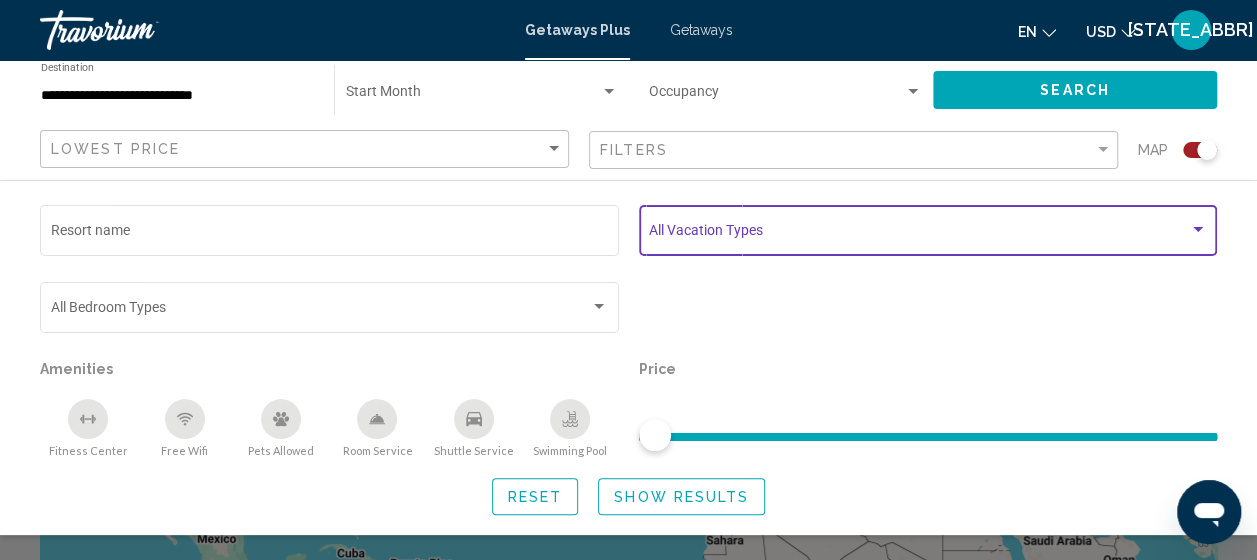 click on "Show Results" 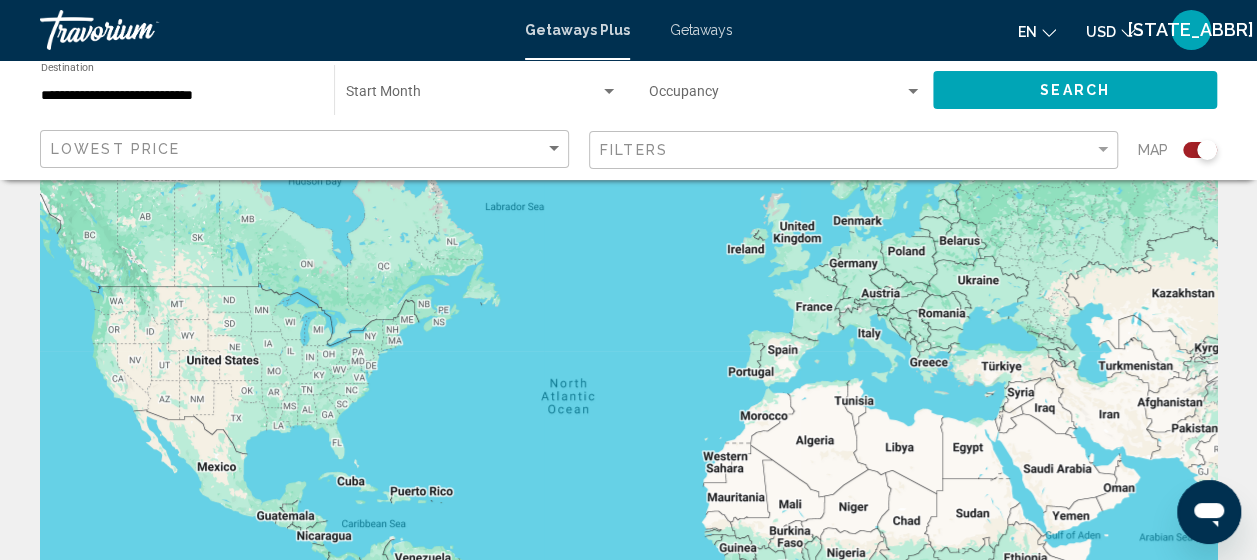 scroll, scrollTop: 200, scrollLeft: 0, axis: vertical 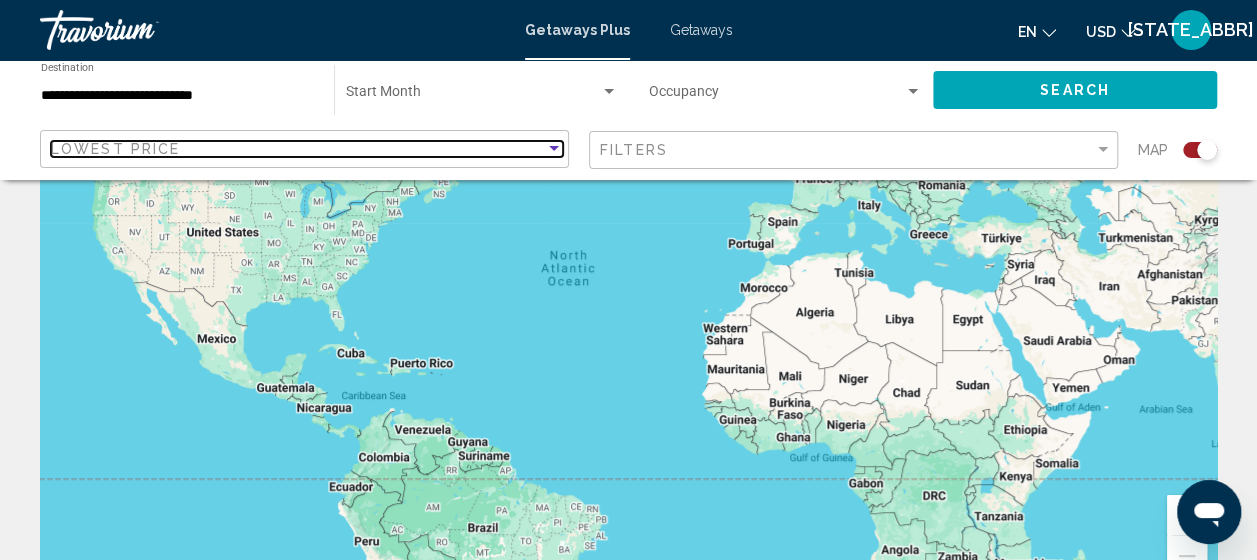 click on "Lowest Price" at bounding box center [115, 149] 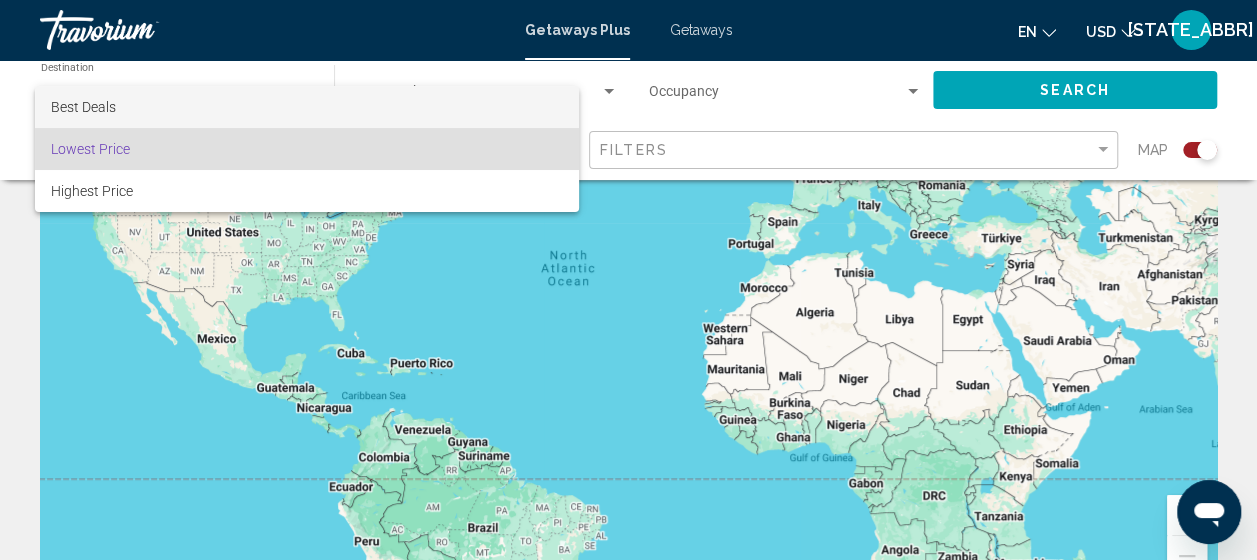 click on "Best Deals" at bounding box center (307, 107) 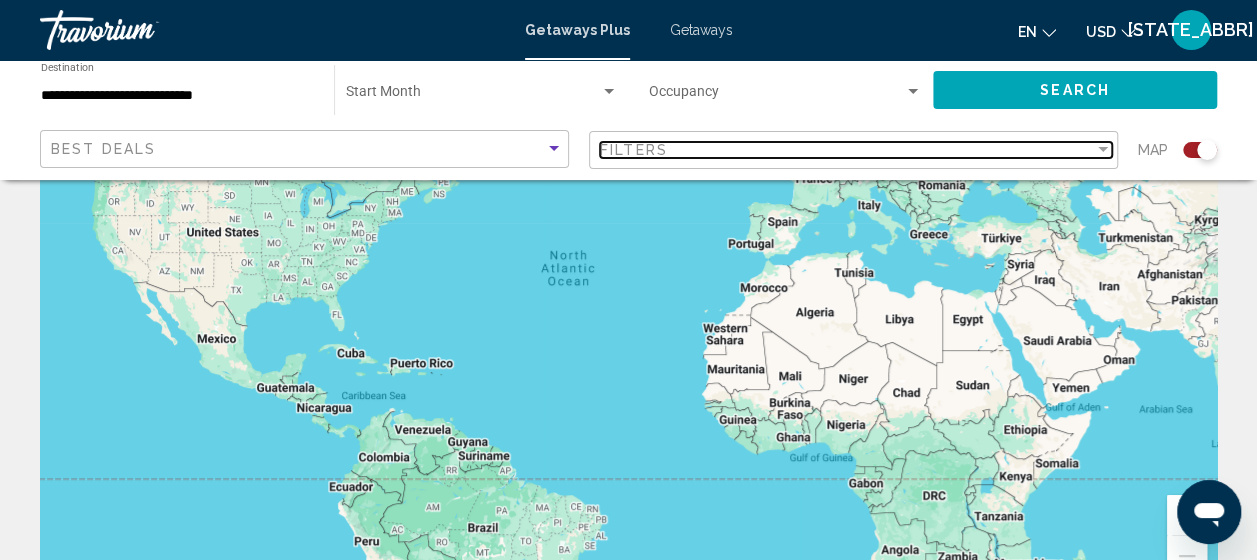 click on "Filters" at bounding box center (634, 150) 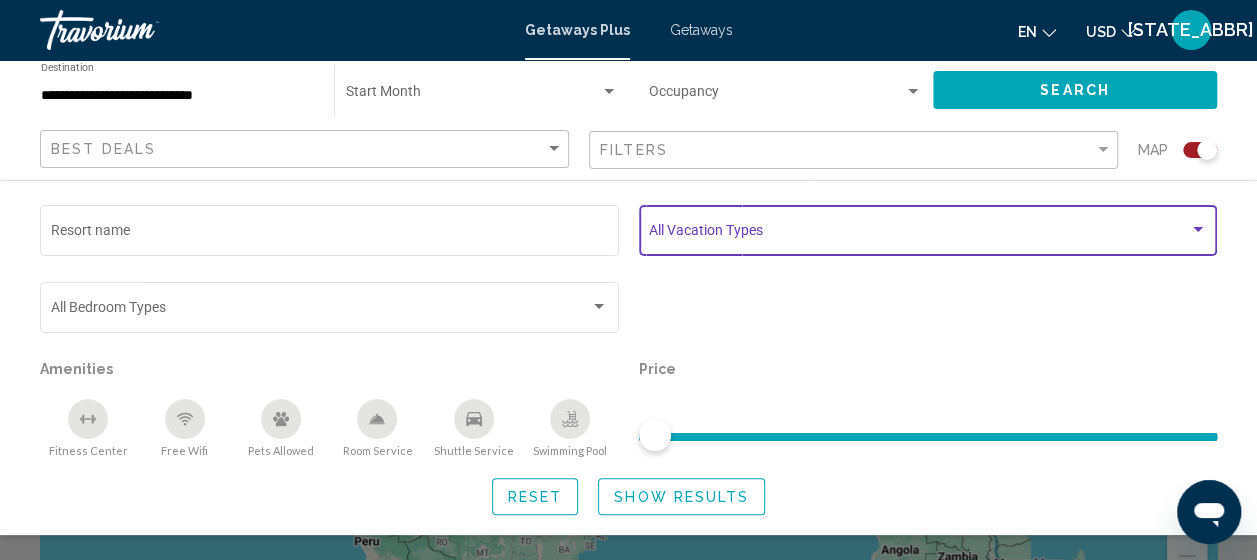 click at bounding box center (919, 234) 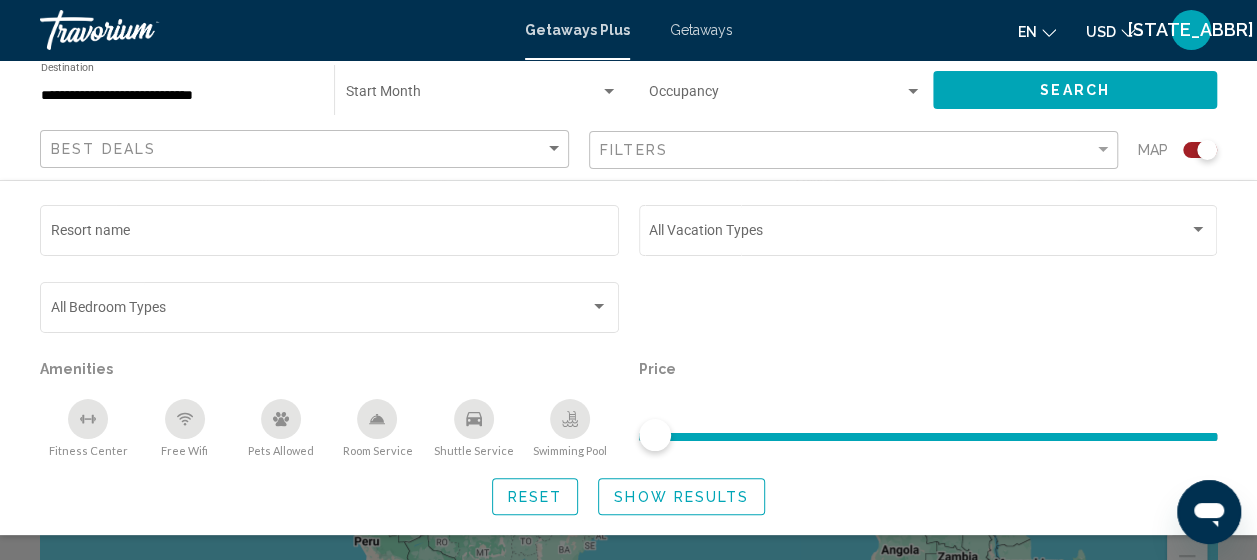click 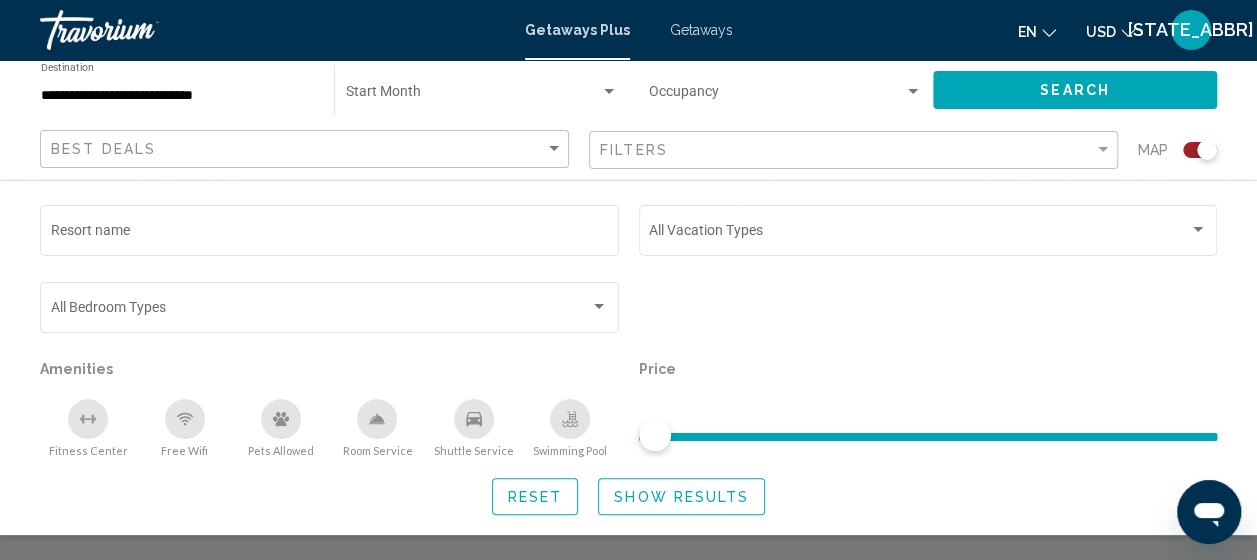 scroll, scrollTop: 300, scrollLeft: 0, axis: vertical 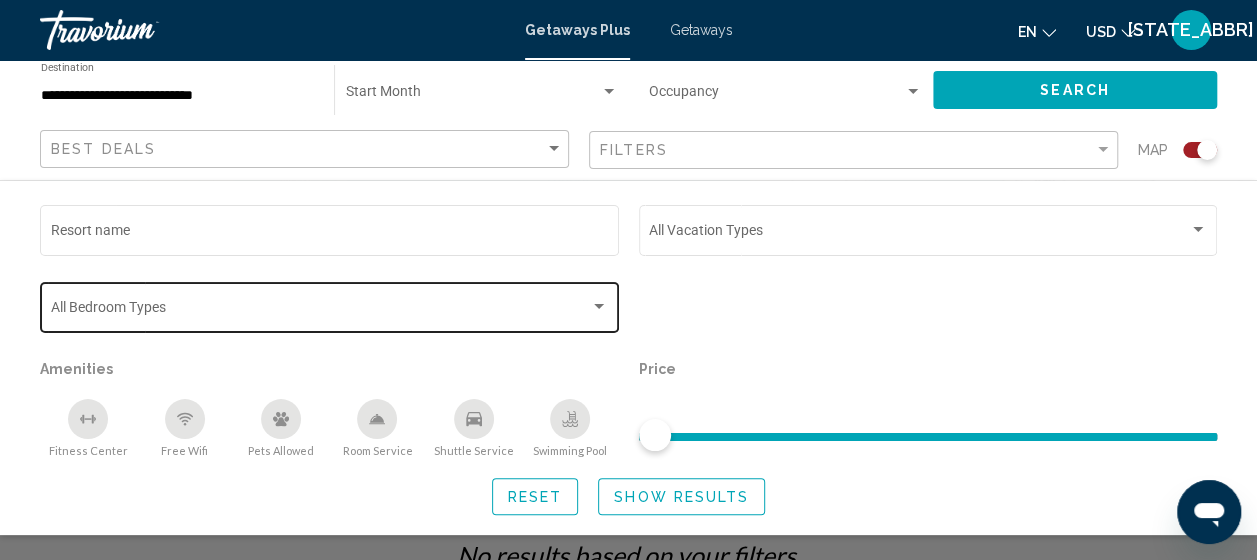 click at bounding box center (599, 307) 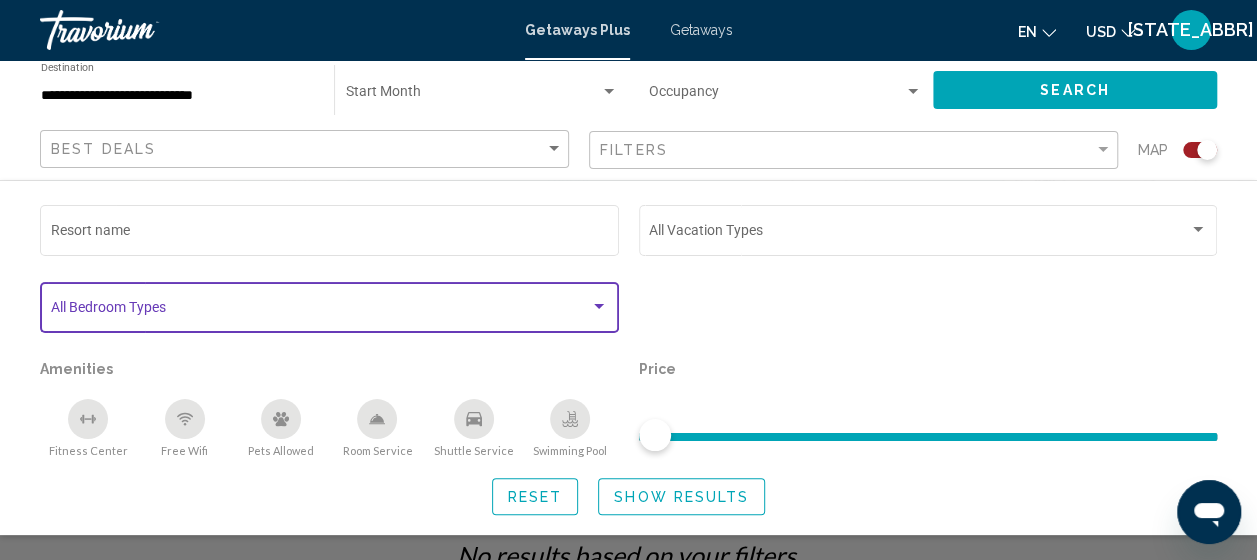 click on "Show Results" 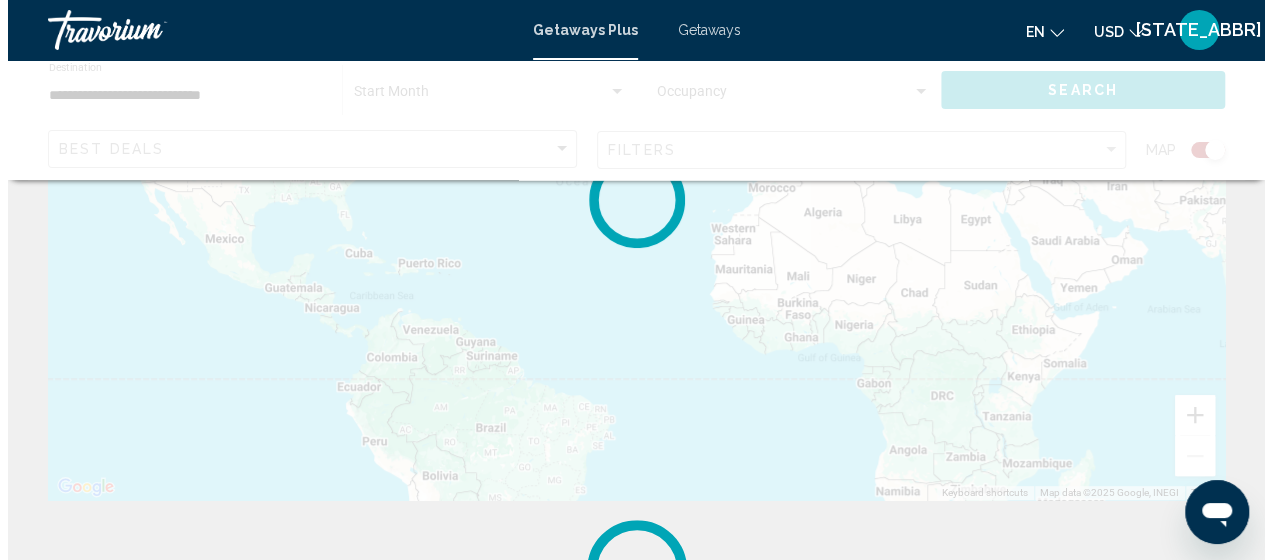 scroll, scrollTop: 0, scrollLeft: 0, axis: both 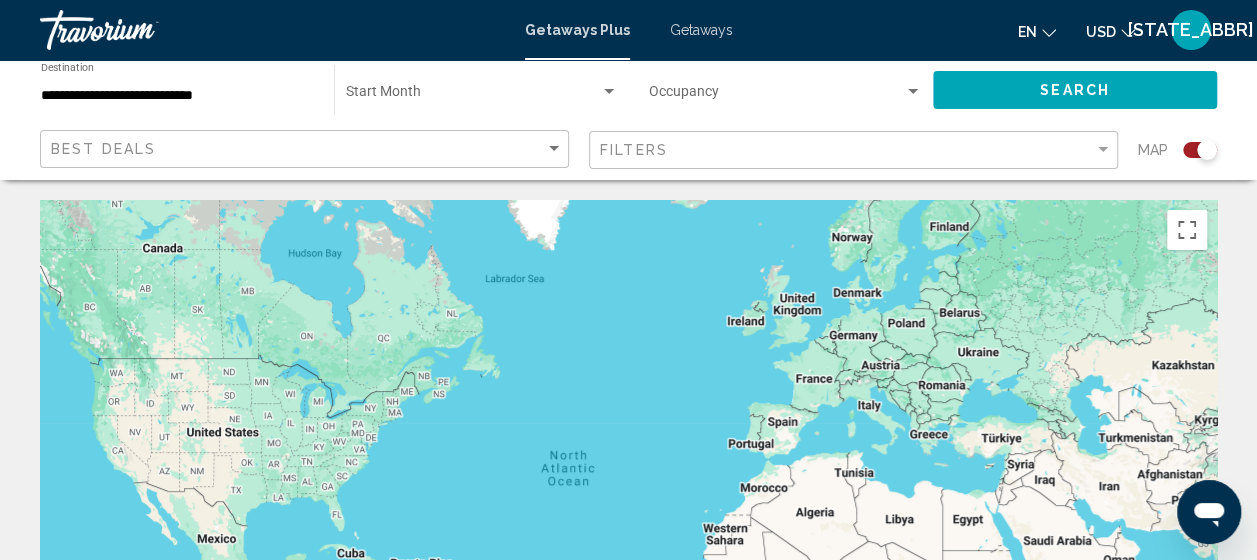 click 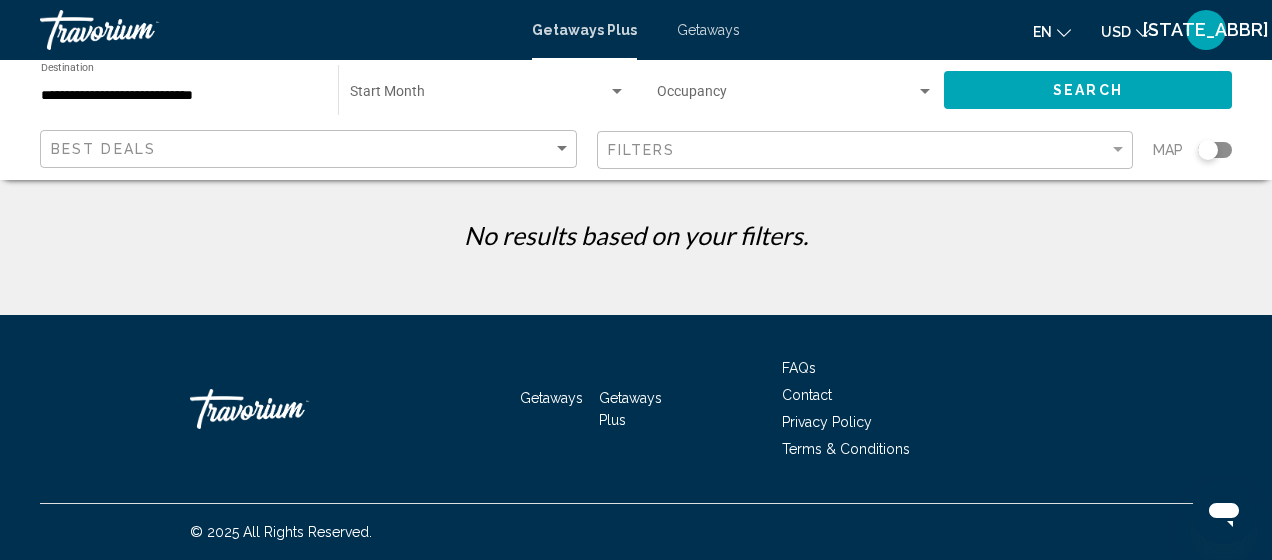 click on "Search" 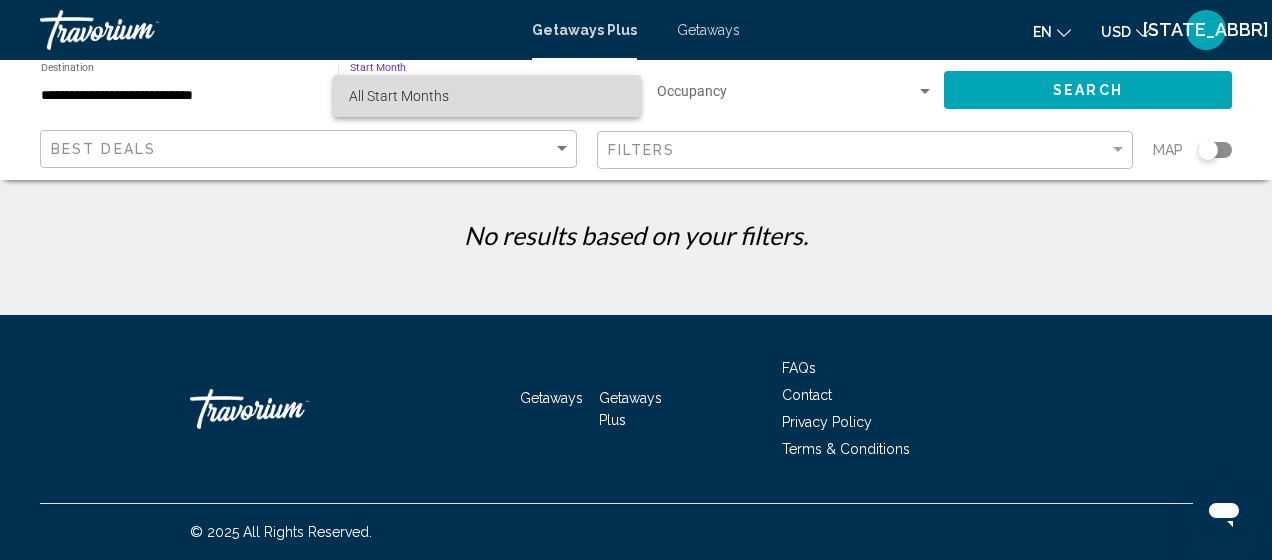 click on "All Start Months" at bounding box center (487, 96) 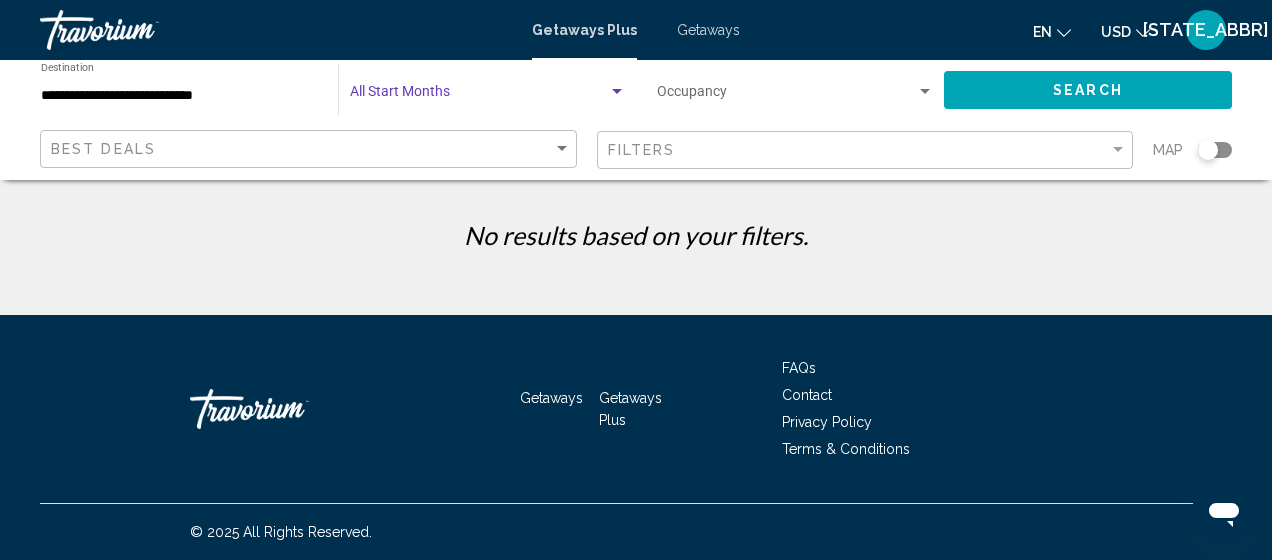 click at bounding box center (617, 91) 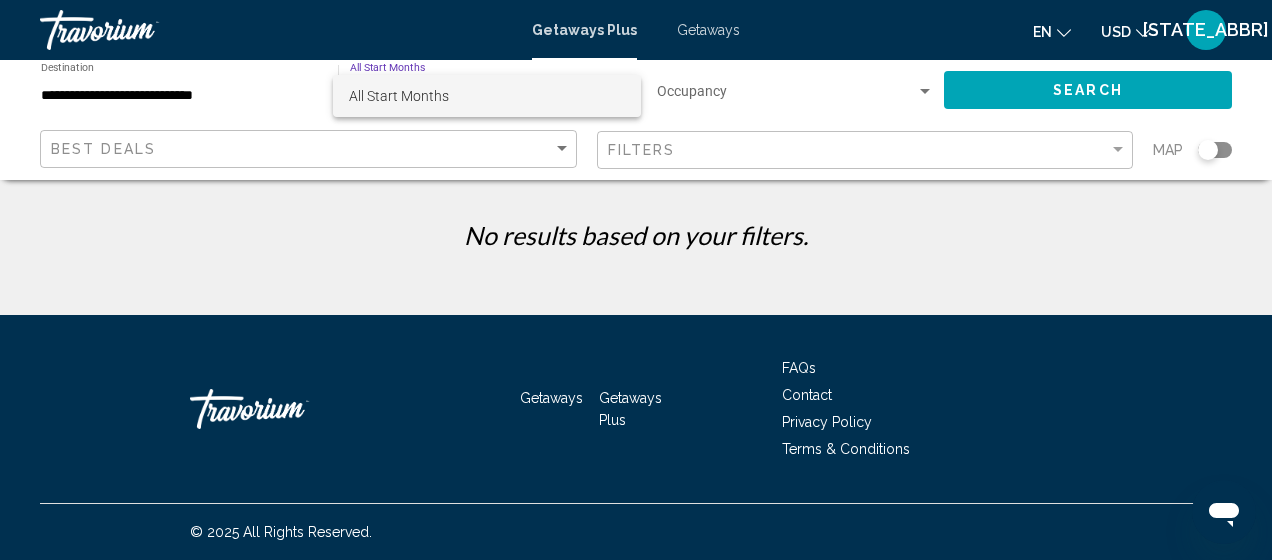 click on "All Start Months" at bounding box center [487, 96] 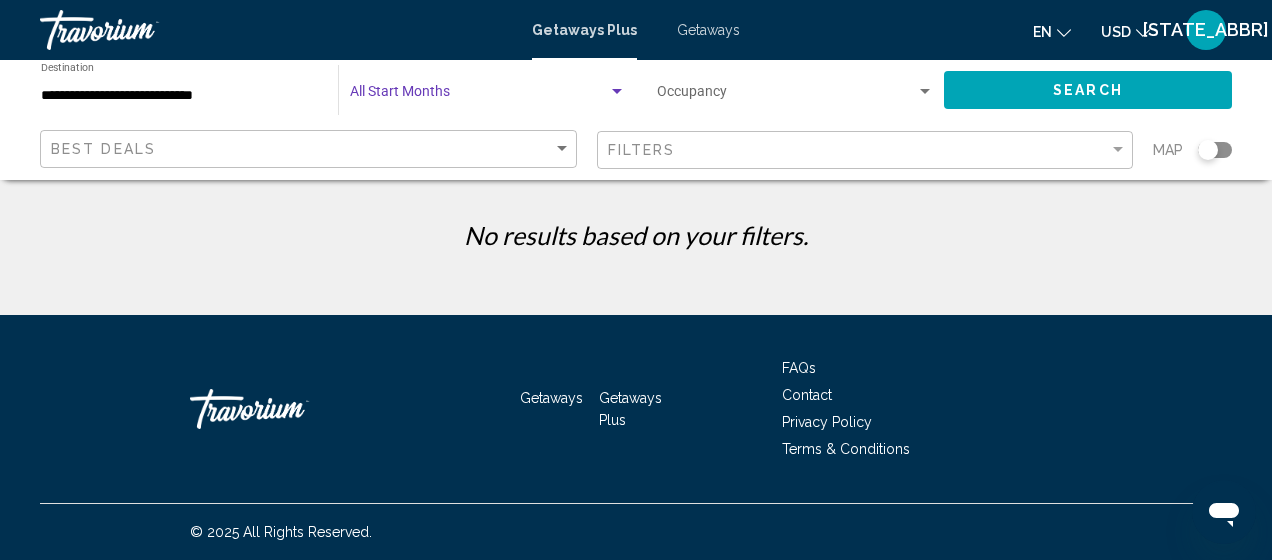 click at bounding box center [617, 91] 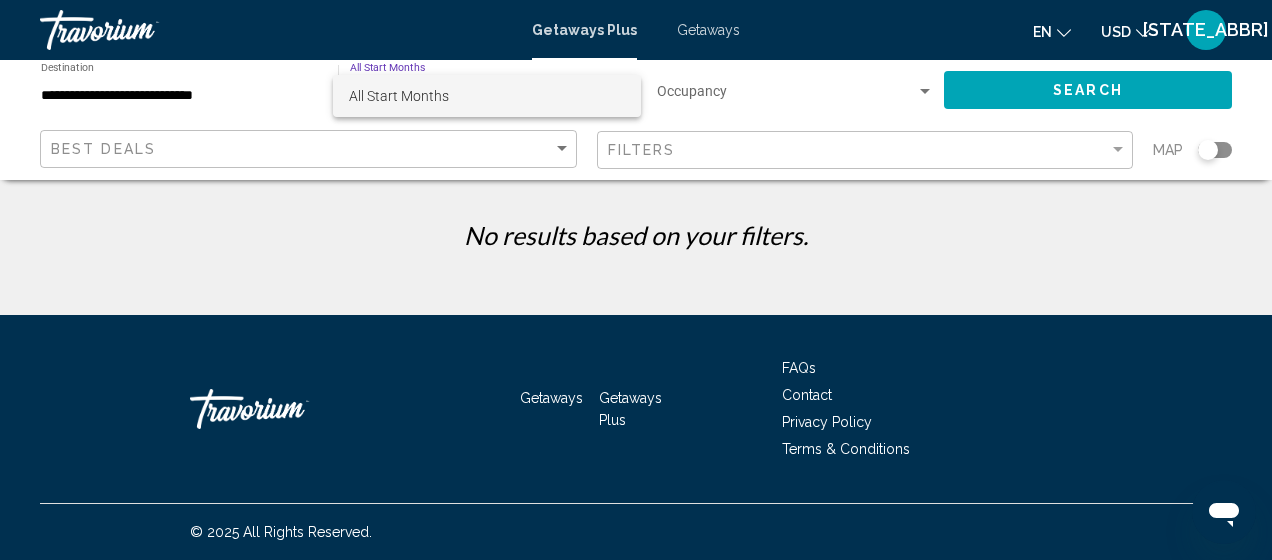 click on "All Start Months" at bounding box center [399, 96] 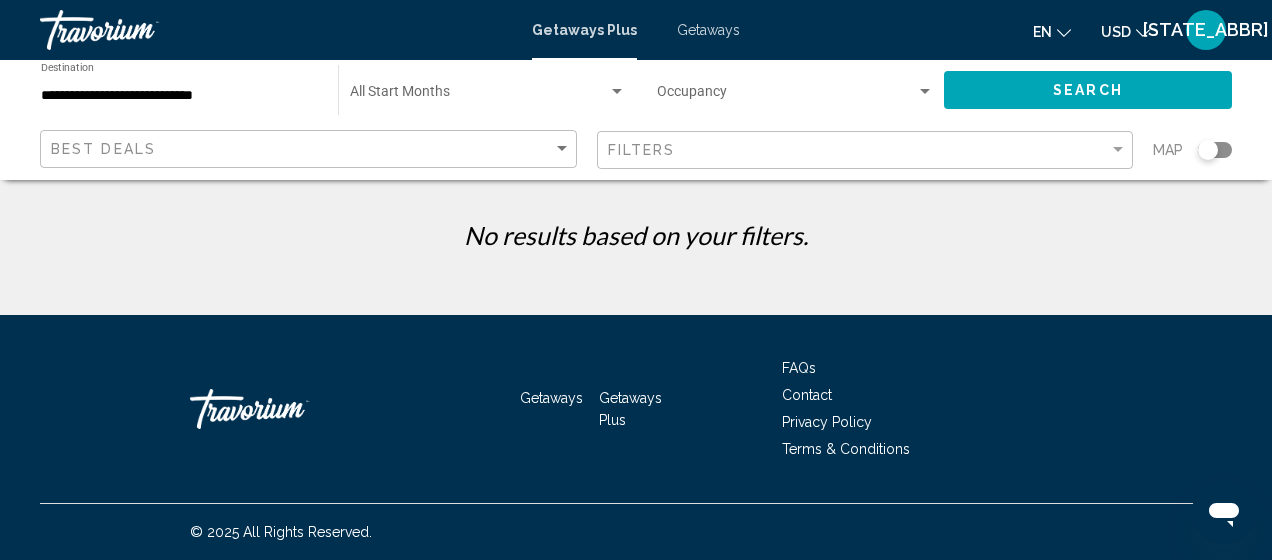 click on "Occupancy Any Occupancy" 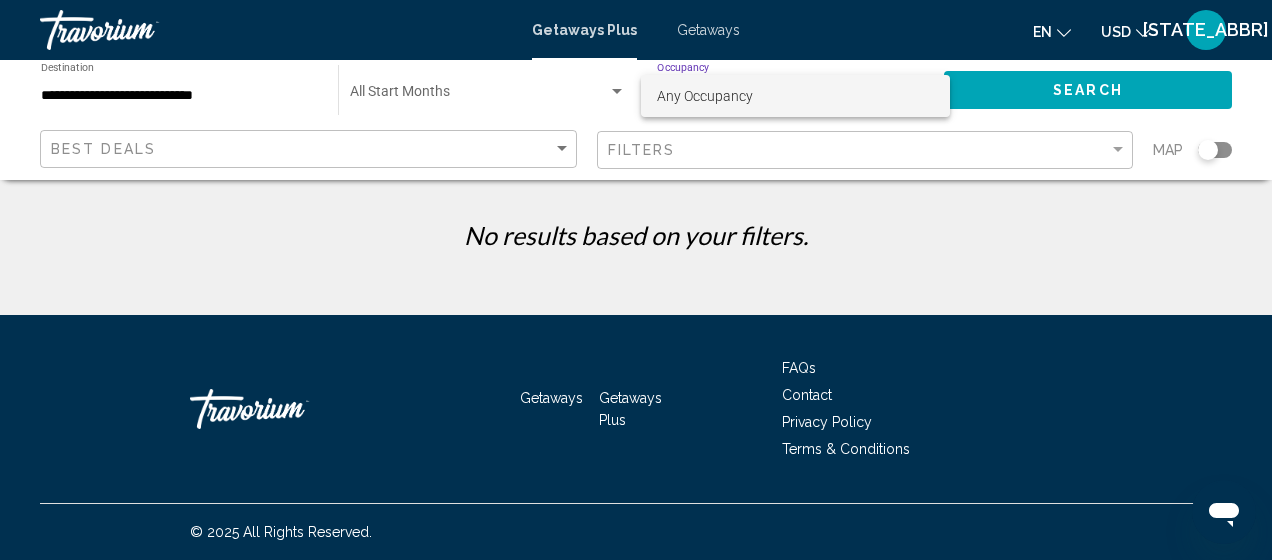 click at bounding box center (636, 280) 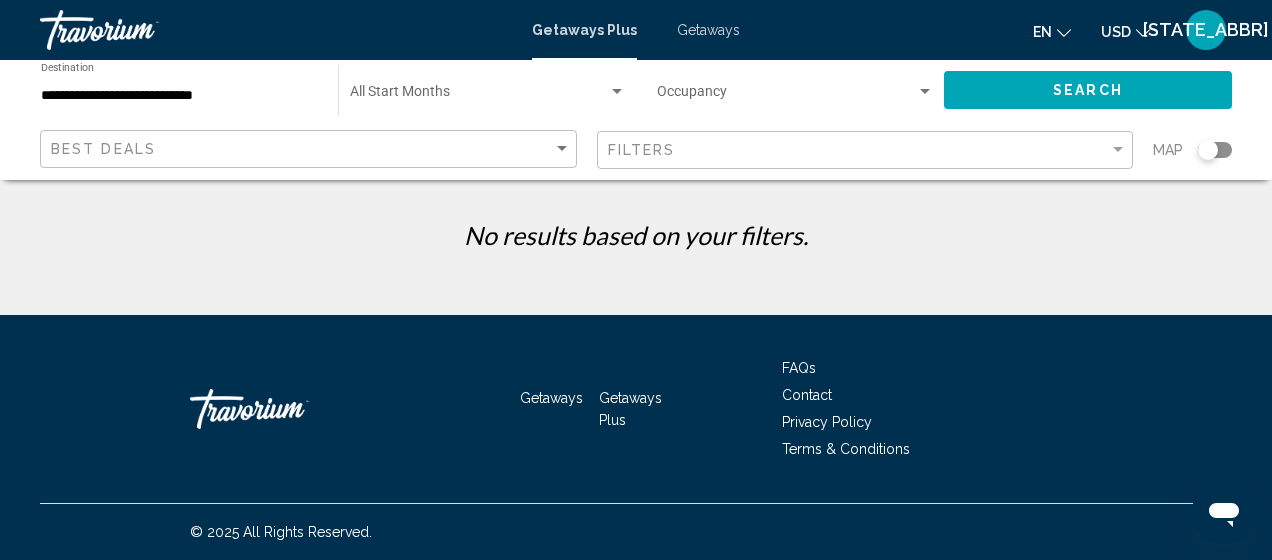 click on "**********" at bounding box center [179, 96] 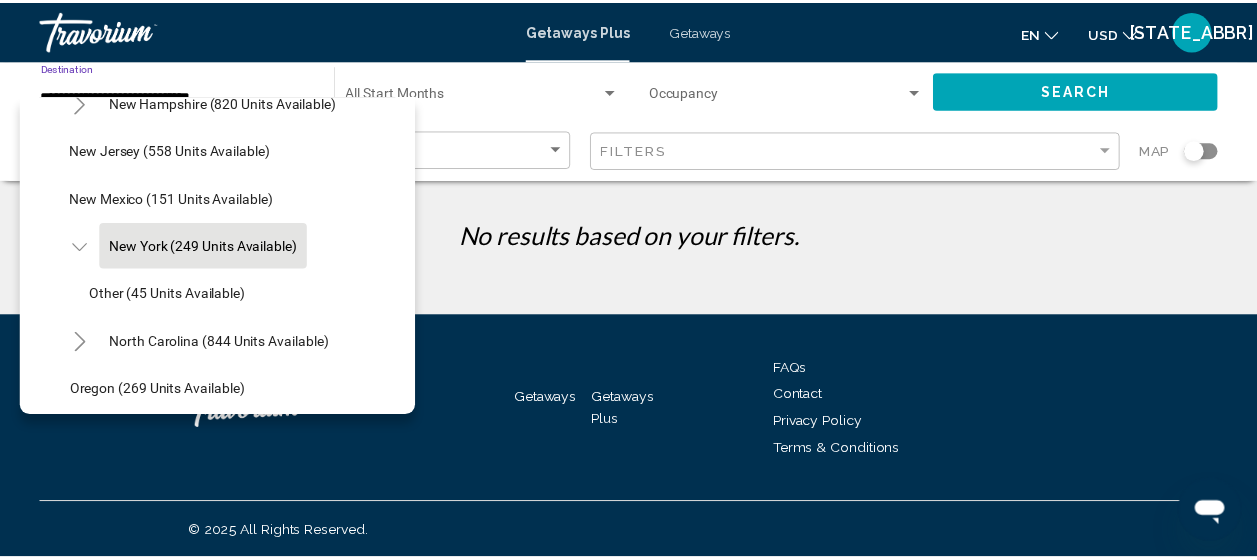 scroll, scrollTop: 1230, scrollLeft: 0, axis: vertical 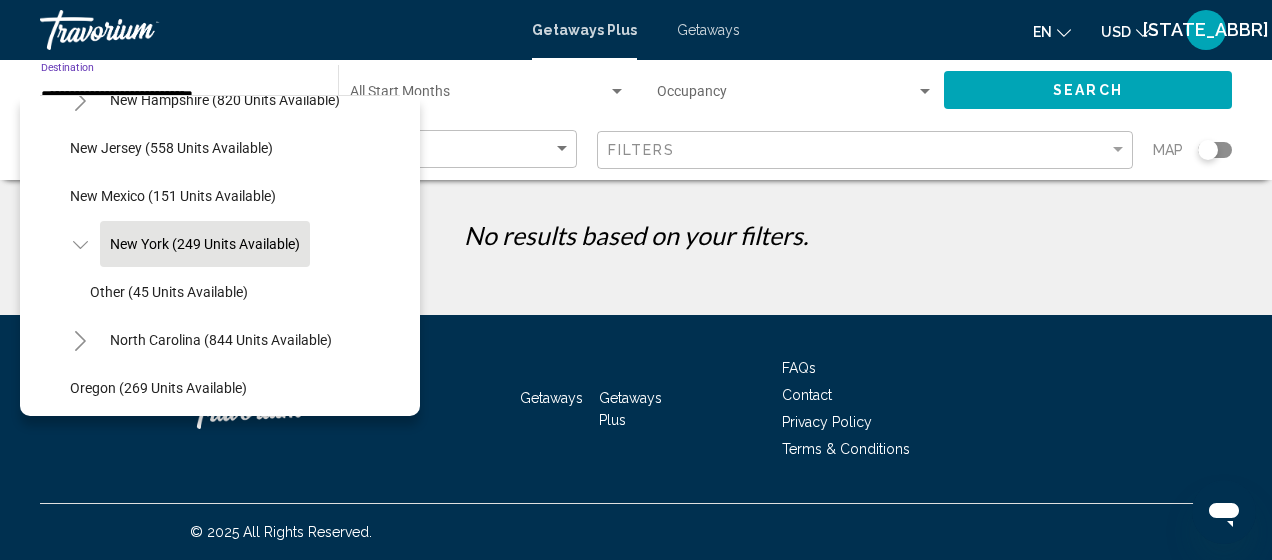 click on "New York (249 units available)" 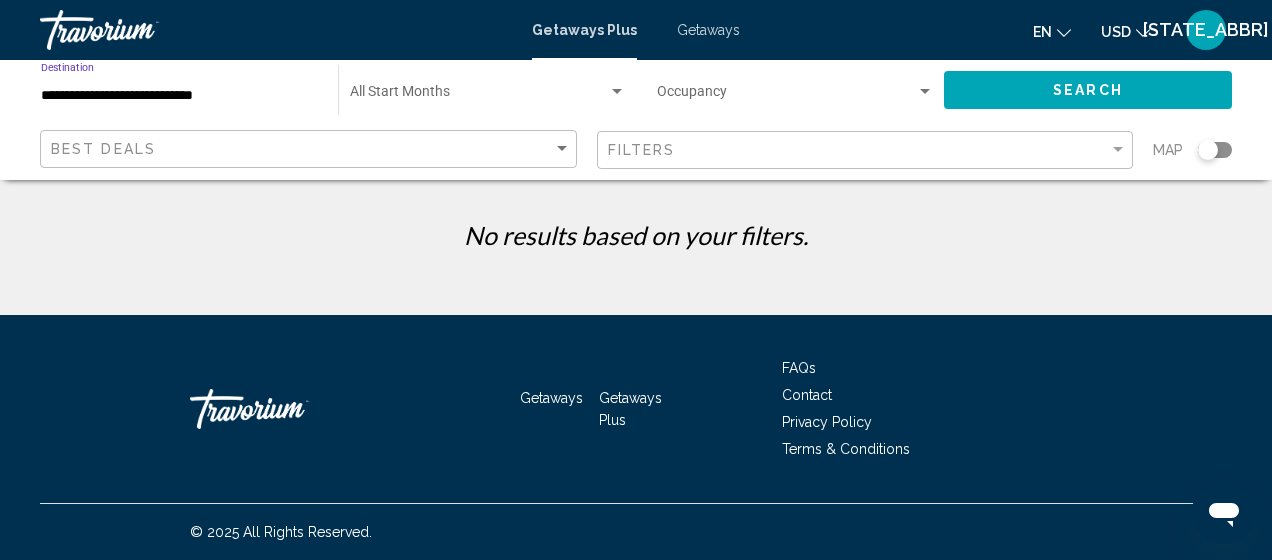 click at bounding box center (479, 96) 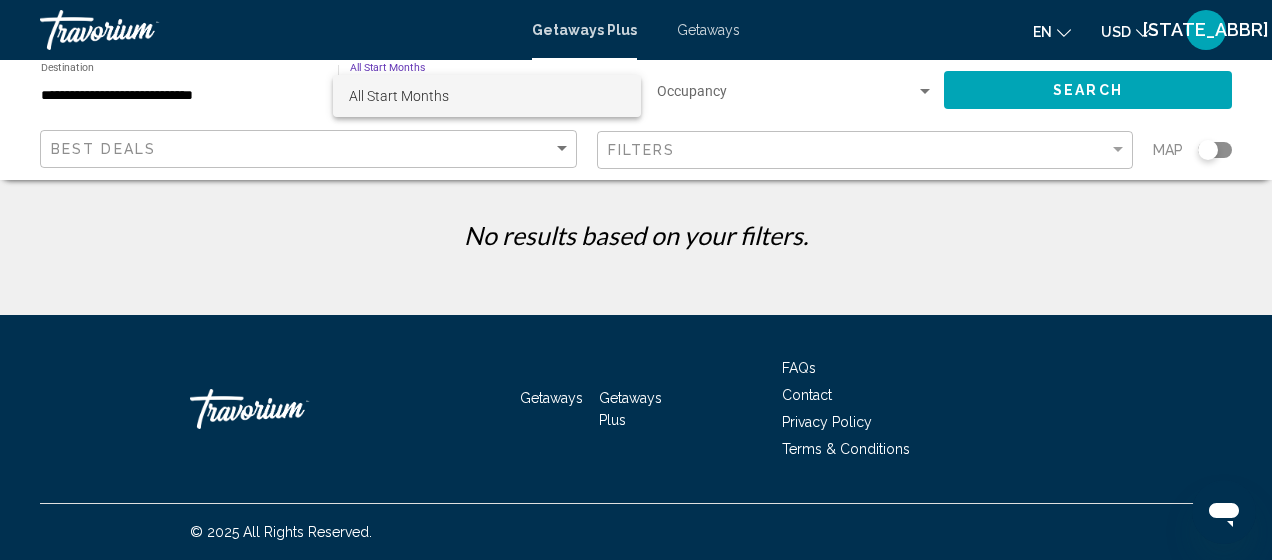 click at bounding box center [636, 280] 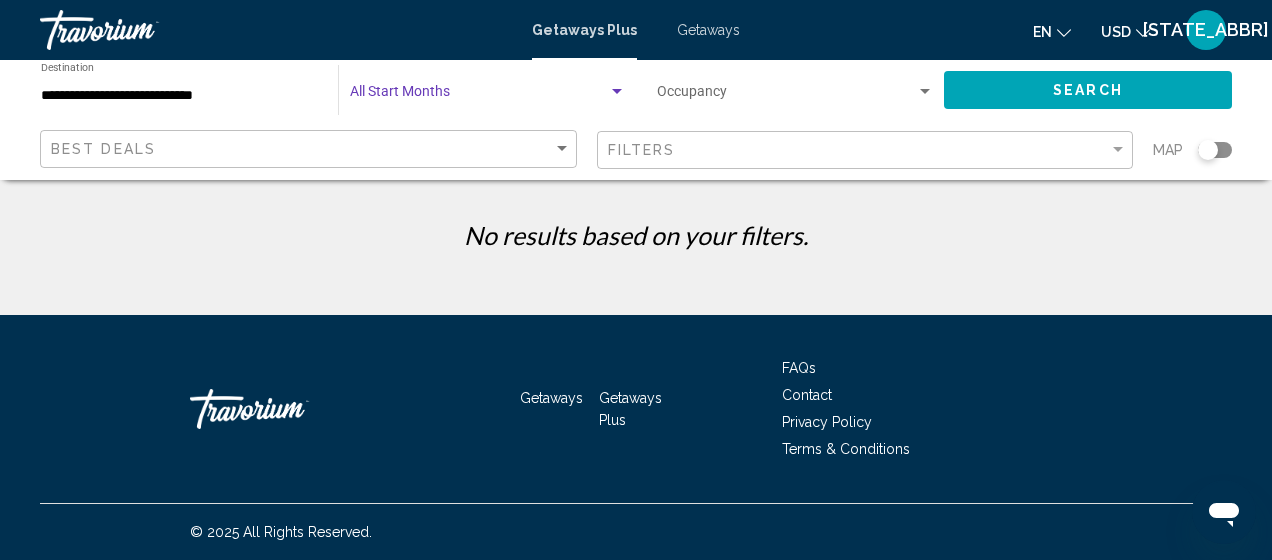 click at bounding box center [617, 92] 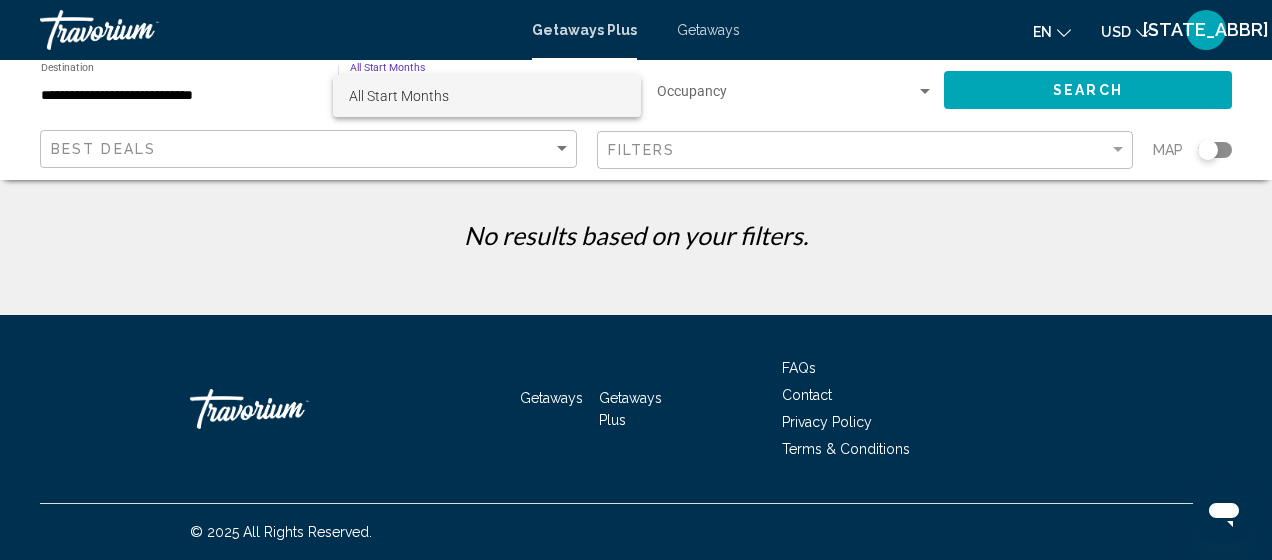 click on "All Start Months" at bounding box center [399, 96] 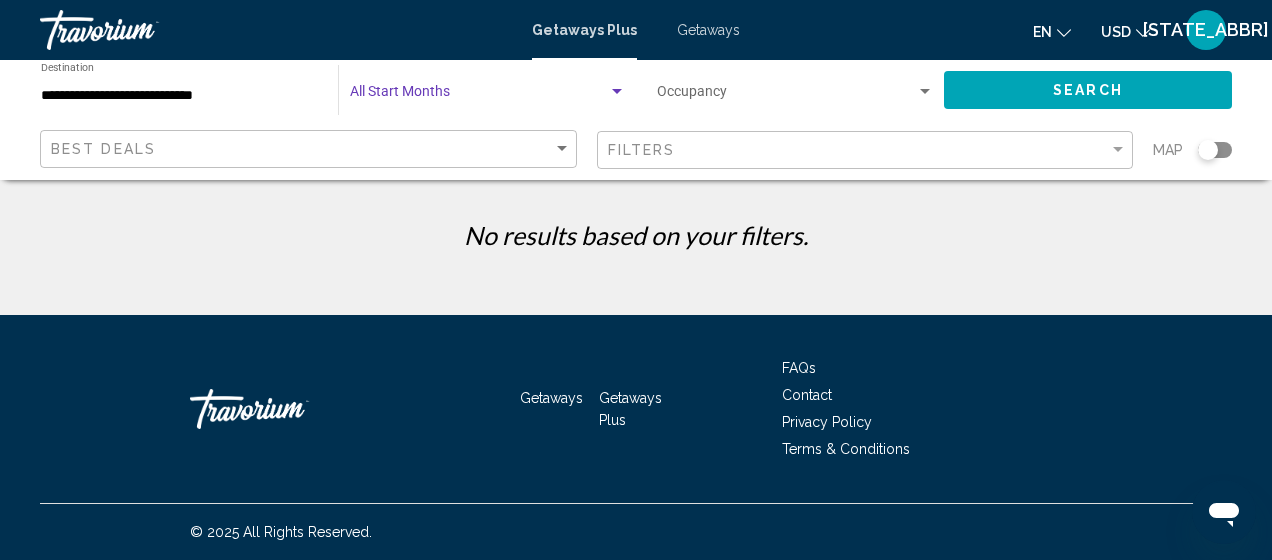 click on "Occupancy Any Occupancy" 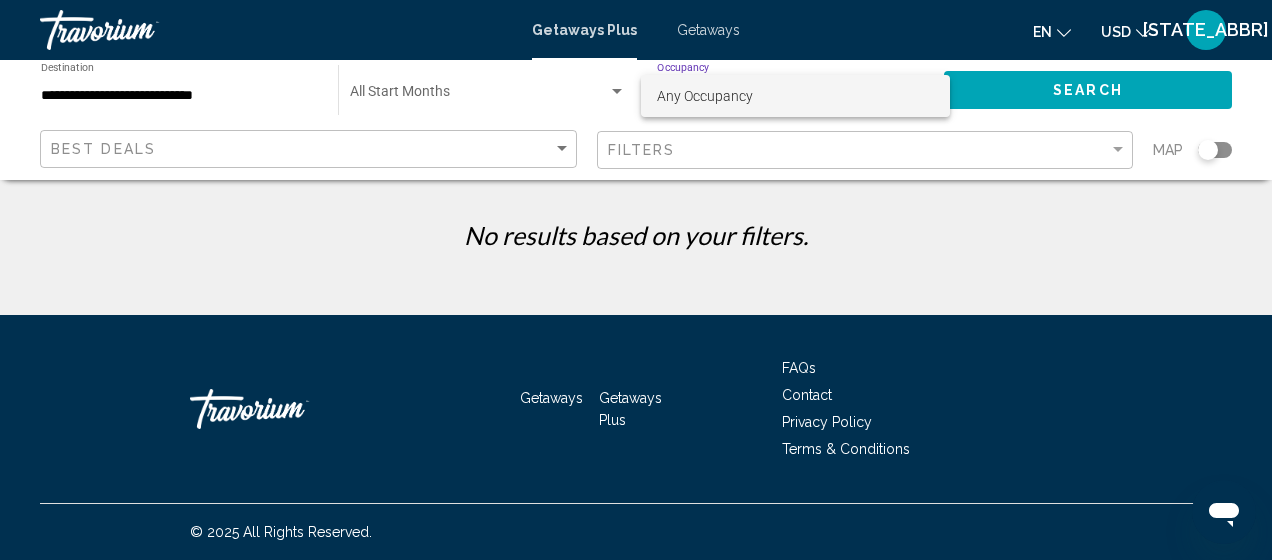 click on "Any Occupancy" at bounding box center (795, 96) 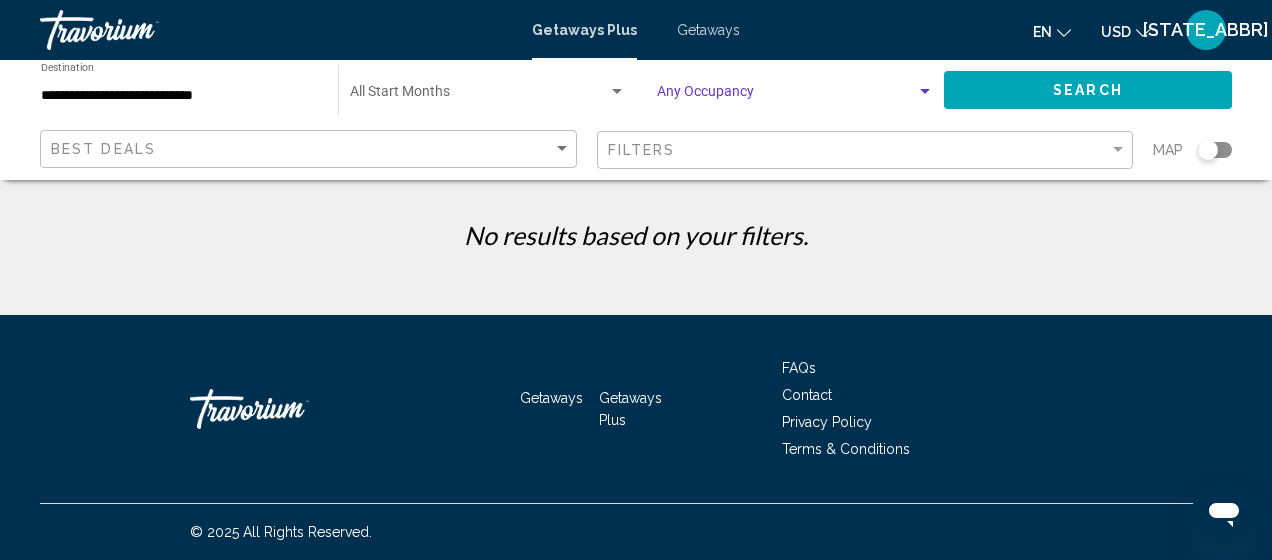 click on "Search" 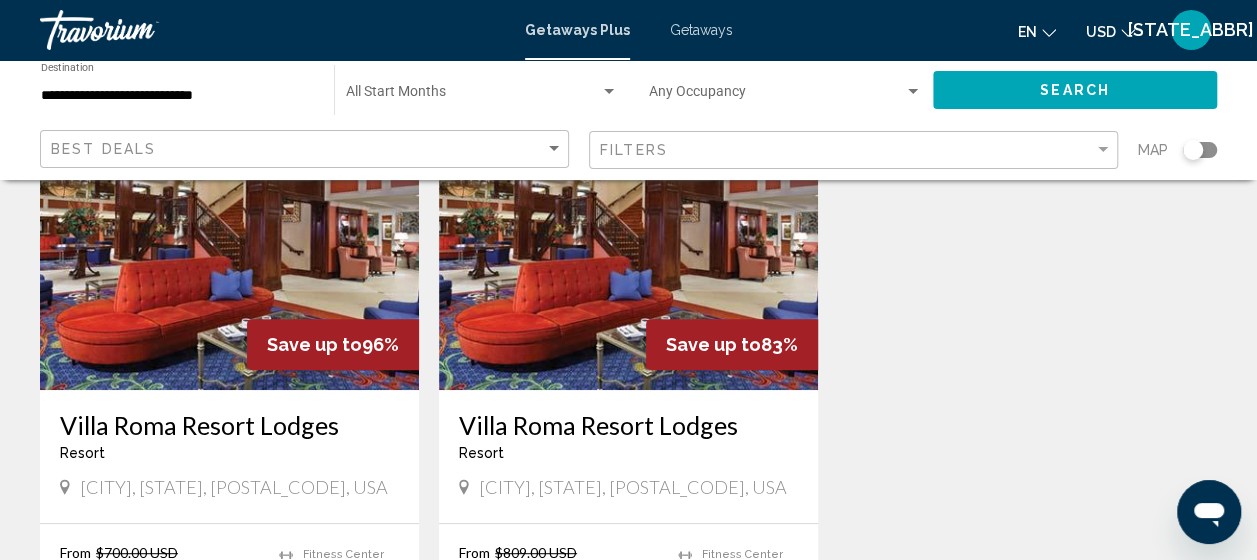 scroll, scrollTop: 300, scrollLeft: 0, axis: vertical 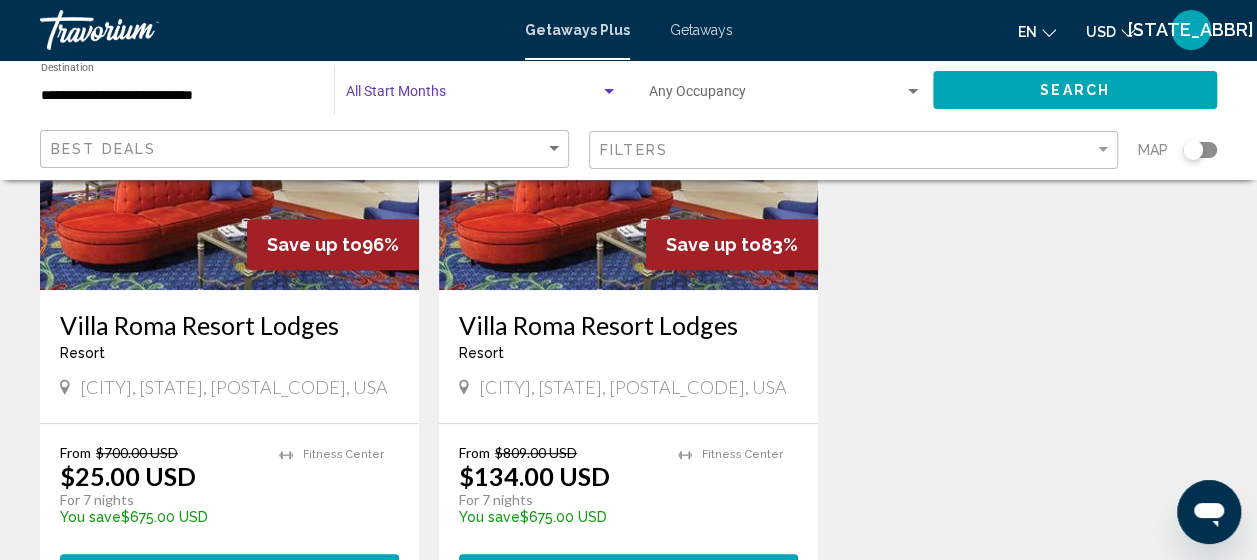 click at bounding box center (473, 96) 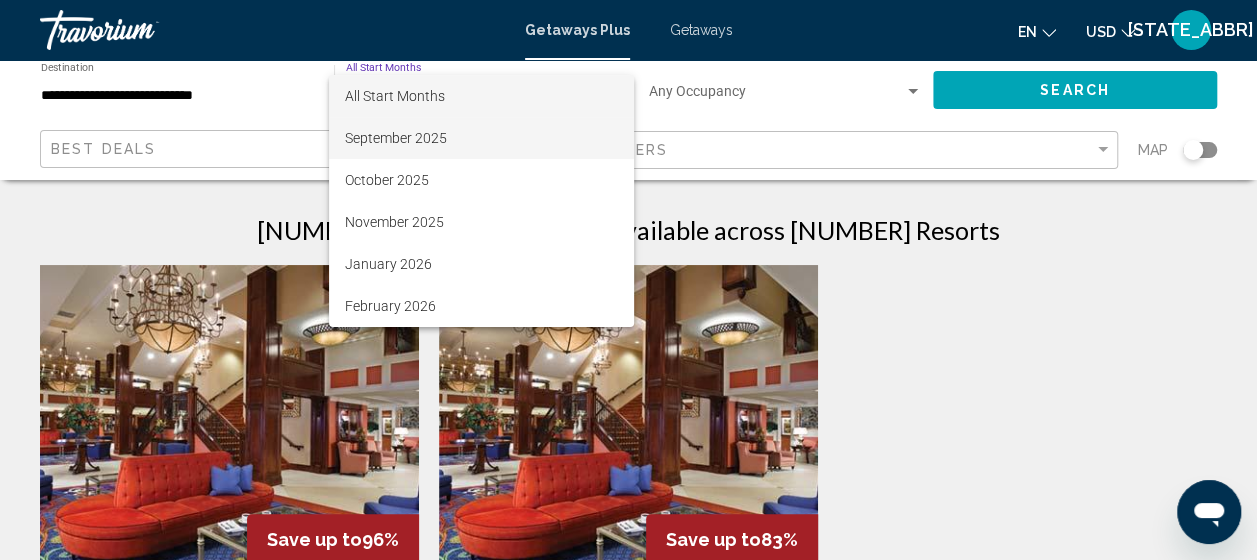 scroll, scrollTop: 0, scrollLeft: 0, axis: both 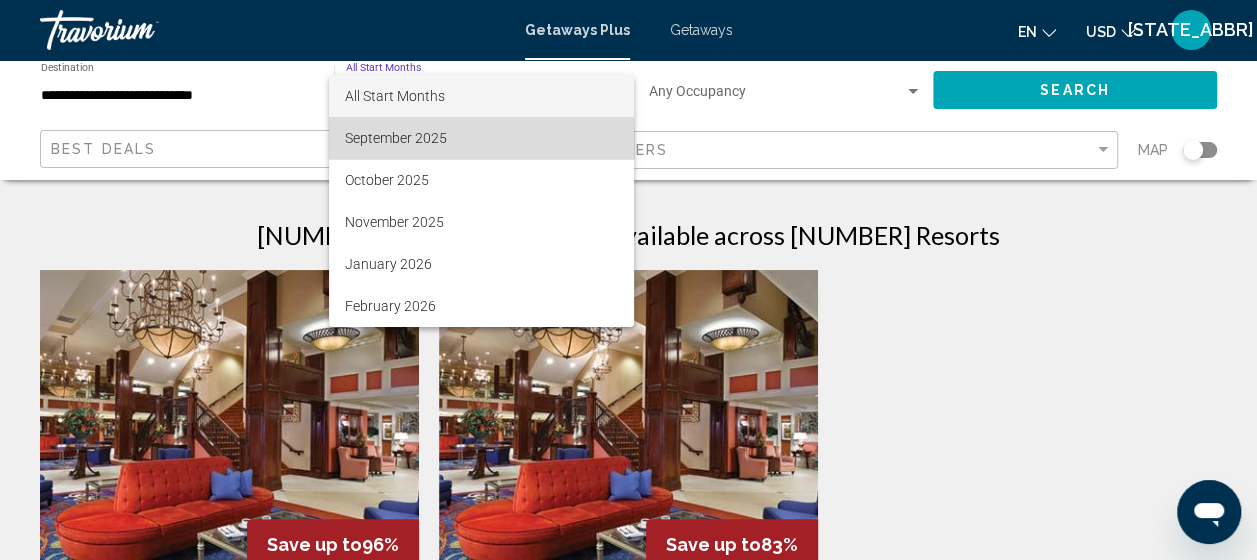 click on "September 2025" at bounding box center (481, 138) 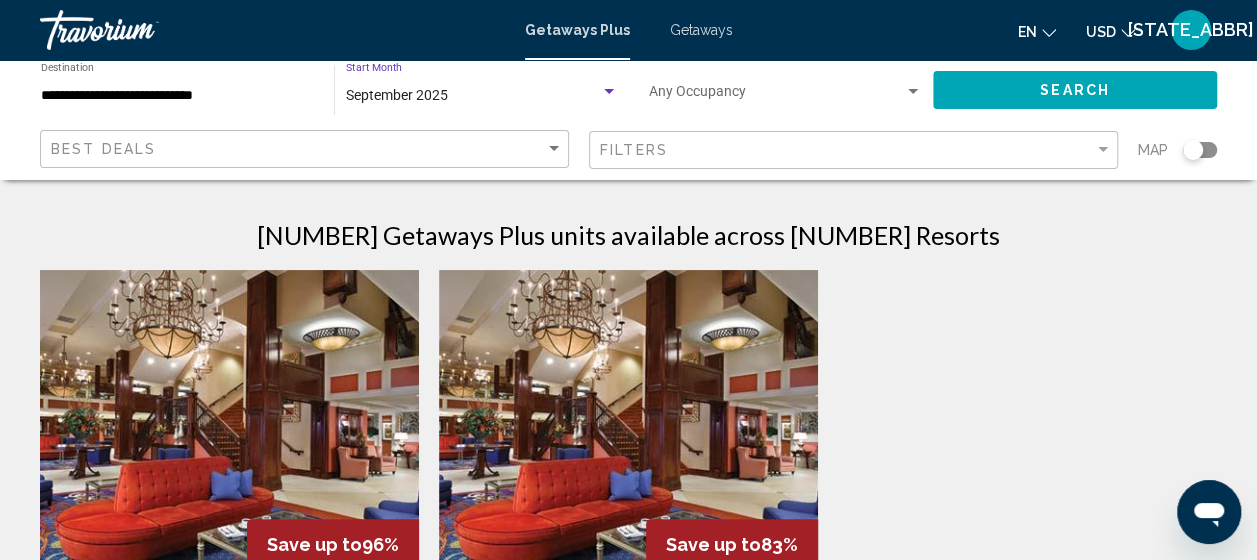 click on "Search" 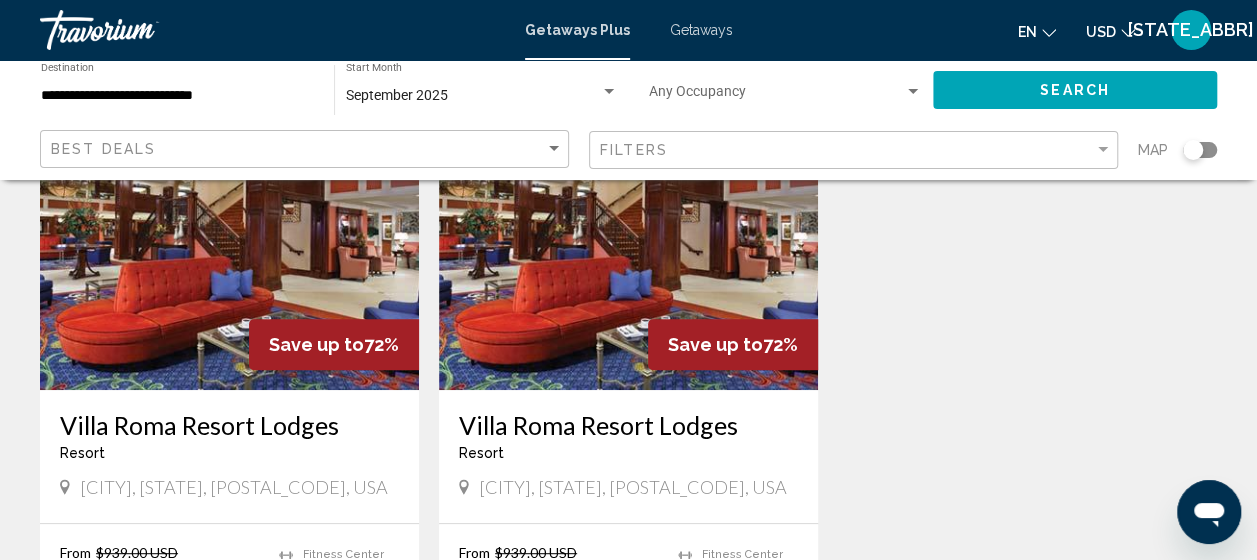 scroll, scrollTop: 300, scrollLeft: 0, axis: vertical 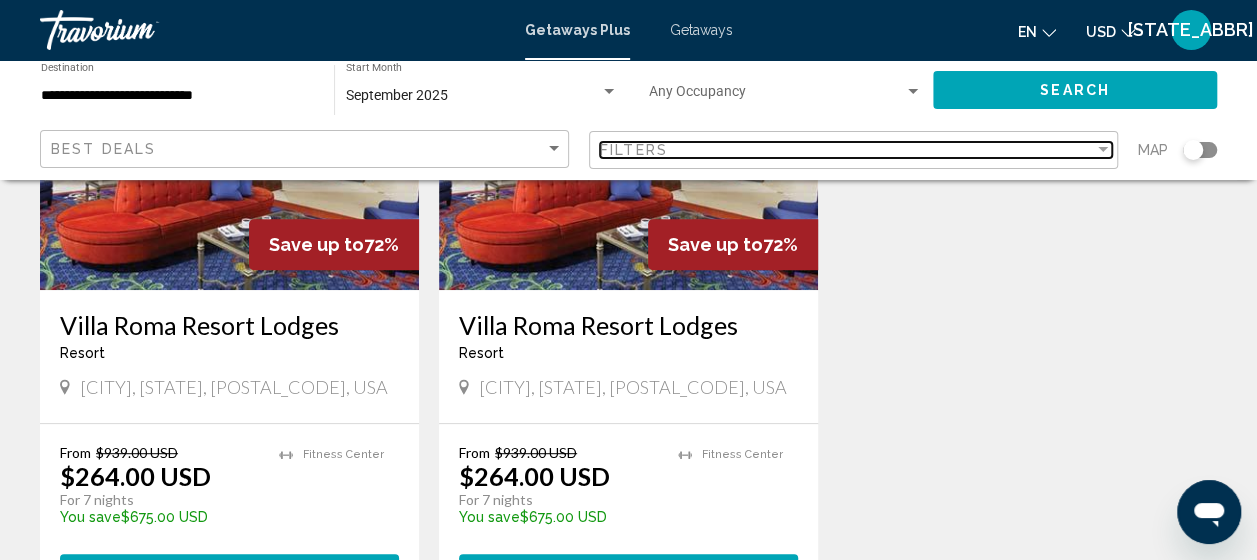 click at bounding box center (1103, 150) 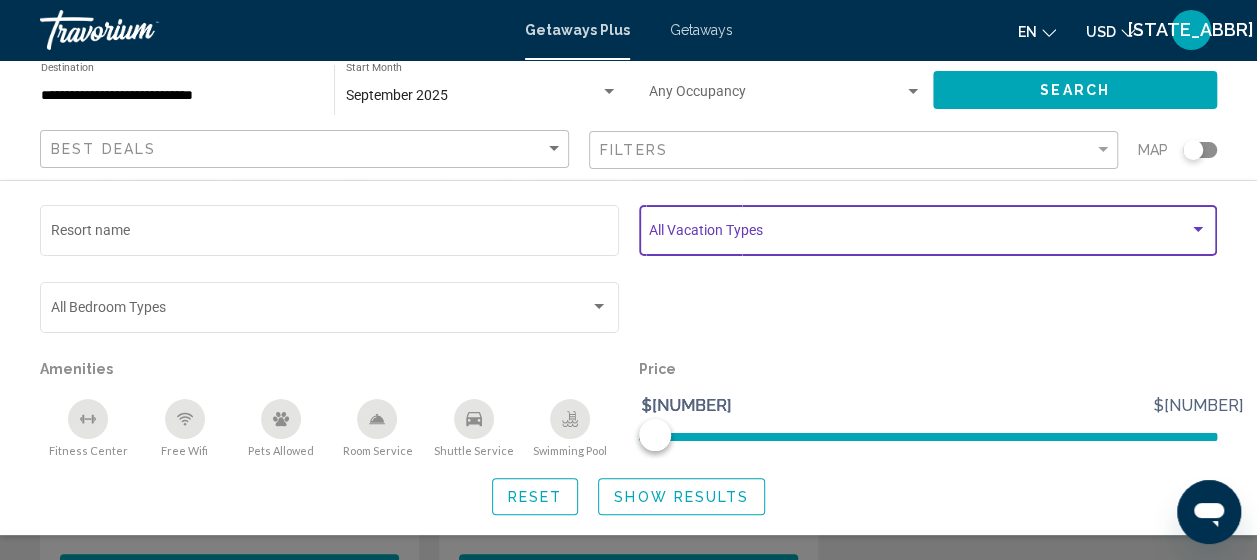 click at bounding box center (919, 234) 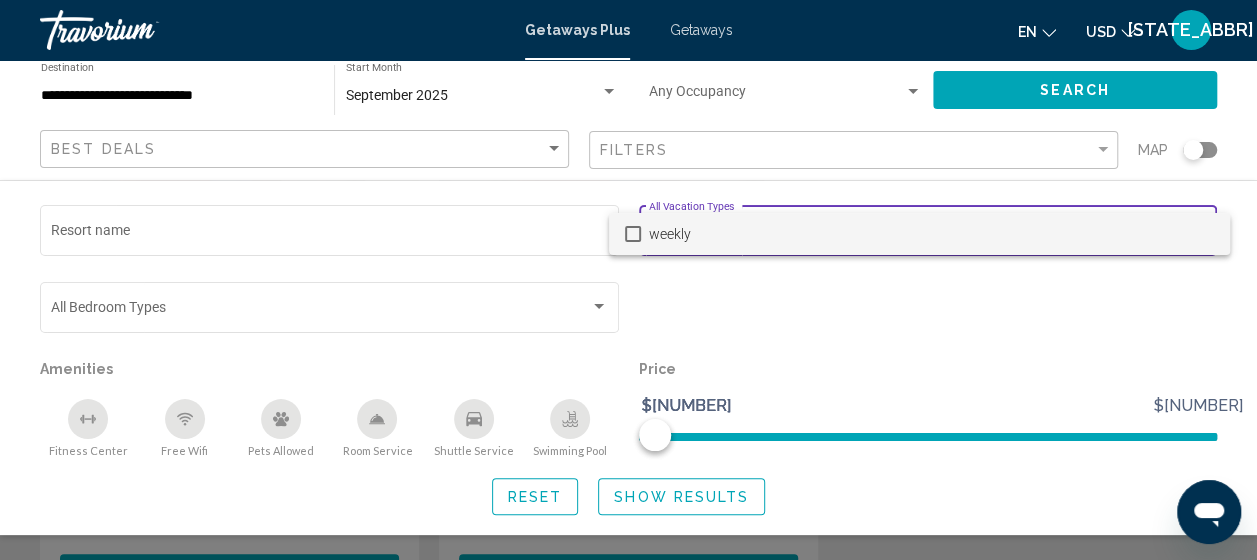 click at bounding box center [628, 280] 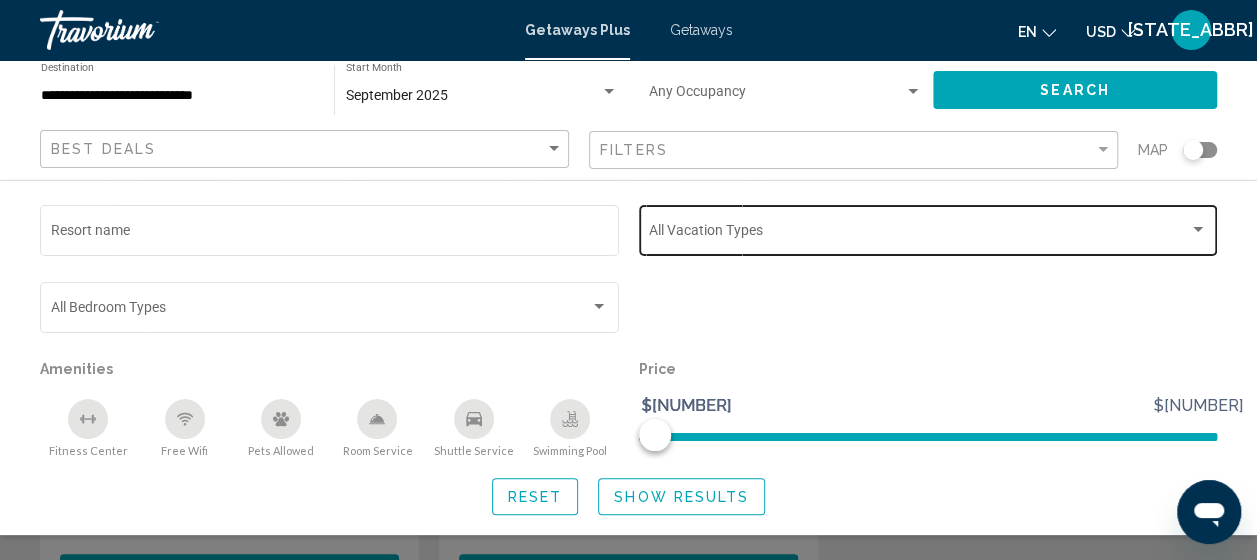 click at bounding box center [1198, 230] 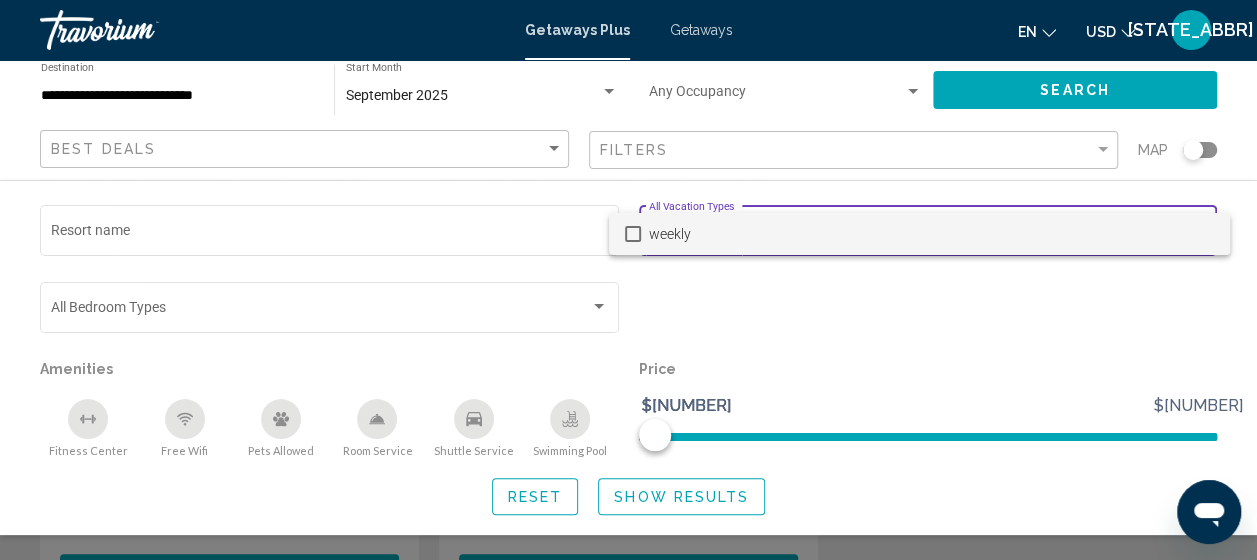 scroll, scrollTop: 100, scrollLeft: 0, axis: vertical 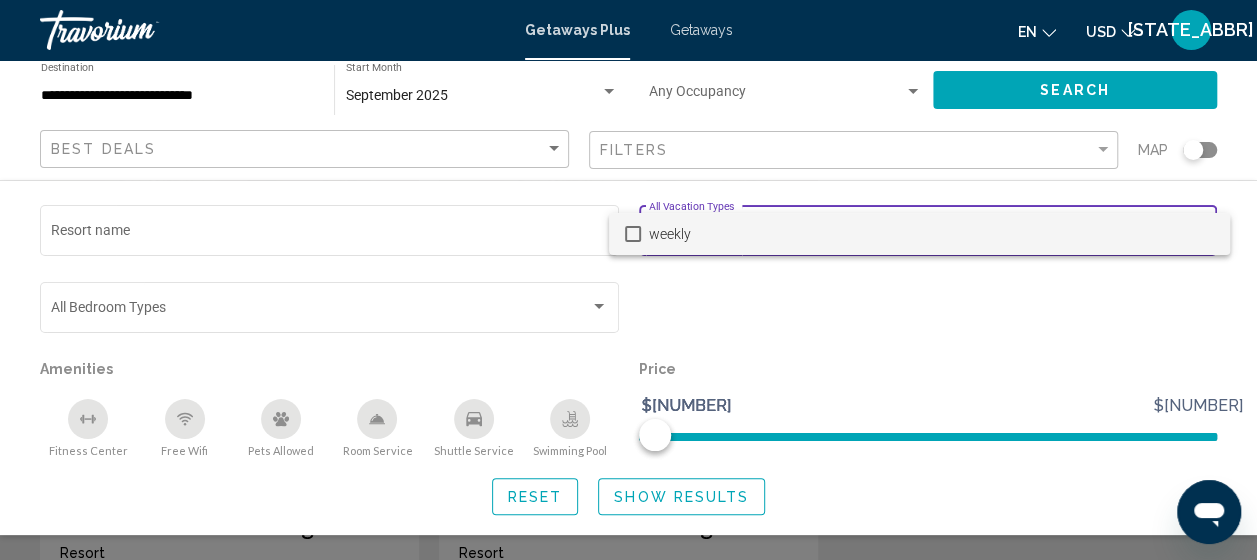 click at bounding box center [628, 280] 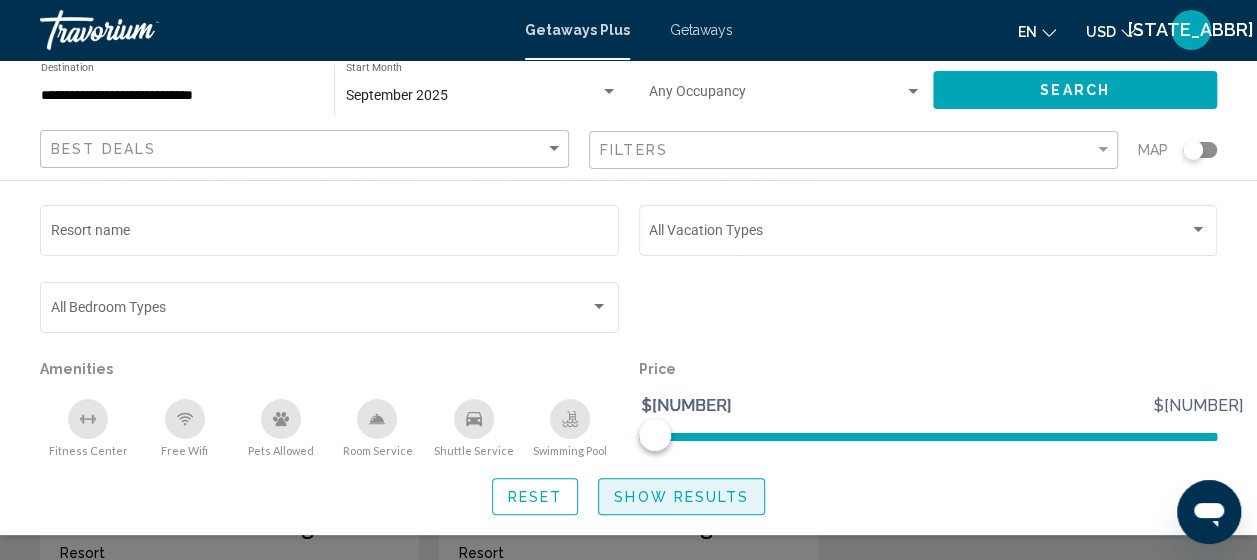 click on "Show Results" 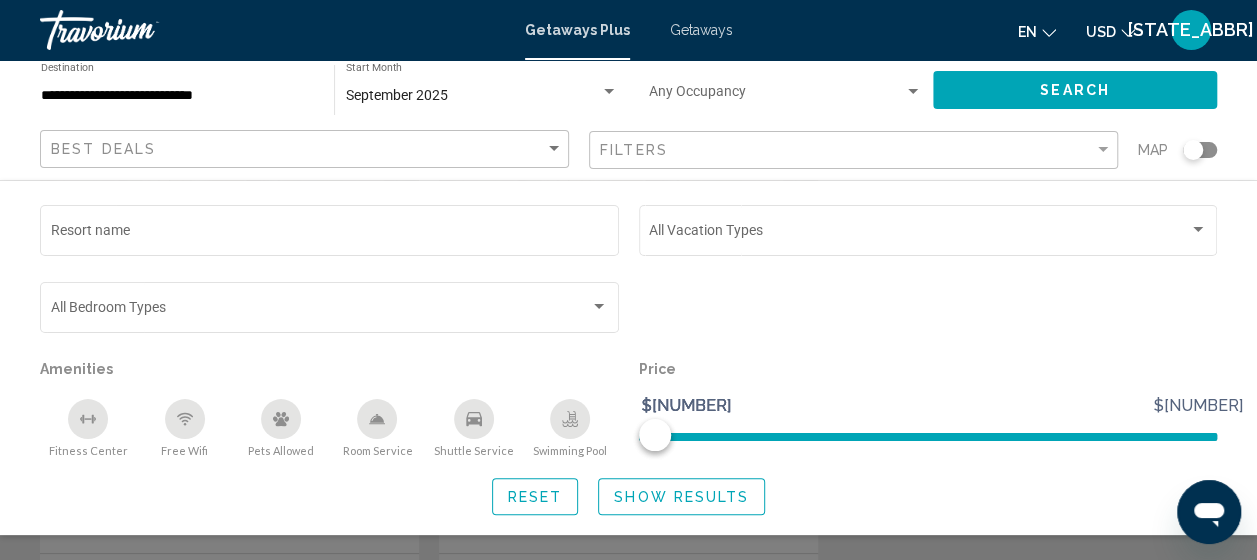 scroll, scrollTop: 200, scrollLeft: 0, axis: vertical 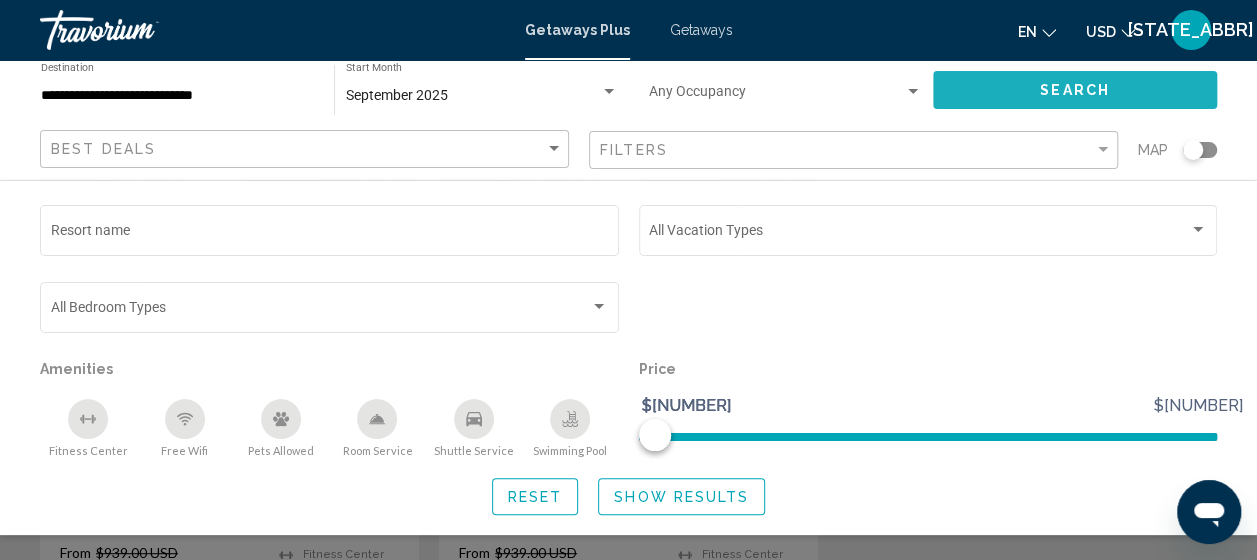 click on "Search" 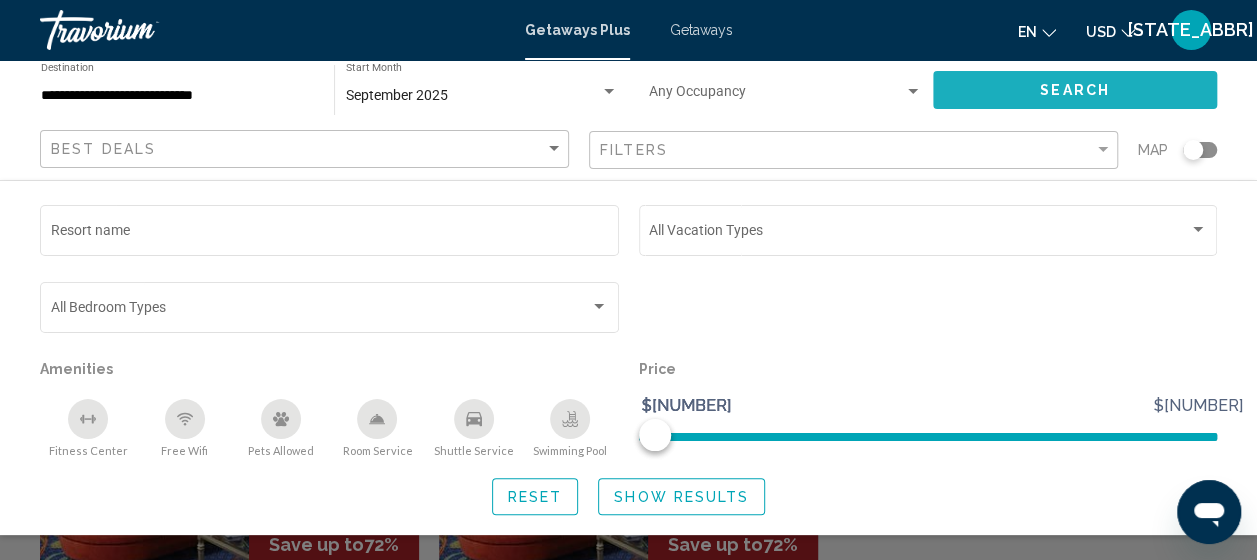 click on "Search" 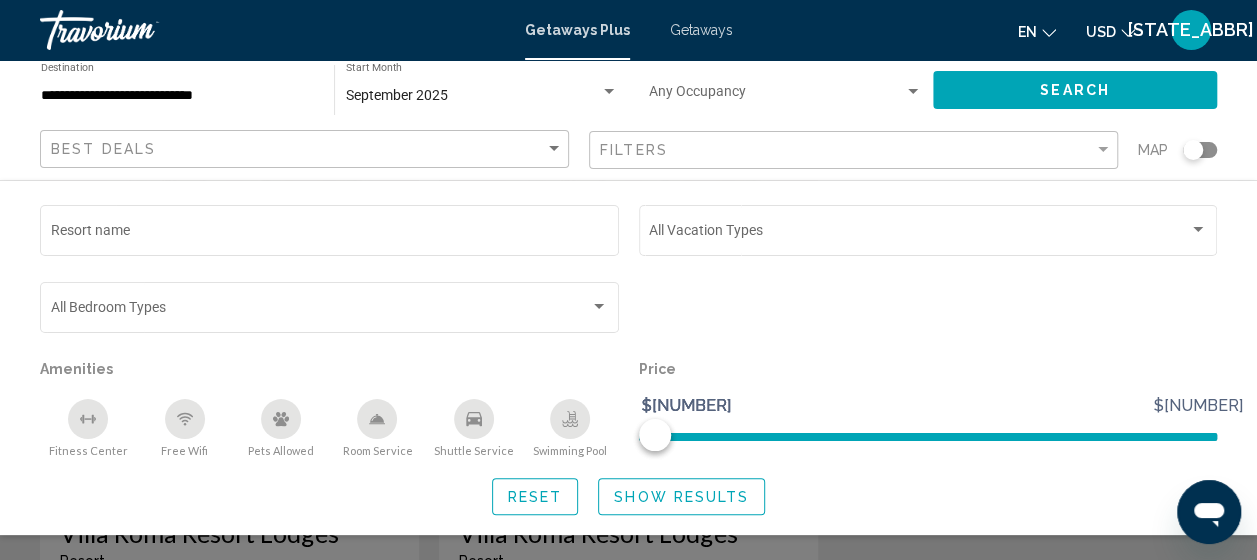 scroll, scrollTop: 200, scrollLeft: 0, axis: vertical 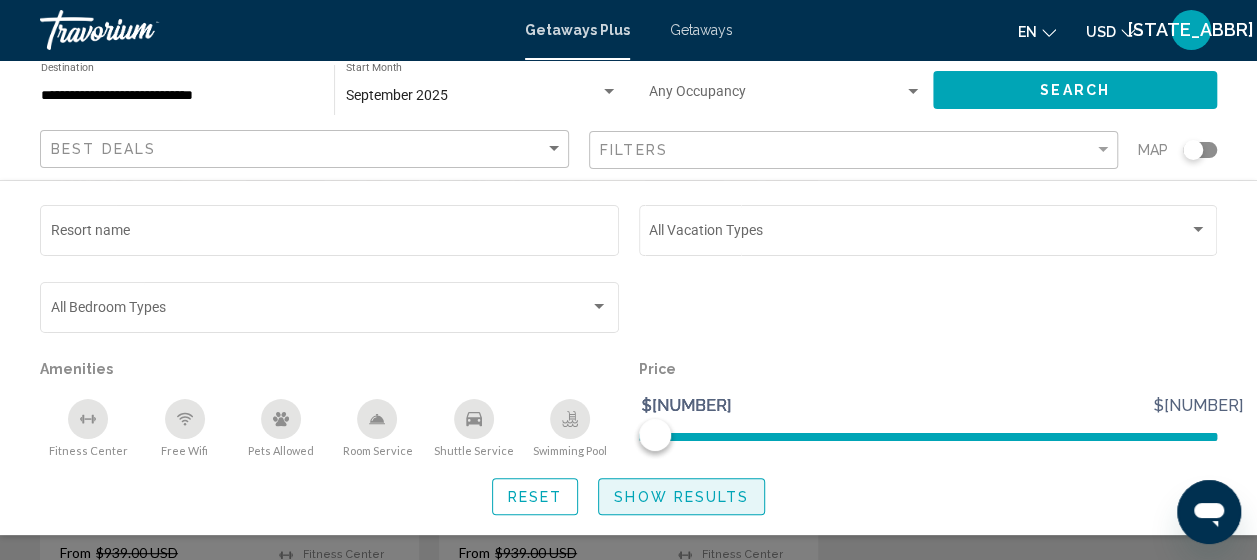 click on "Show Results" 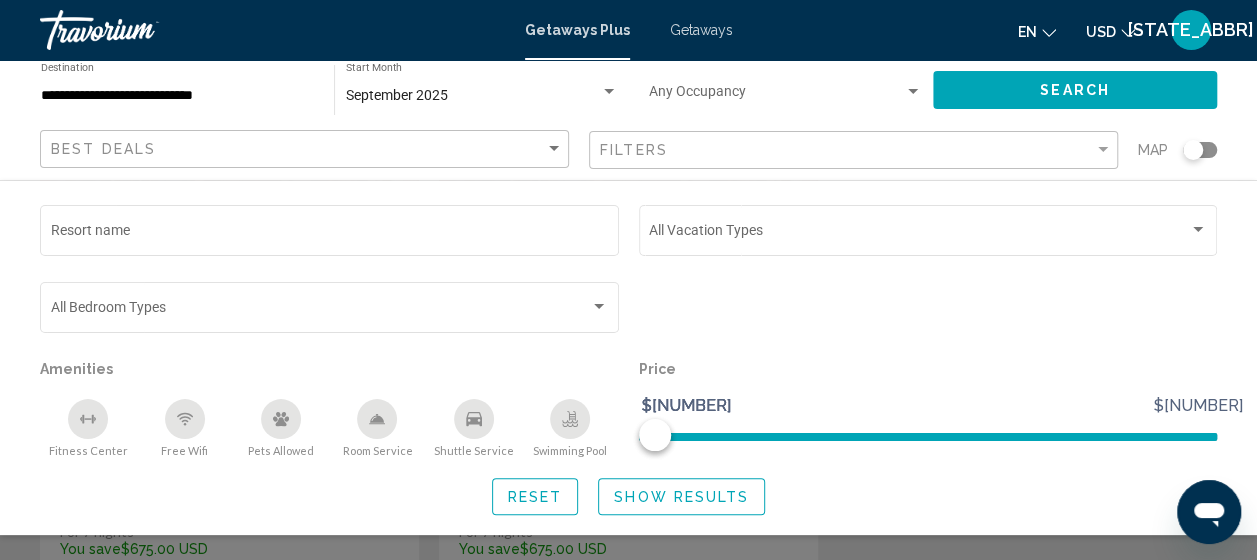 scroll, scrollTop: 300, scrollLeft: 0, axis: vertical 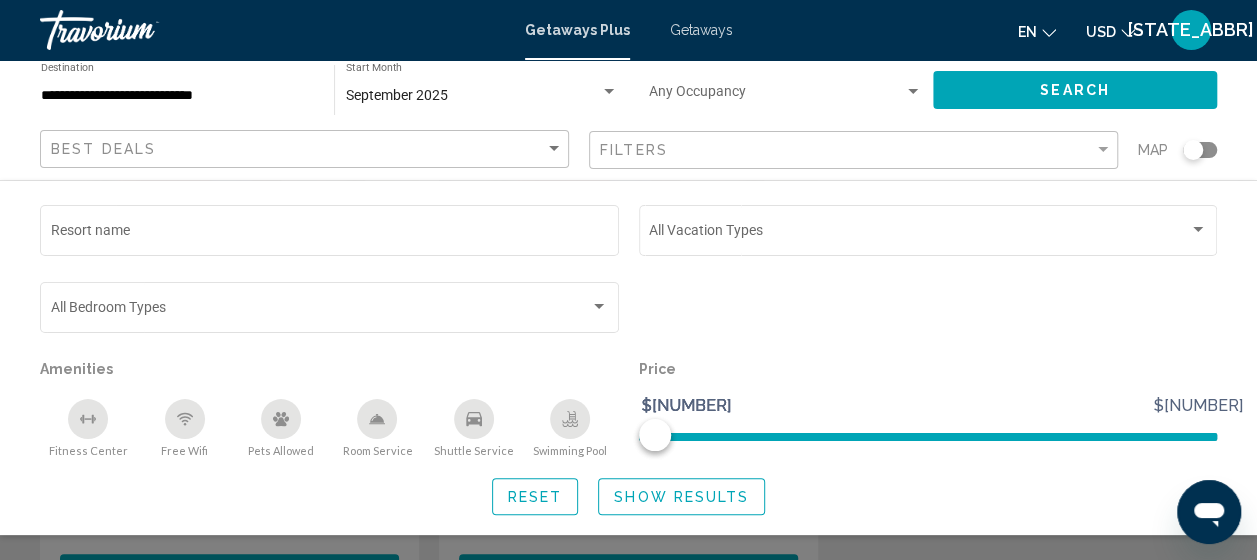 click on "Search" 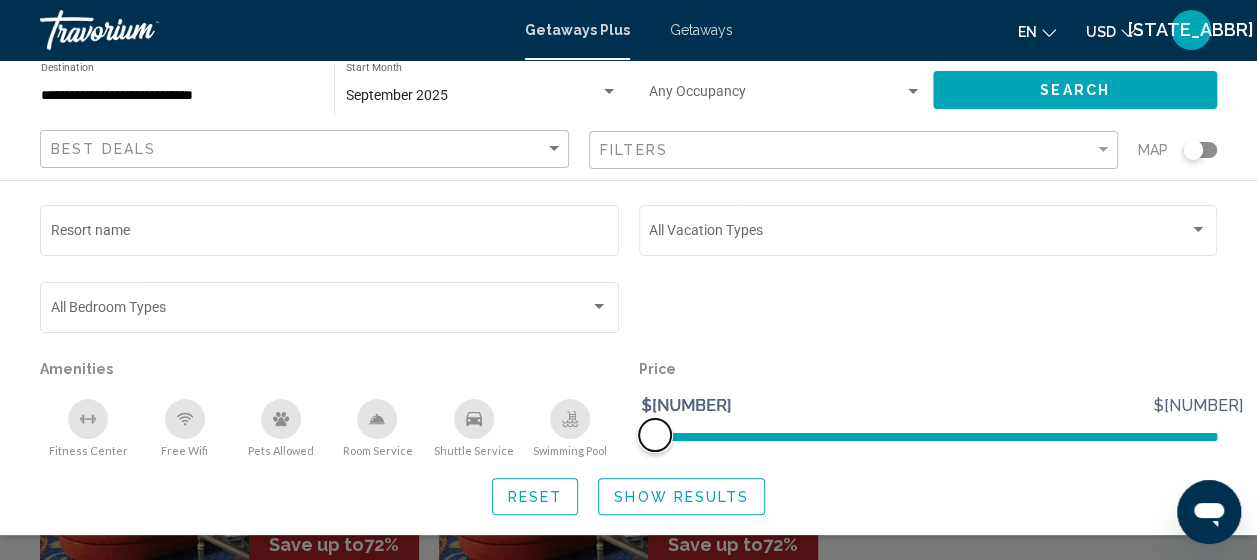 click 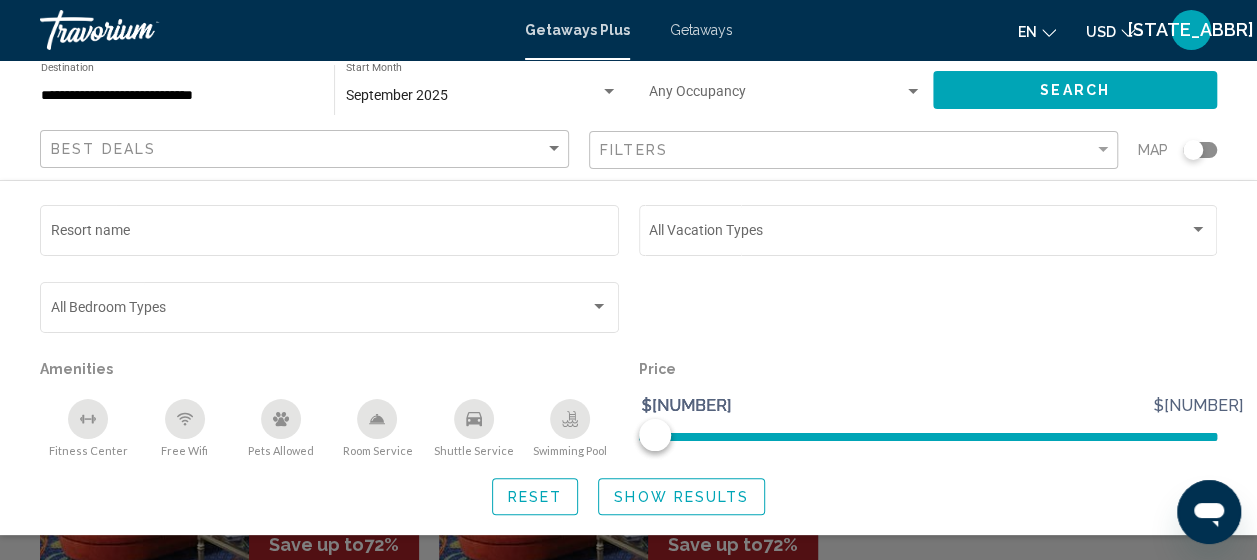 click on "Best Deals" 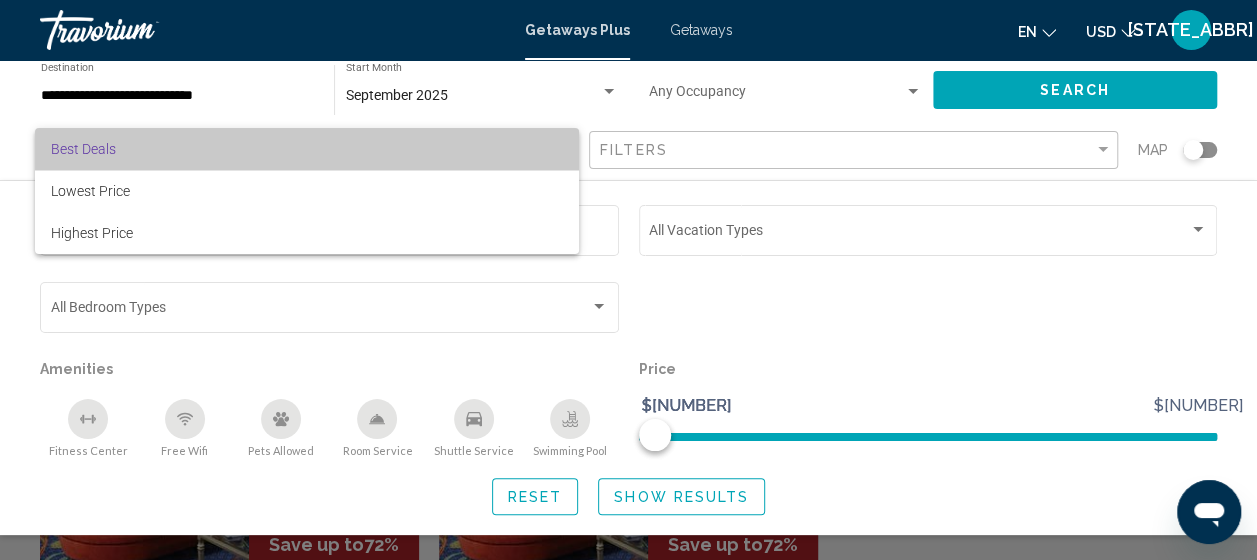 click on "Best Deals" at bounding box center (307, 149) 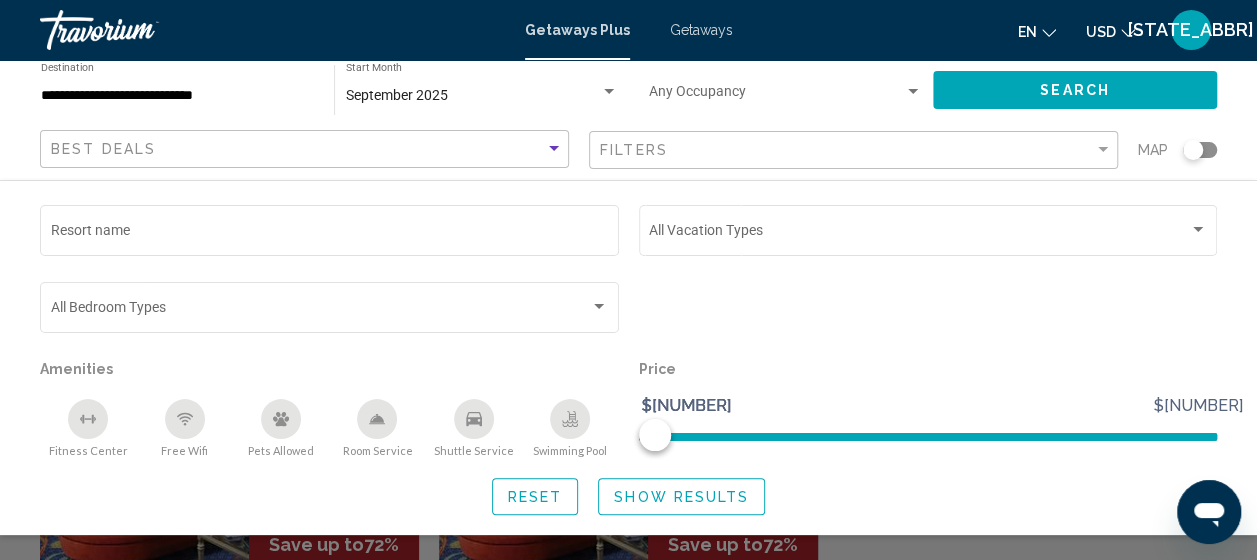 click on "September 2025" at bounding box center [473, 96] 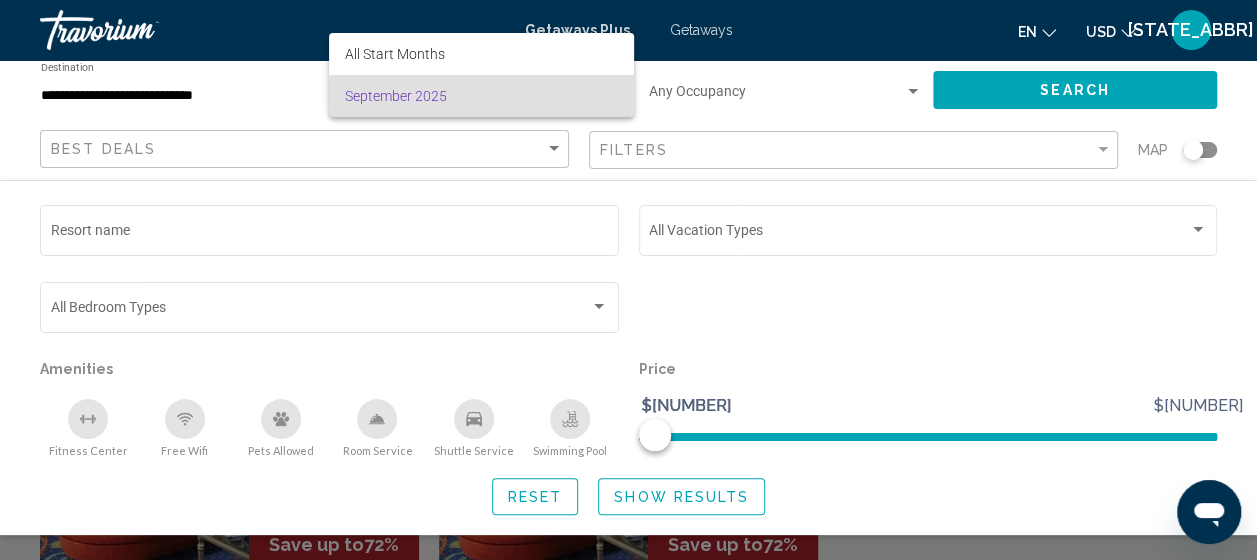 click on "September 2025" at bounding box center [481, 96] 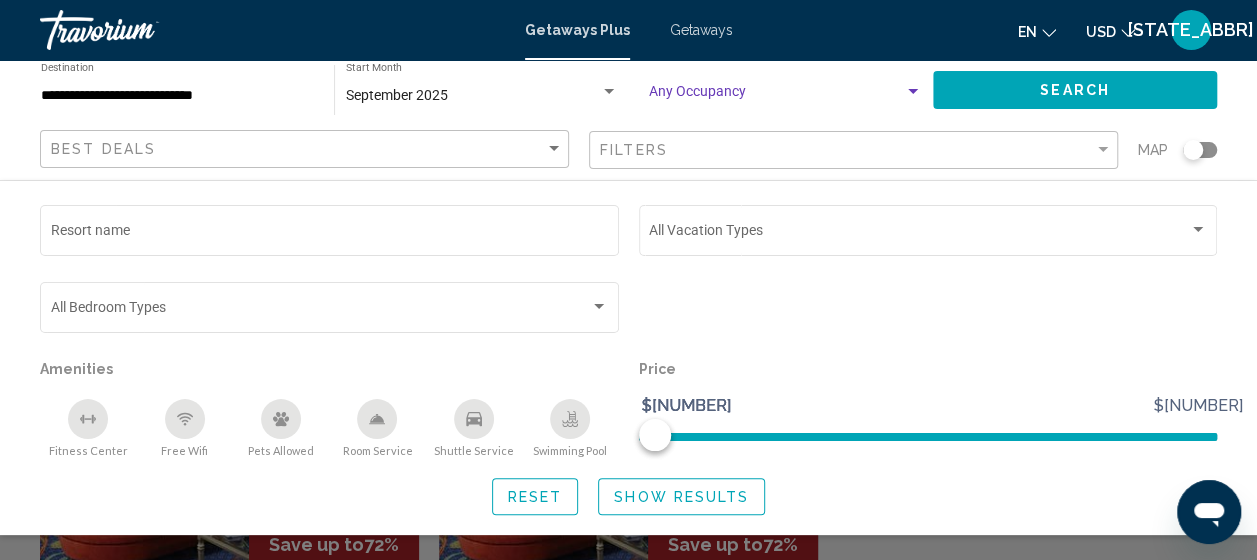 click at bounding box center (785, 96) 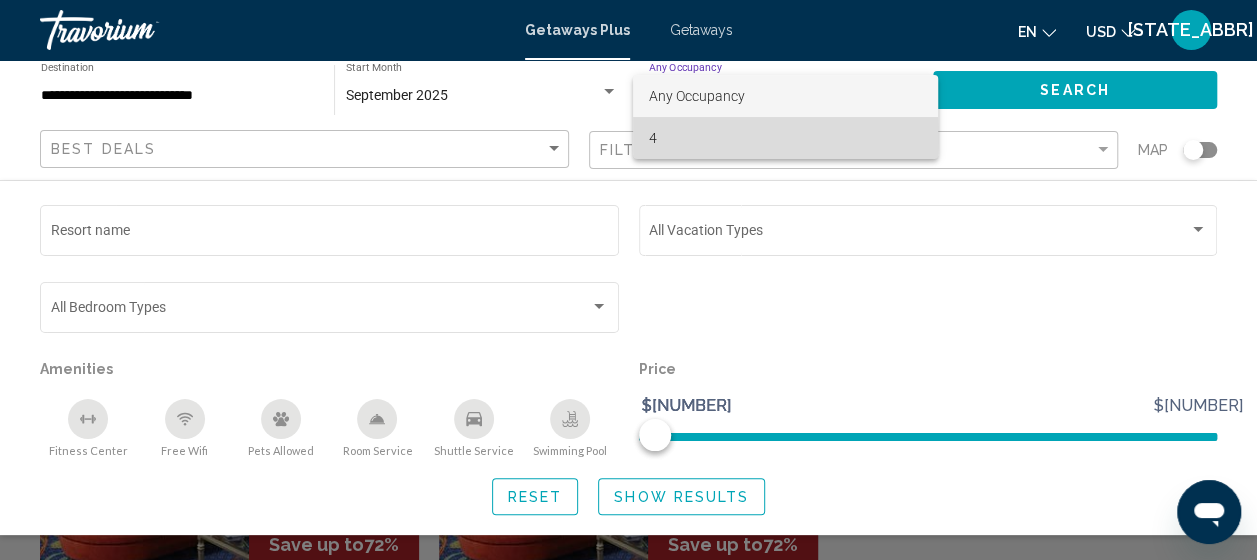 click on "4" at bounding box center [785, 138] 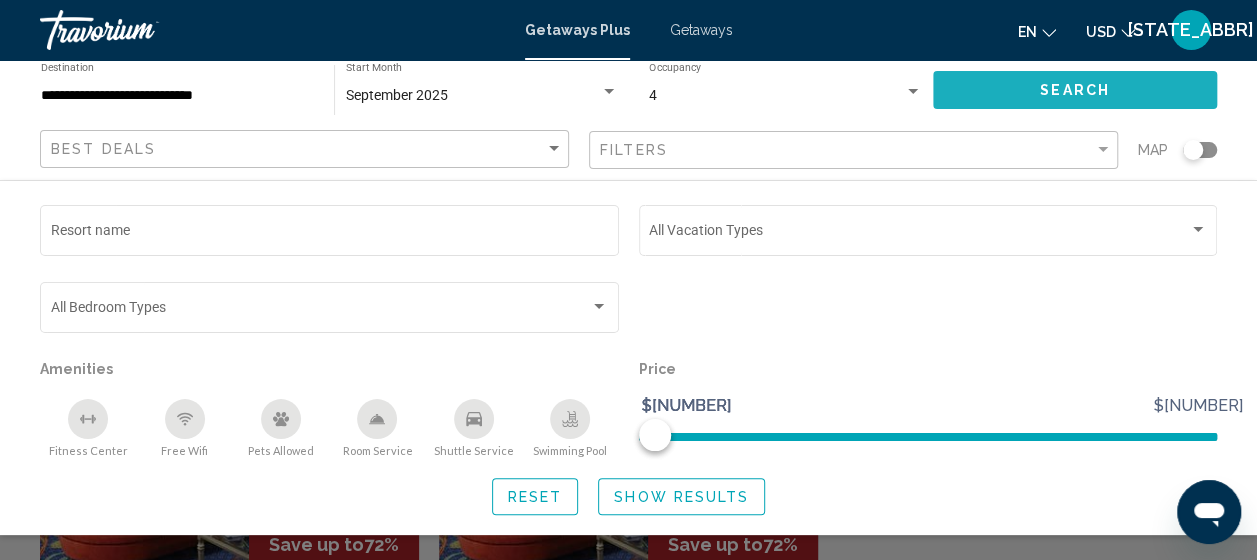 click on "Search" 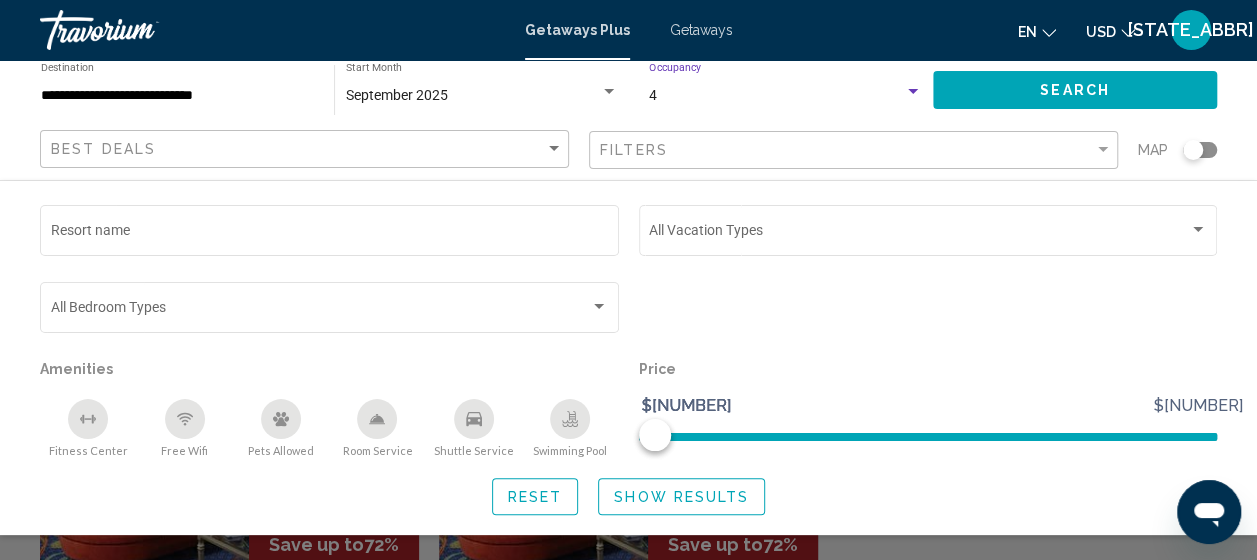 click at bounding box center [913, 91] 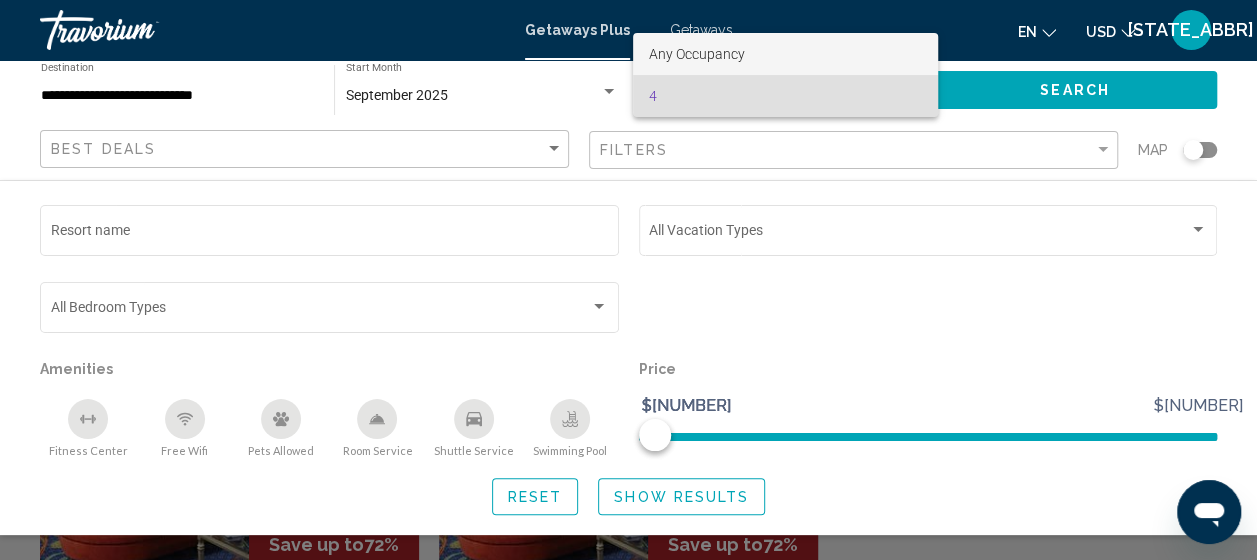 click on "Any Occupancy" at bounding box center [785, 54] 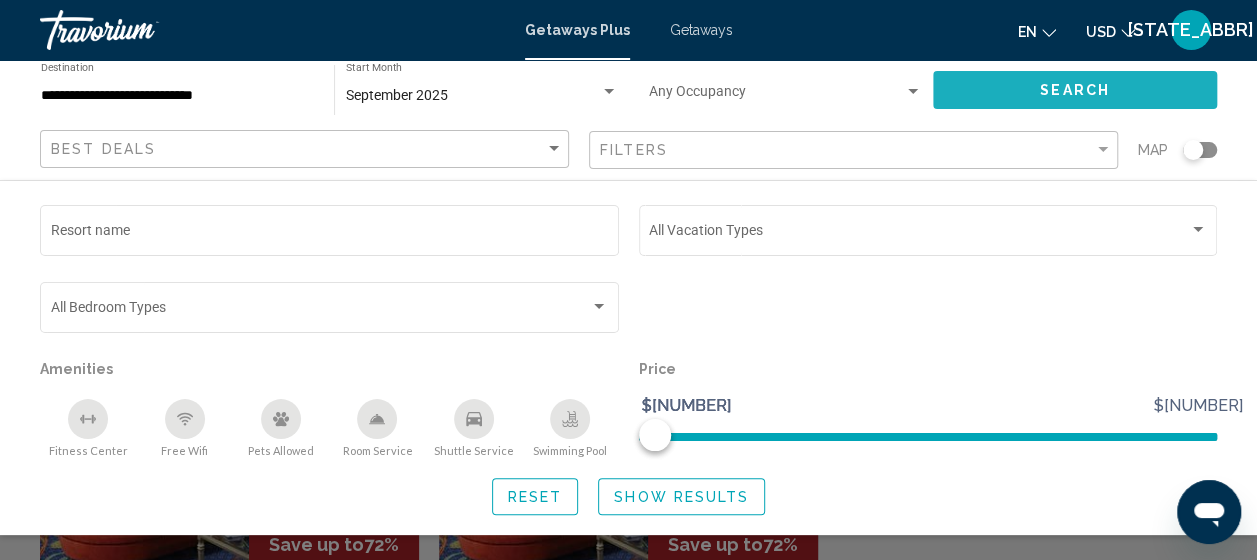 click on "Search" 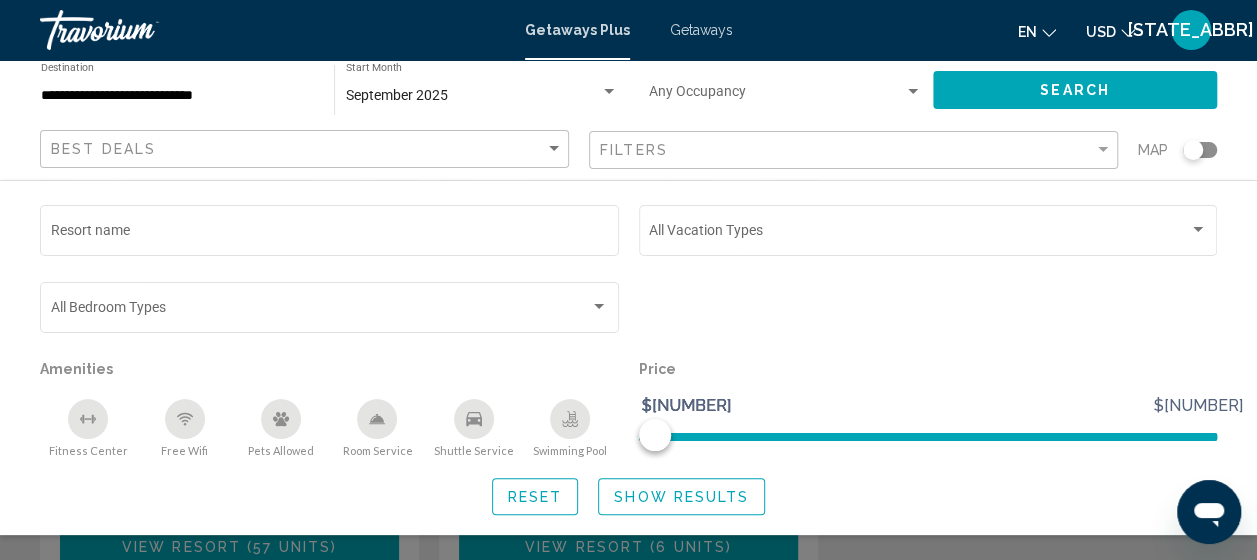 scroll, scrollTop: 400, scrollLeft: 0, axis: vertical 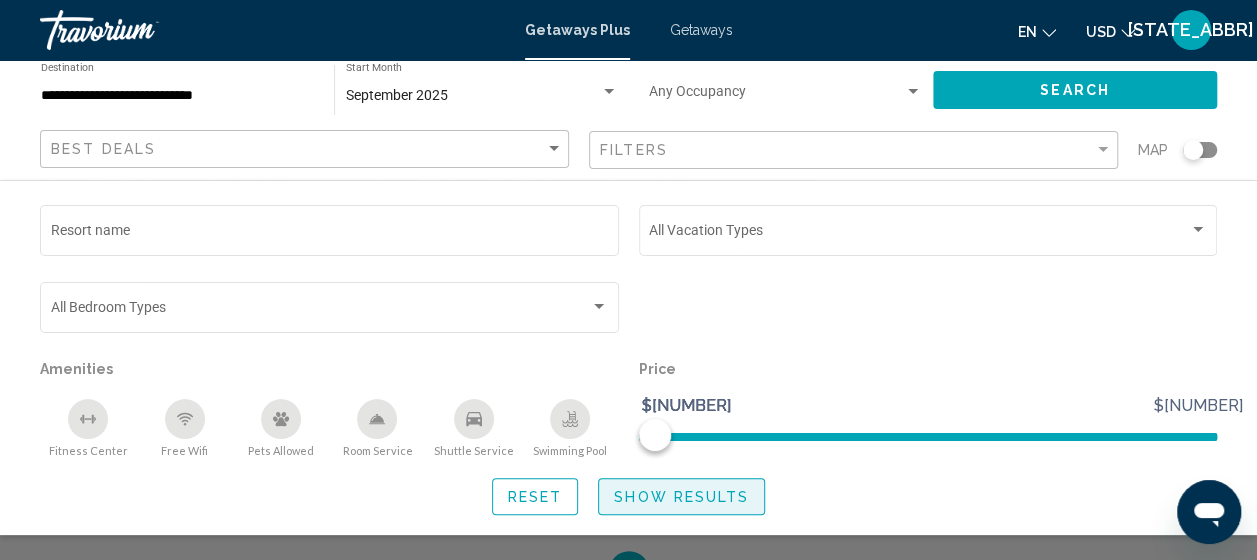 click on "Show Results" 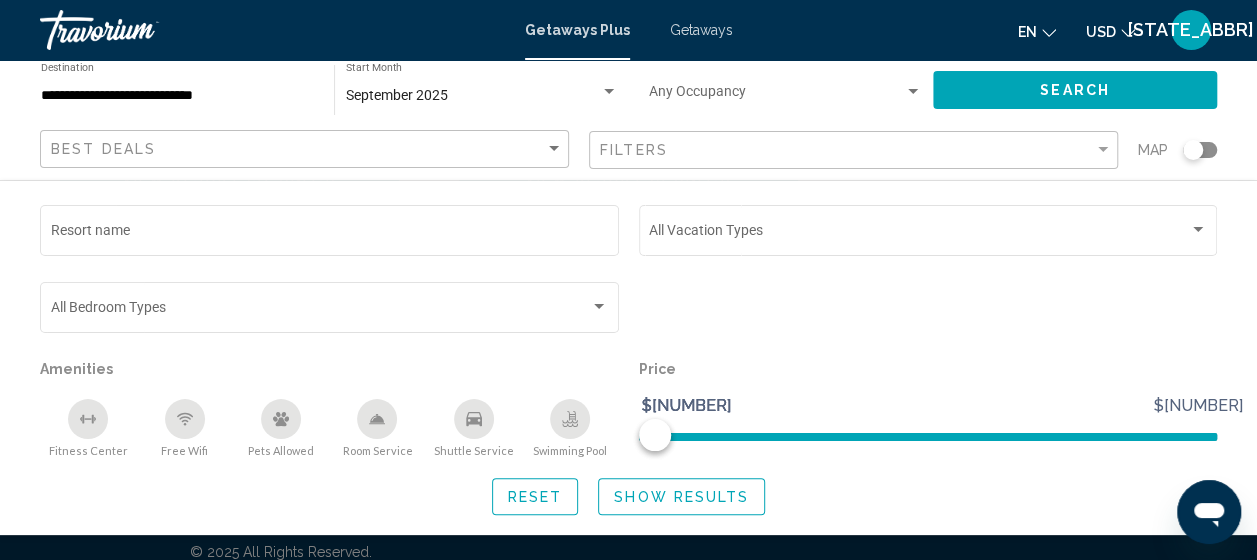 scroll, scrollTop: 700, scrollLeft: 0, axis: vertical 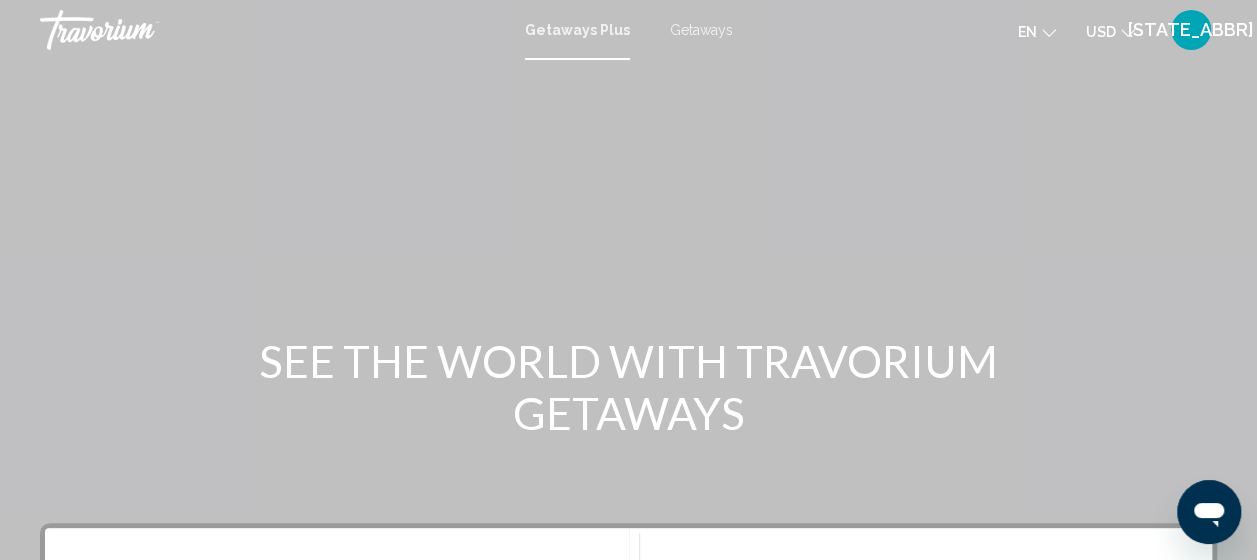 click on "Getaways" at bounding box center (701, 30) 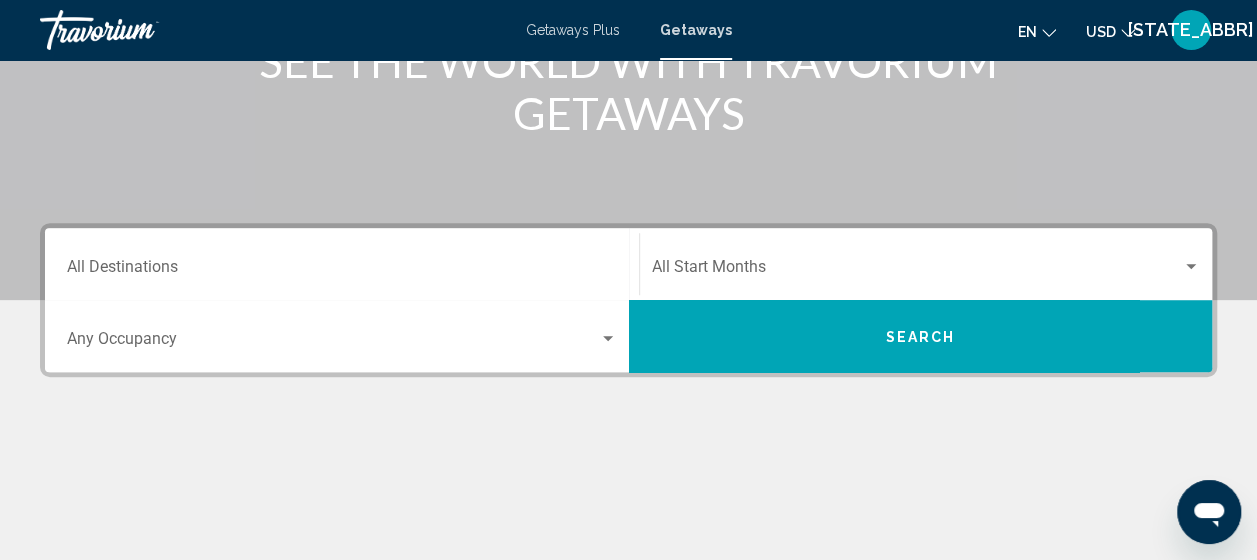 click on "Destination All Destinations" at bounding box center [342, 271] 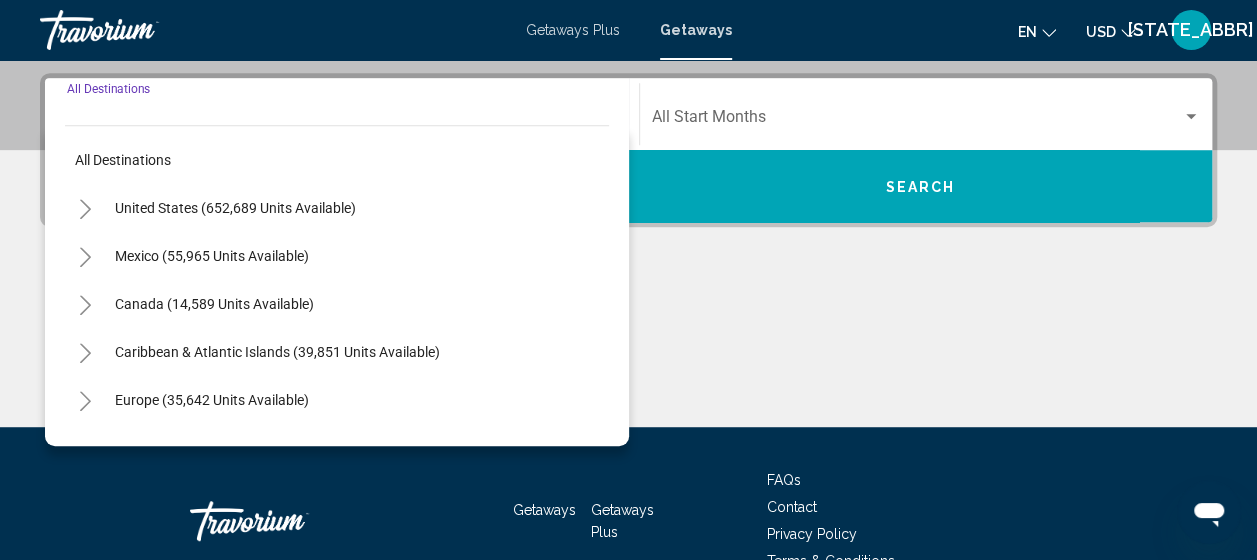 scroll, scrollTop: 458, scrollLeft: 0, axis: vertical 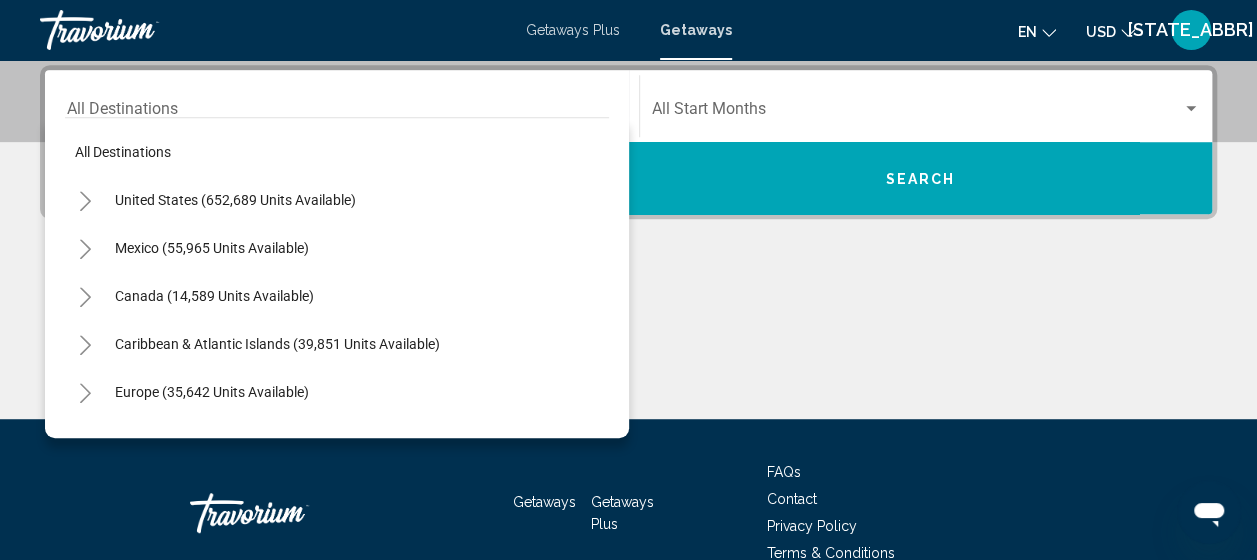 click on "Destination All Destinations" at bounding box center [342, 106] 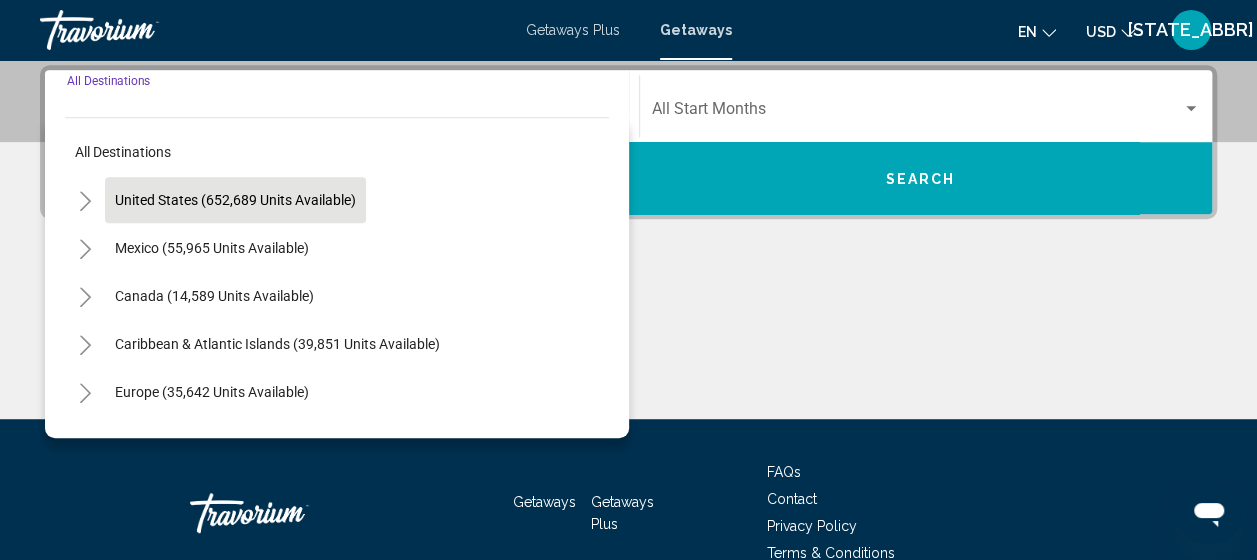 click on "United States (652,689 units available)" at bounding box center [212, 248] 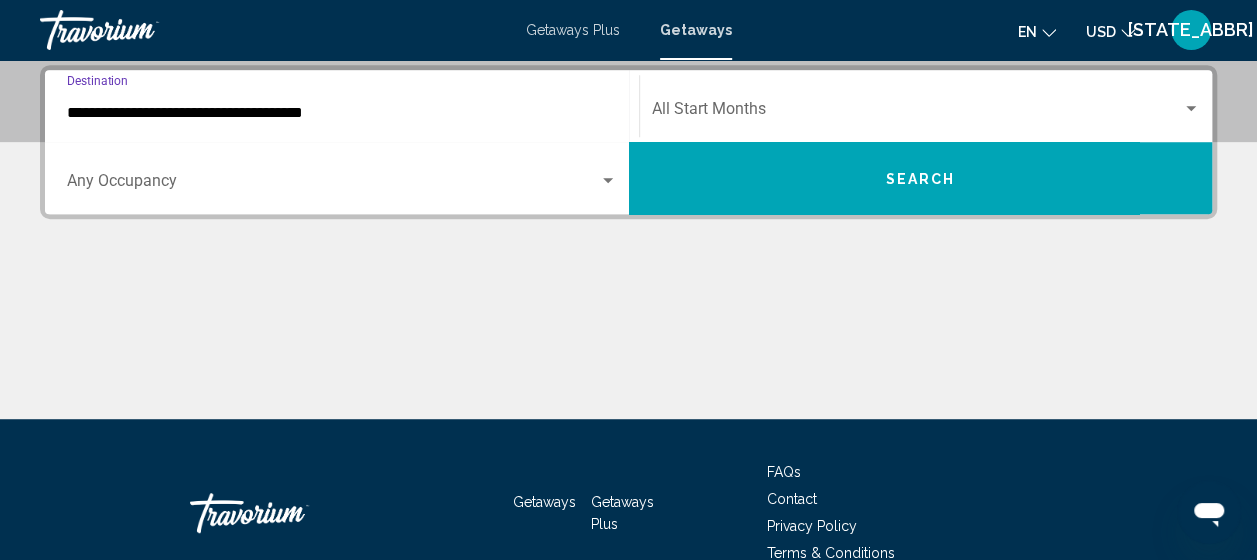 click on "Occupancy Any Occupancy" at bounding box center [342, 178] 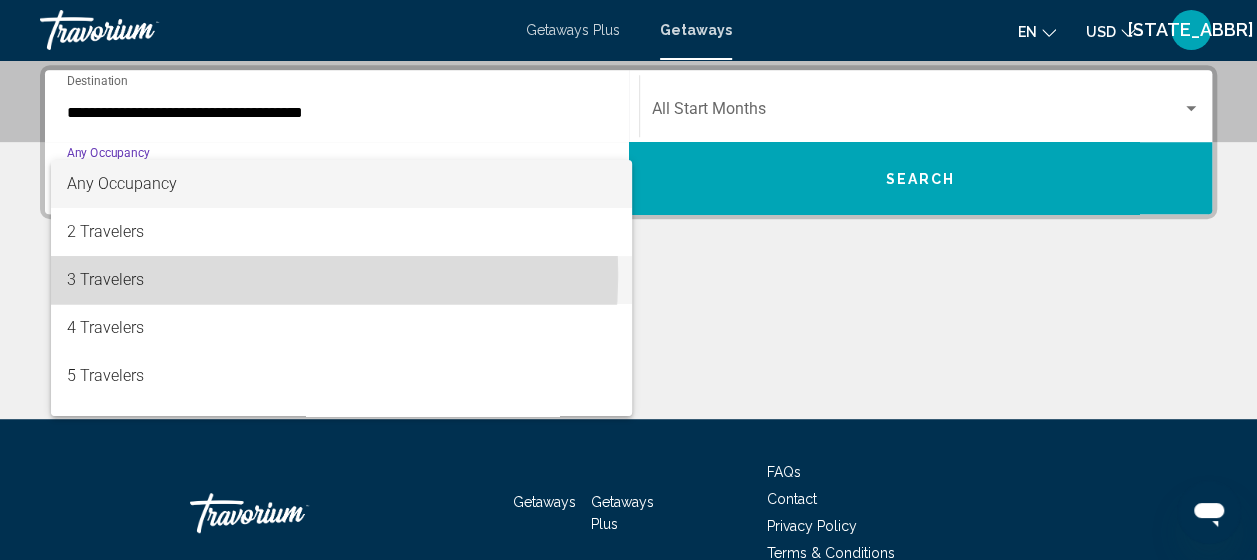 click on "3 Travelers" at bounding box center (342, 280) 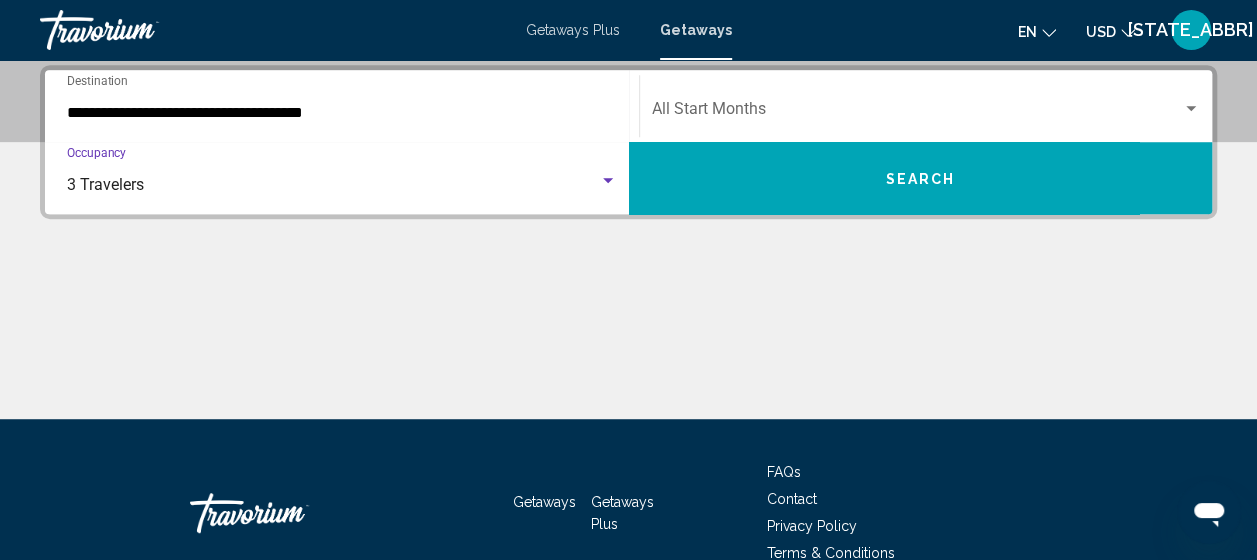 click on "**********" at bounding box center [342, 113] 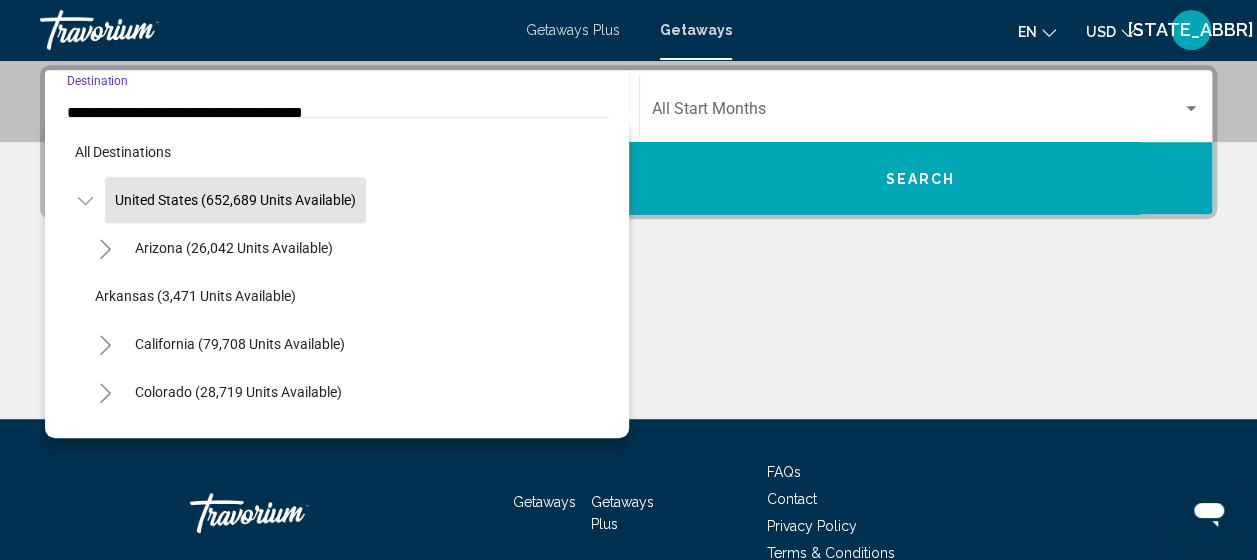 scroll, scrollTop: 377, scrollLeft: 0, axis: vertical 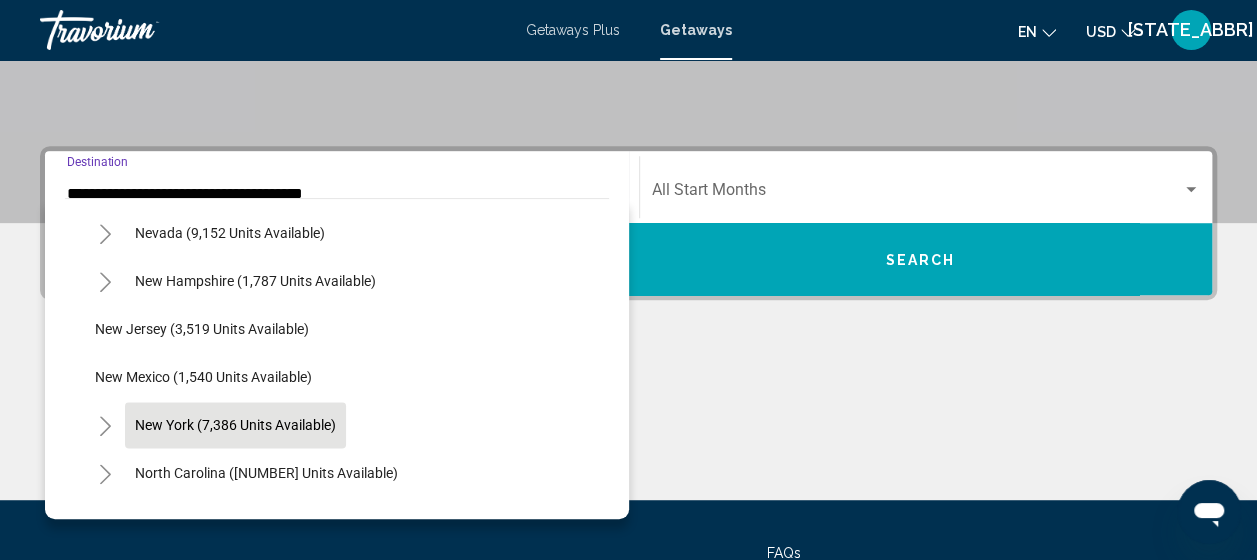click on "New York (7,386 units available)" 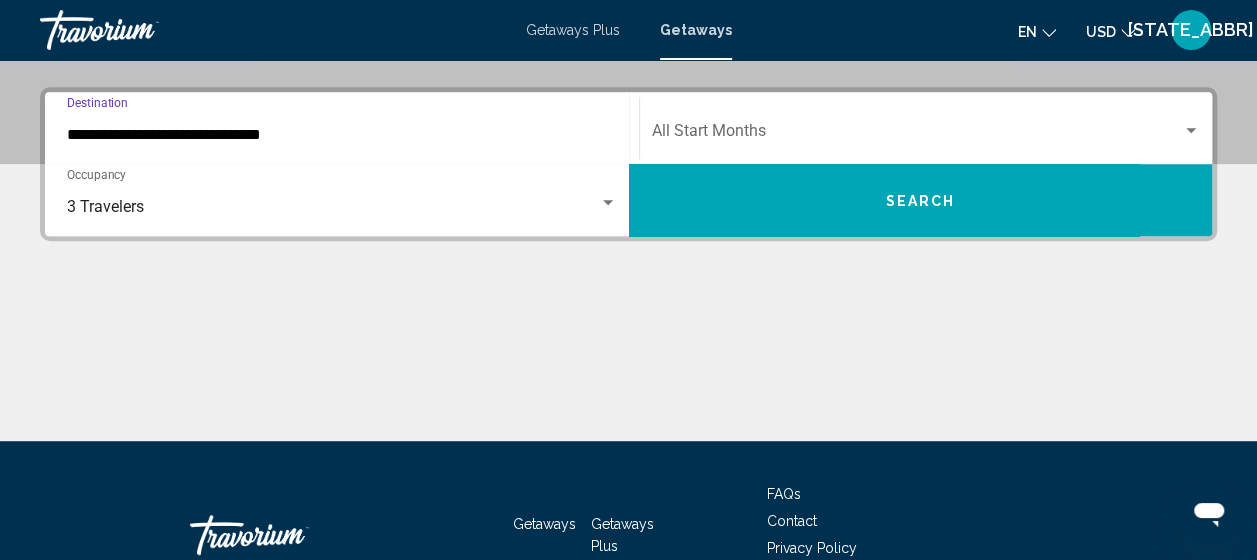 scroll, scrollTop: 458, scrollLeft: 0, axis: vertical 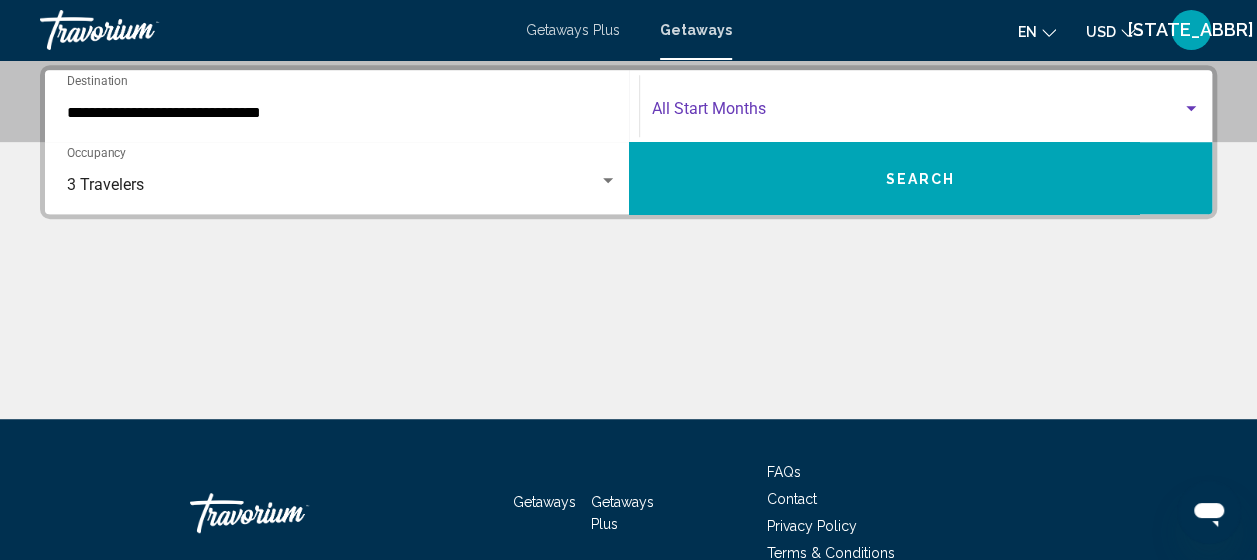click at bounding box center [917, 113] 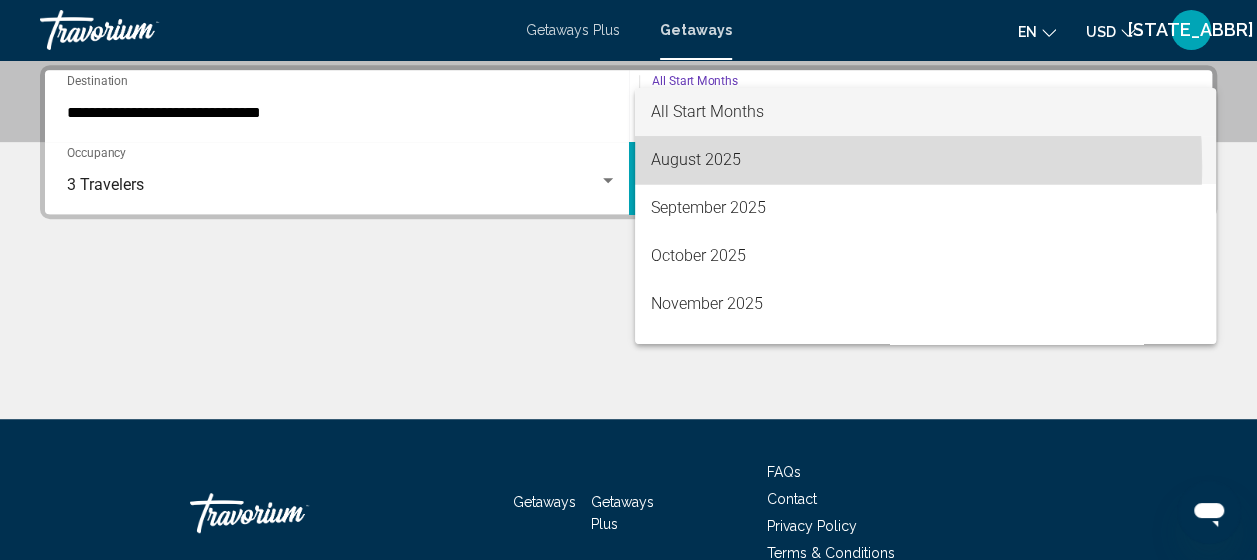 click on "August 2025" at bounding box center [925, 160] 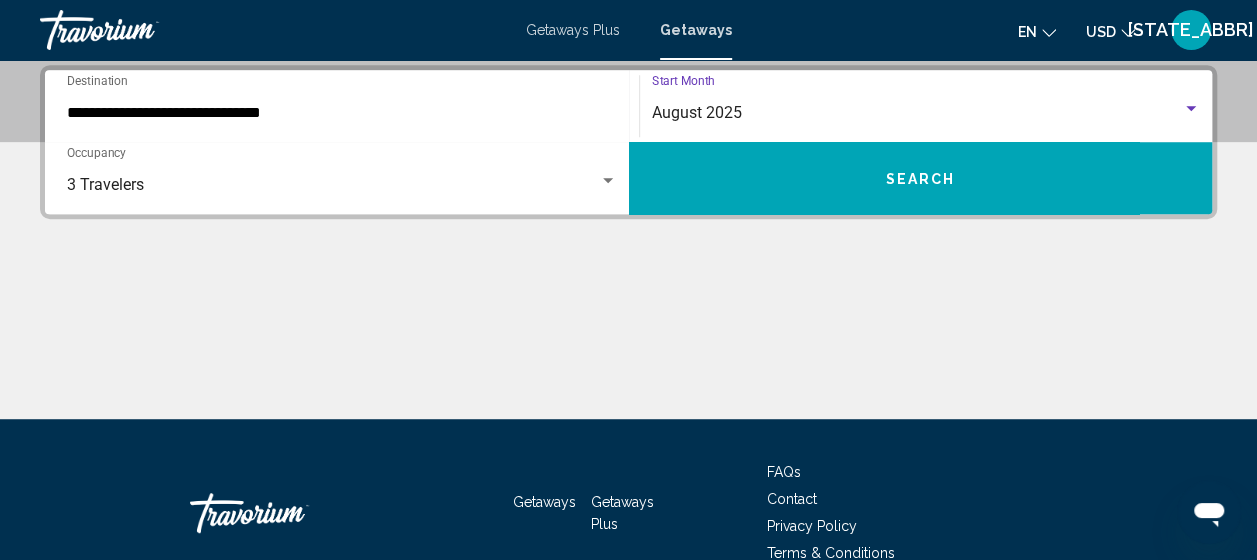 click on "Search" at bounding box center [921, 178] 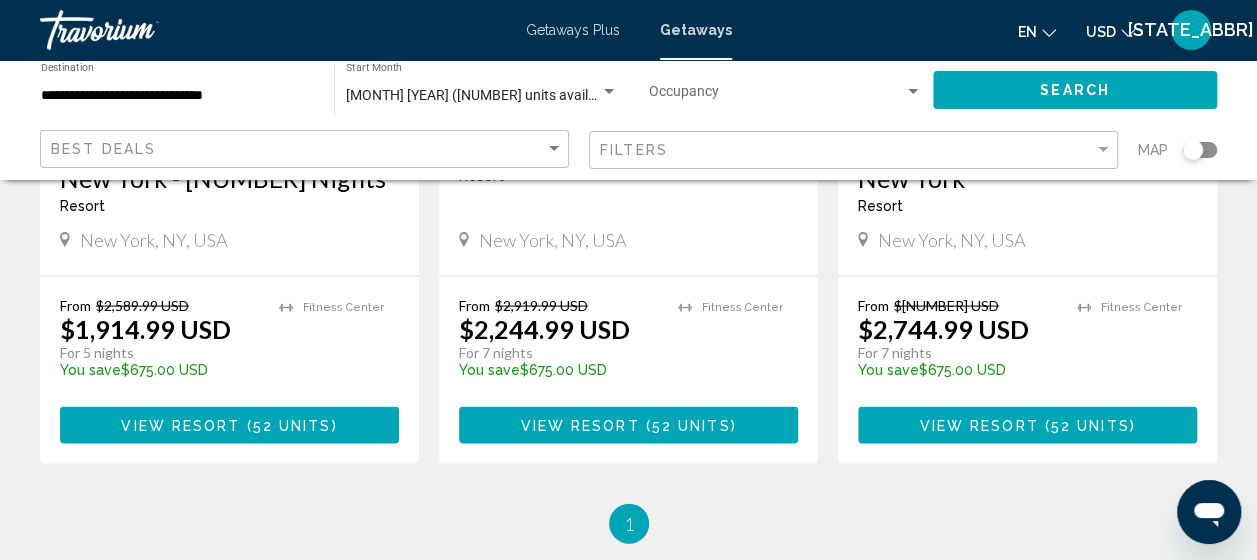 scroll, scrollTop: 2000, scrollLeft: 0, axis: vertical 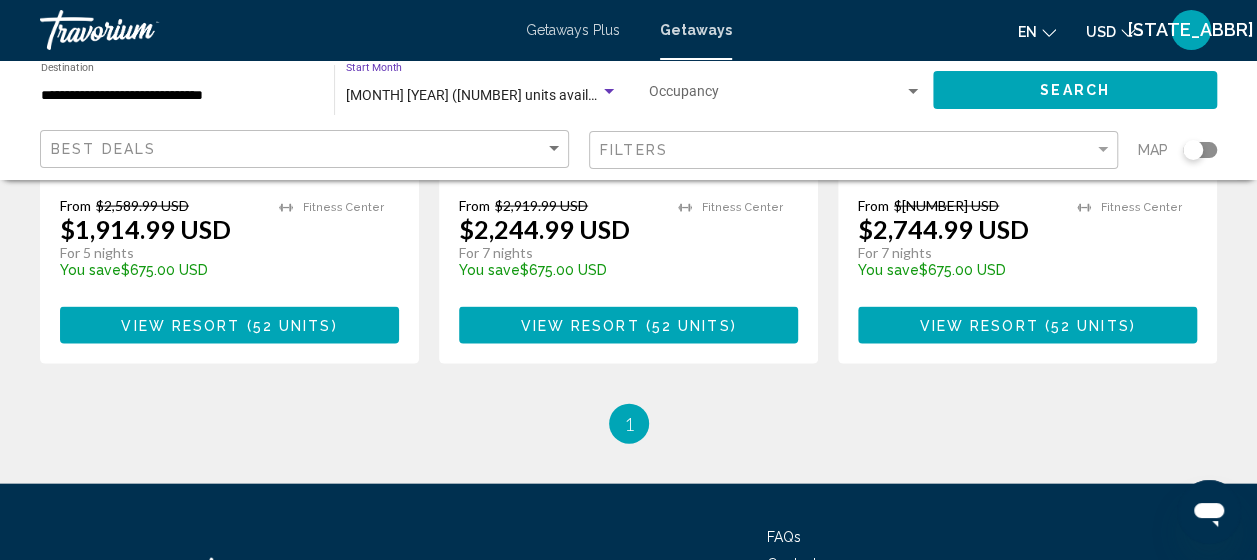 click on "[MONTH] [YEAR] ([NUMBER] units available)" at bounding box center (482, 95) 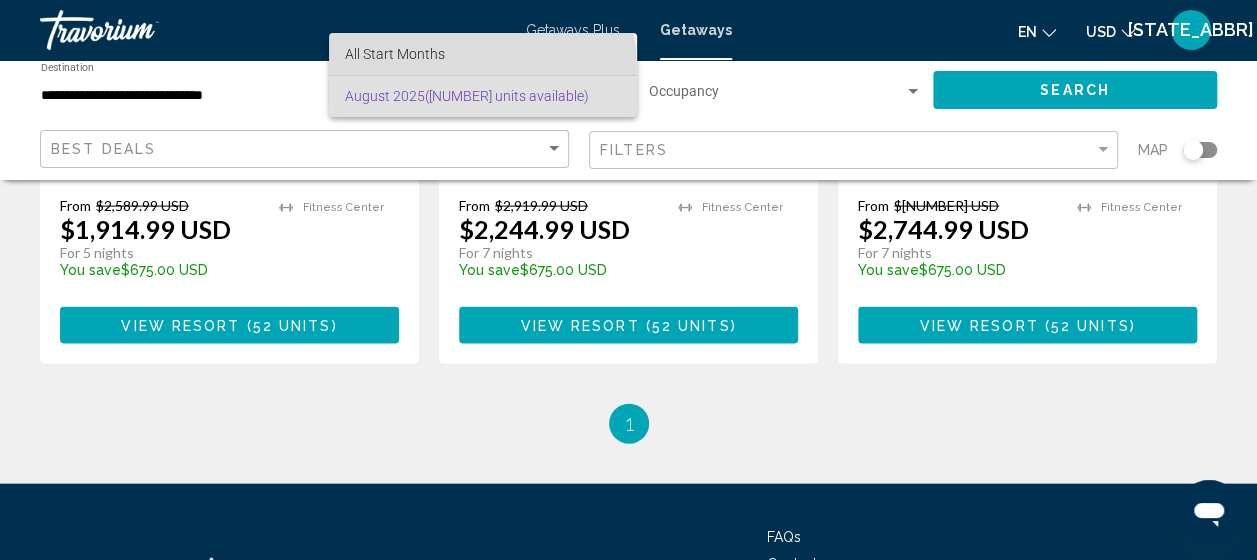 click on "All Start Months" at bounding box center (483, 54) 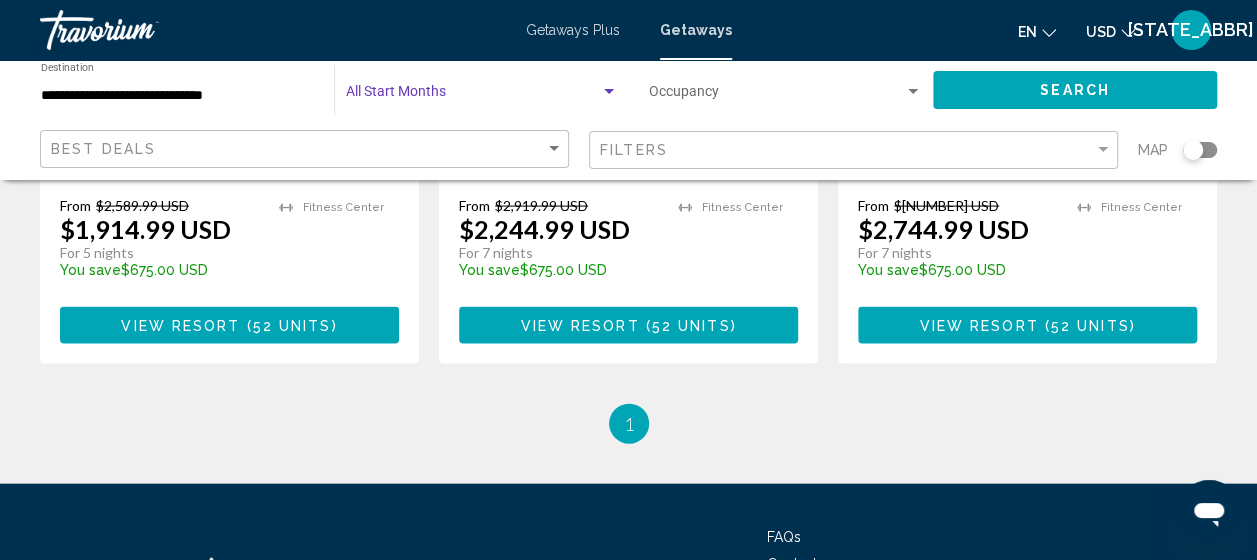 click at bounding box center [609, 92] 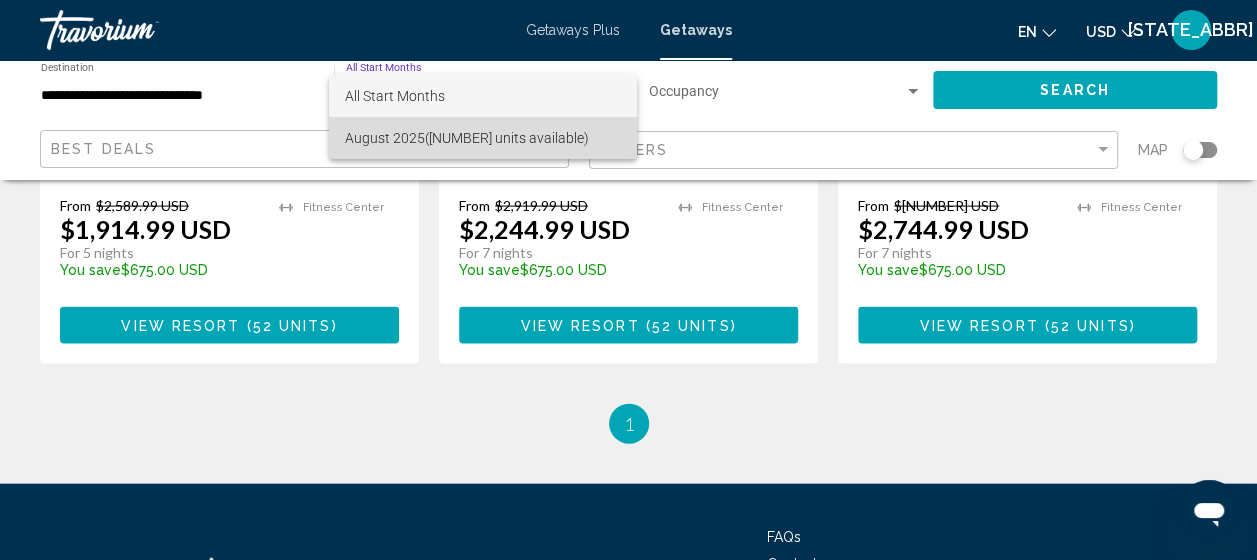 click on "[MONTH] [YEAR] ([NUMBER] units available)" at bounding box center [483, 138] 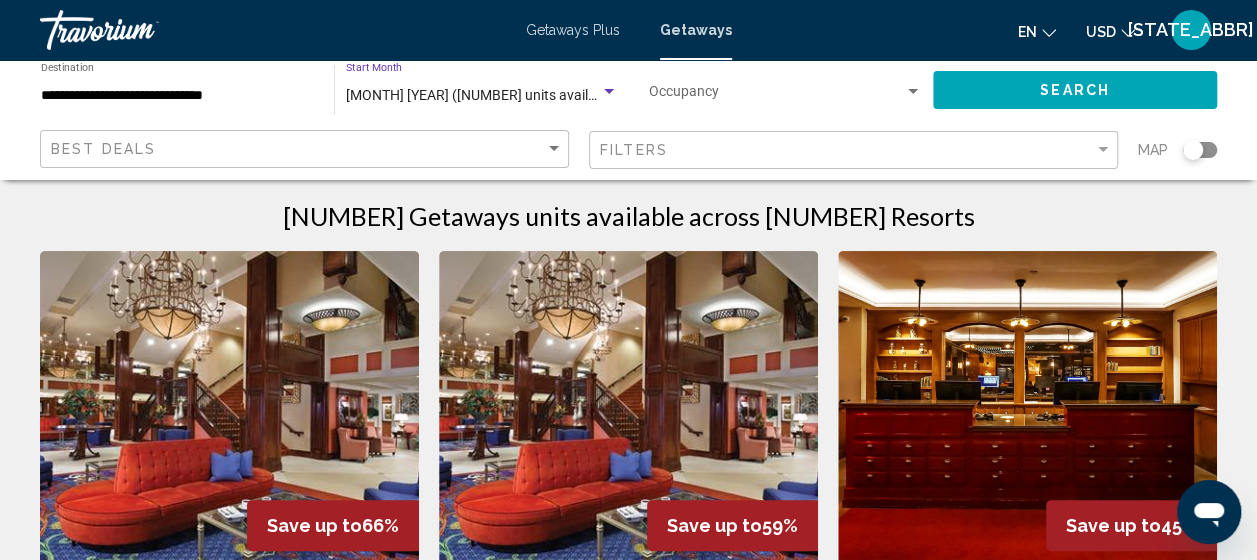 scroll, scrollTop: 0, scrollLeft: 0, axis: both 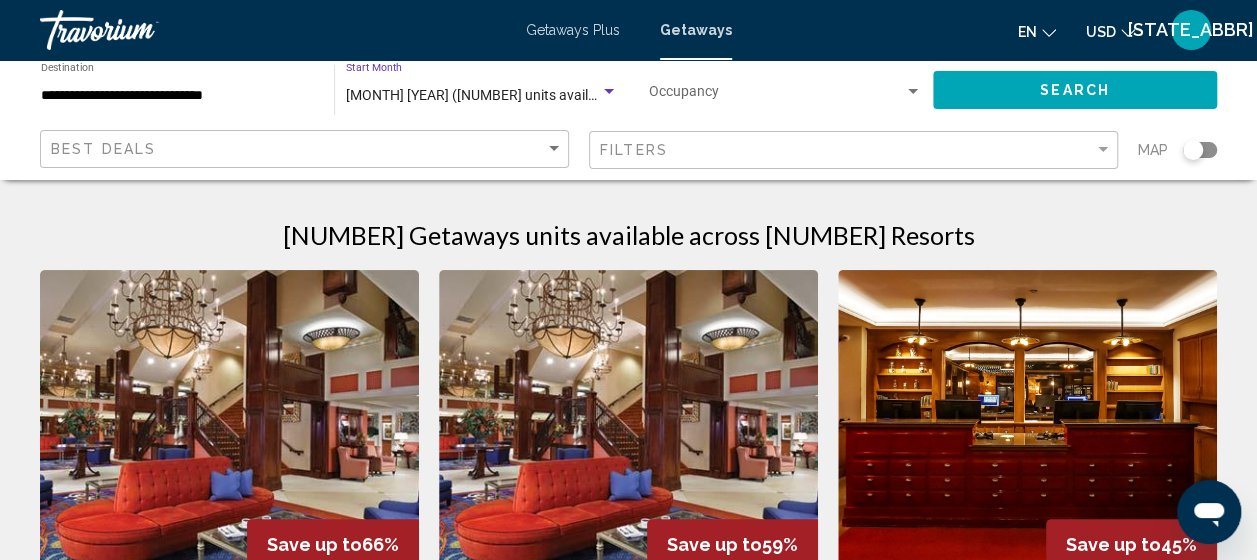 click at bounding box center [609, 92] 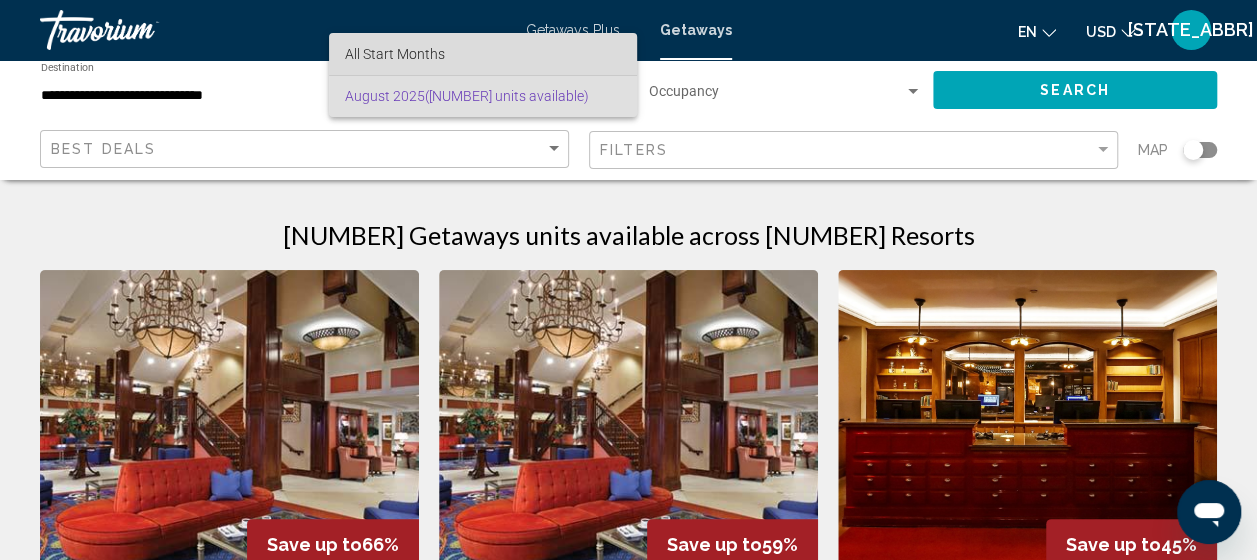 click on "All Start Months" at bounding box center [483, 54] 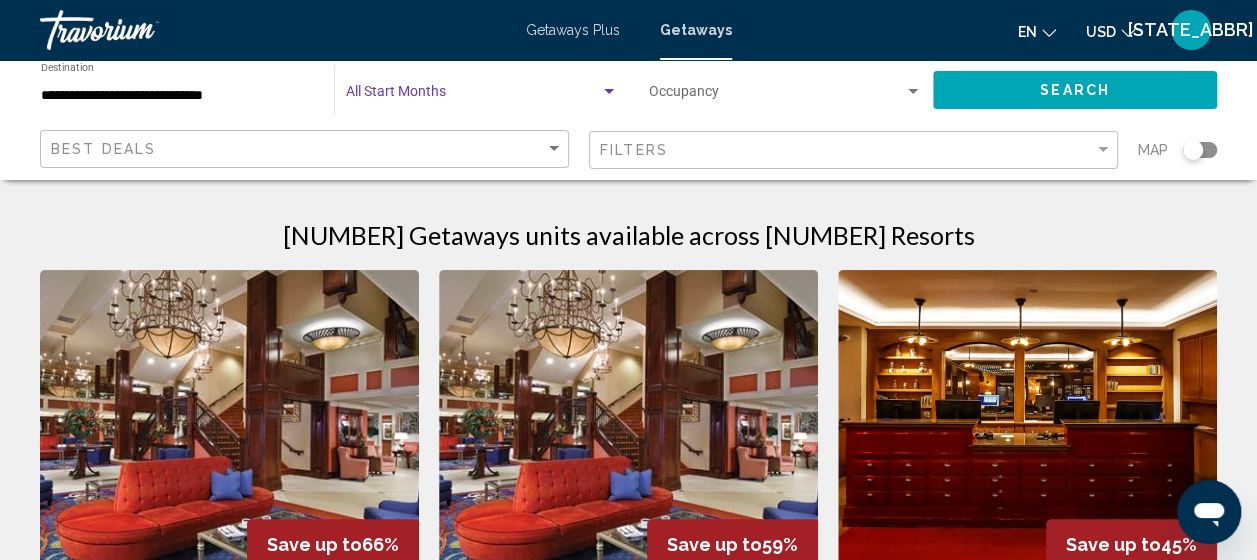 click on "Search" 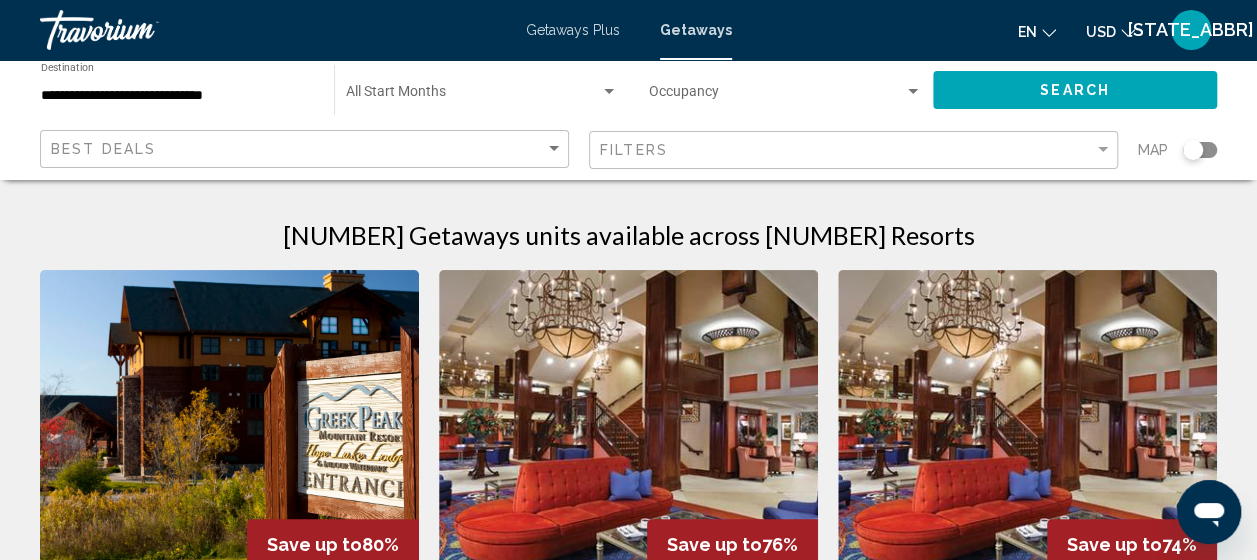 click at bounding box center (609, 91) 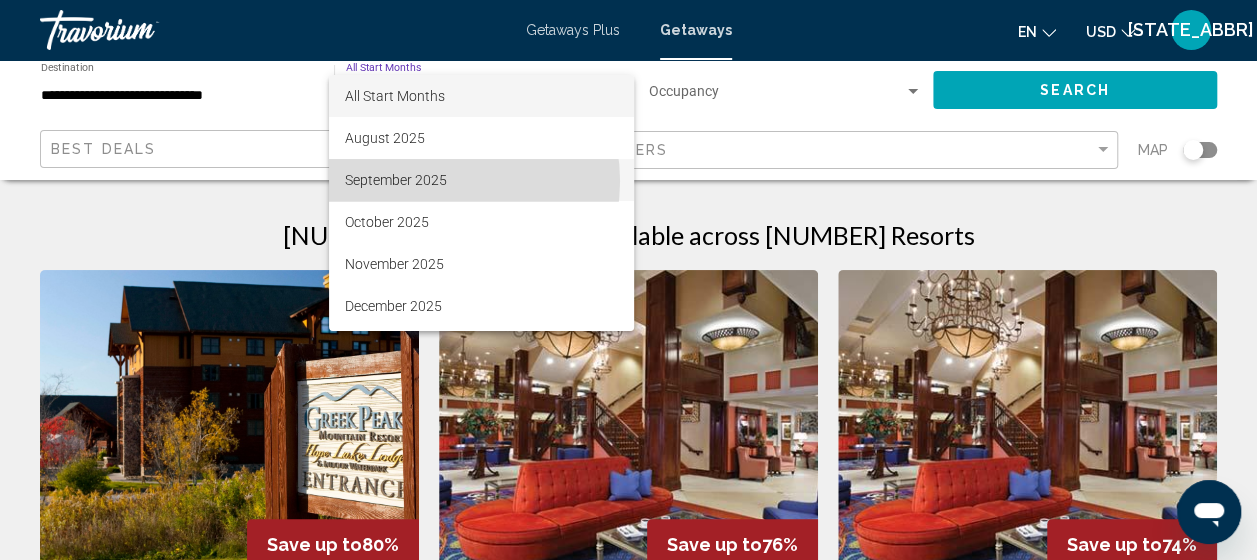 click on "September 2025" at bounding box center (481, 180) 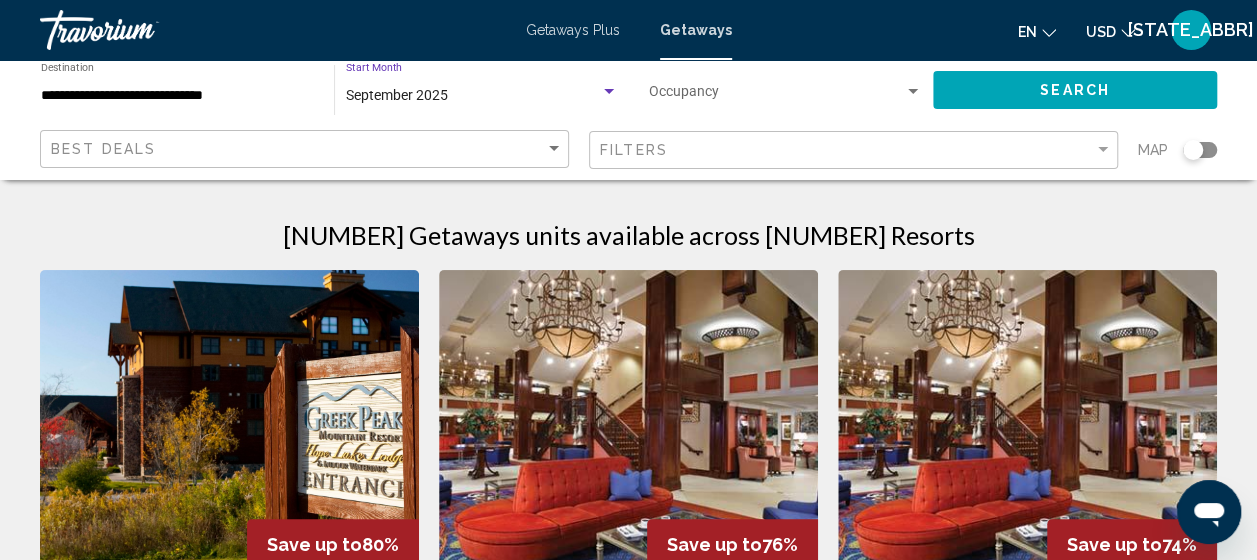 click on "Search" 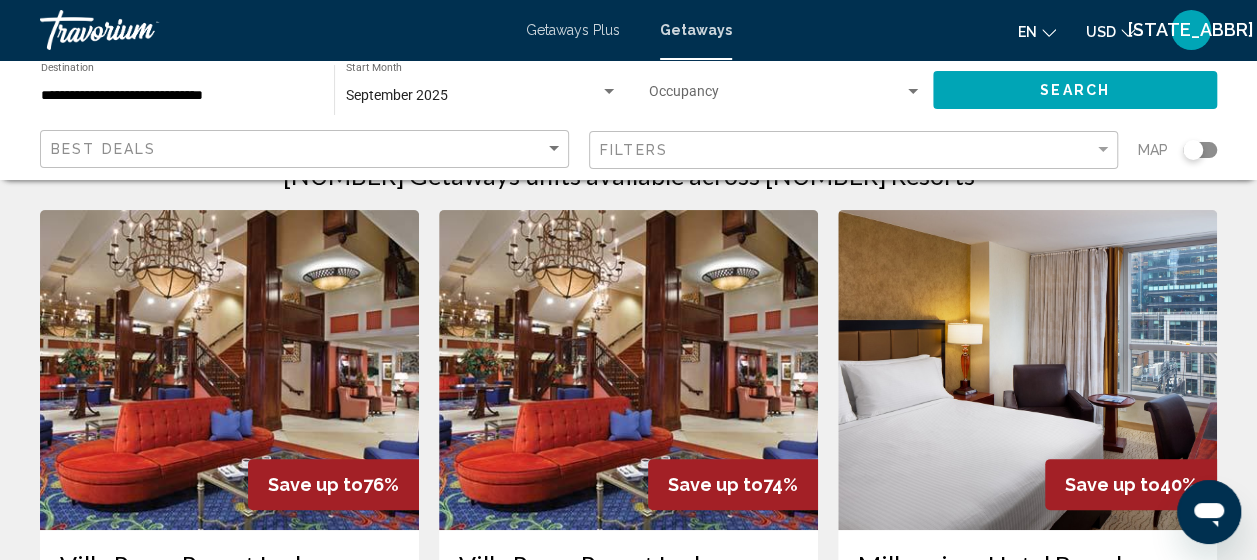 scroll, scrollTop: 0, scrollLeft: 0, axis: both 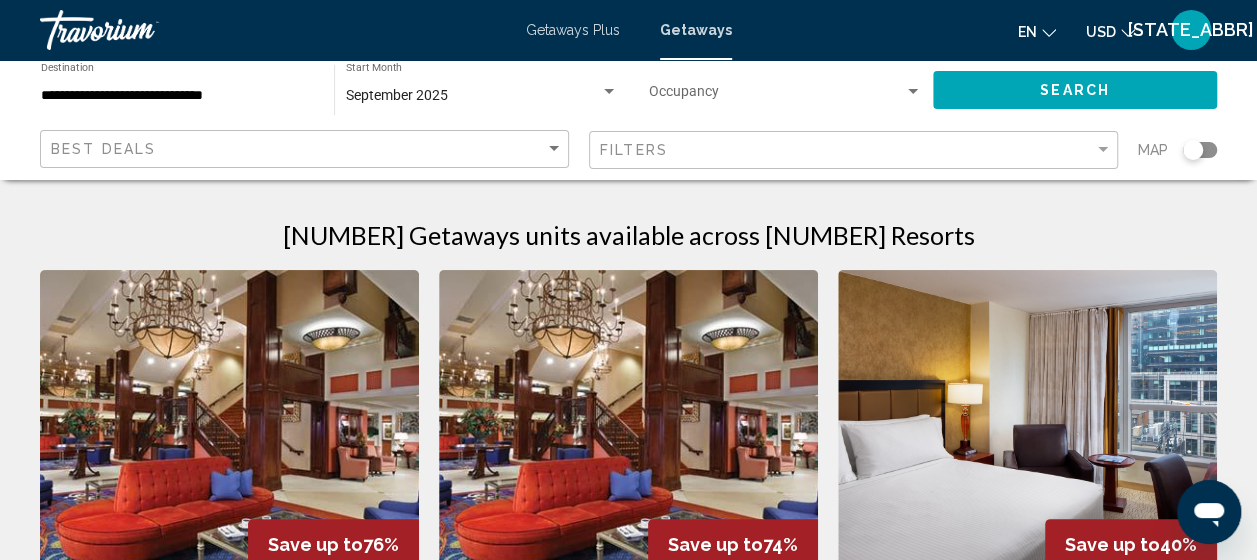 click at bounding box center (609, 91) 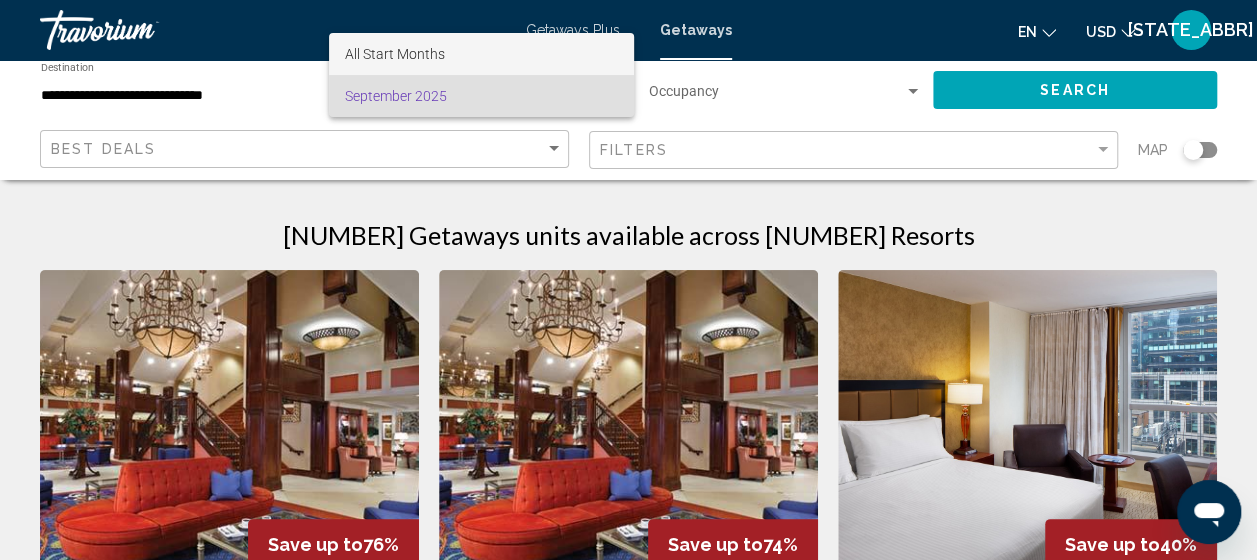 click on "All Start Months" at bounding box center [481, 54] 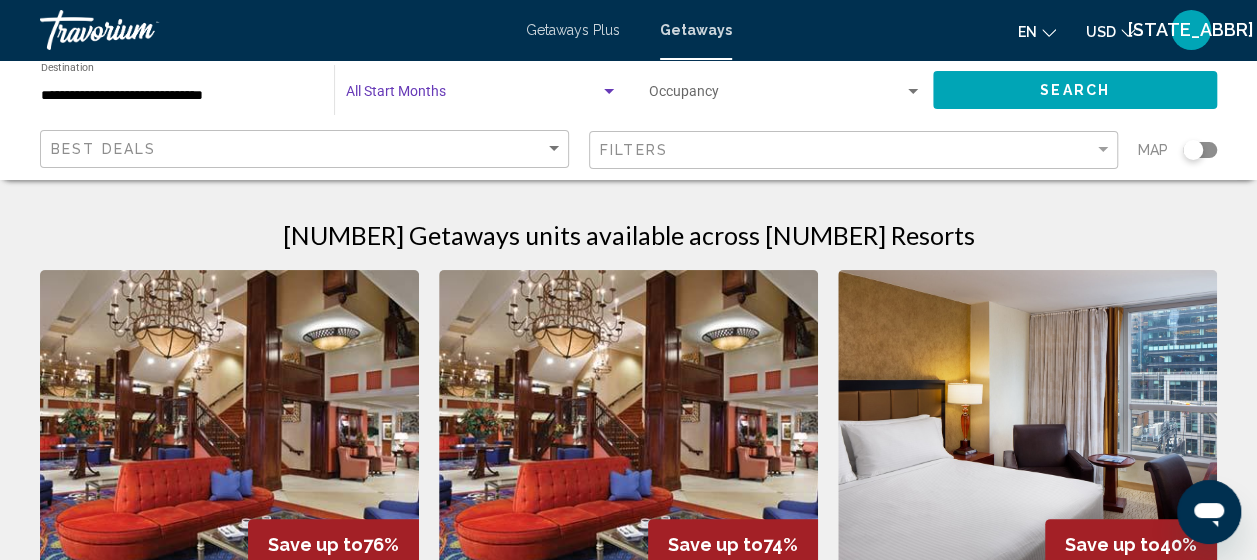 click at bounding box center [609, 91] 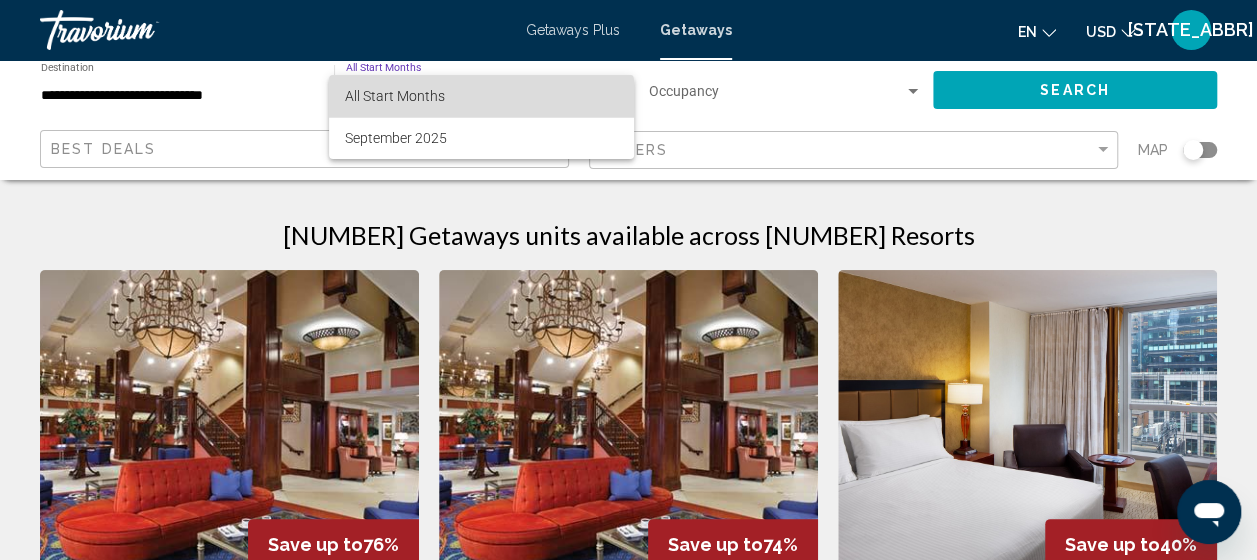 click on "All Start Months" at bounding box center [395, 96] 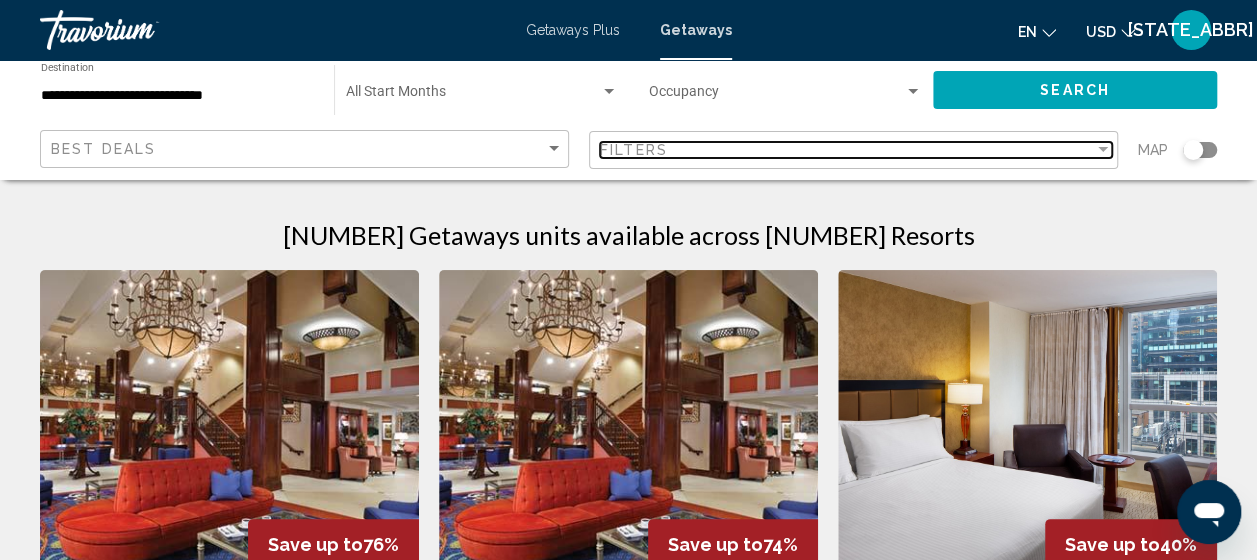 click on "Filters" at bounding box center (634, 150) 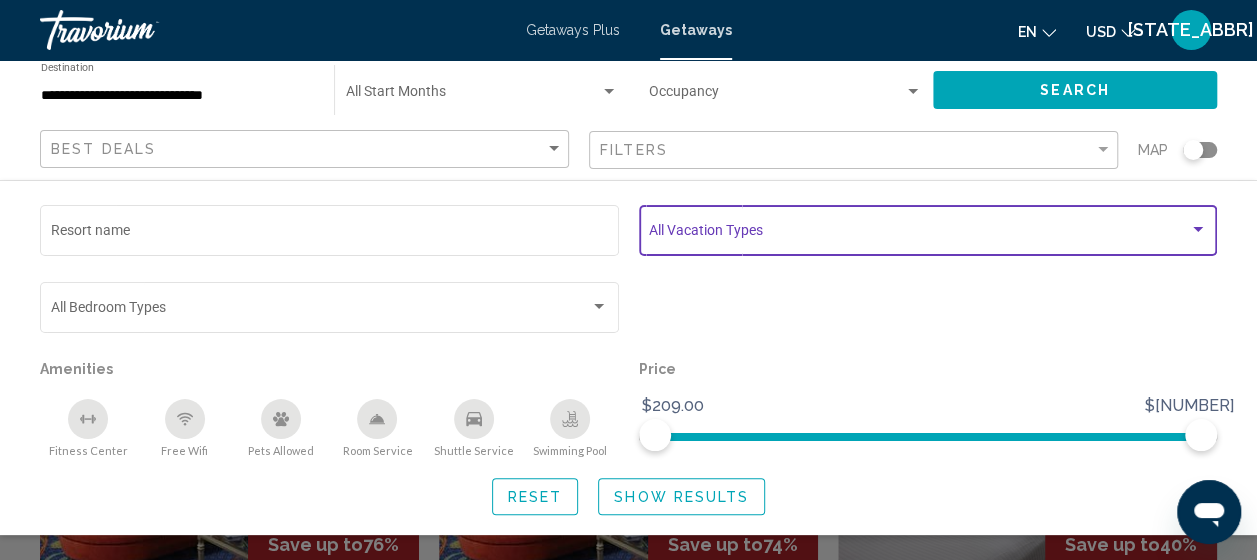click at bounding box center (1198, 230) 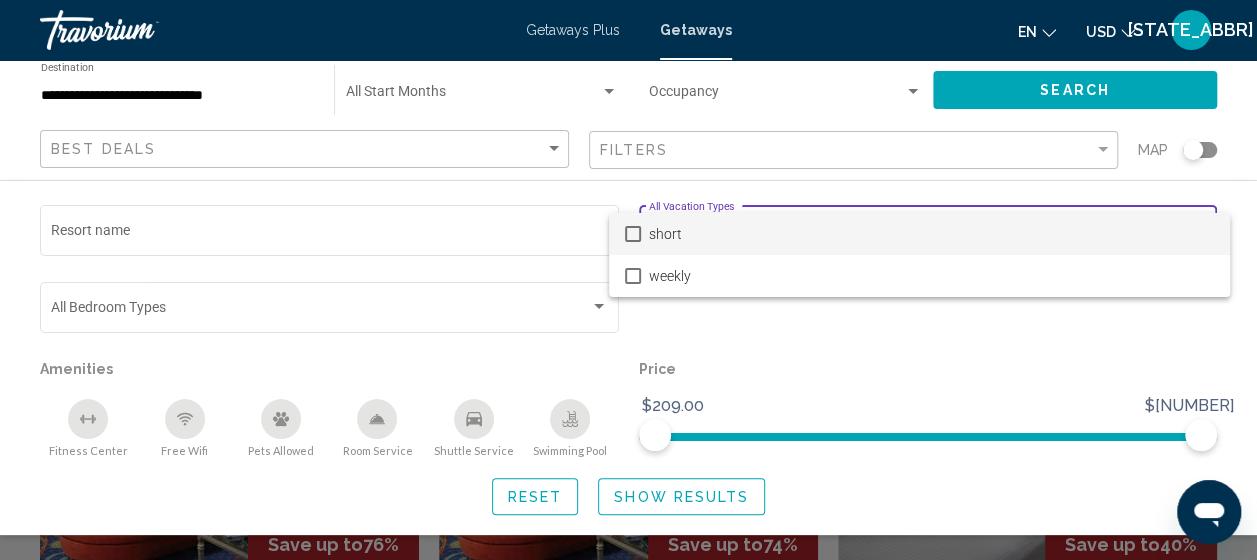 click at bounding box center (633, 234) 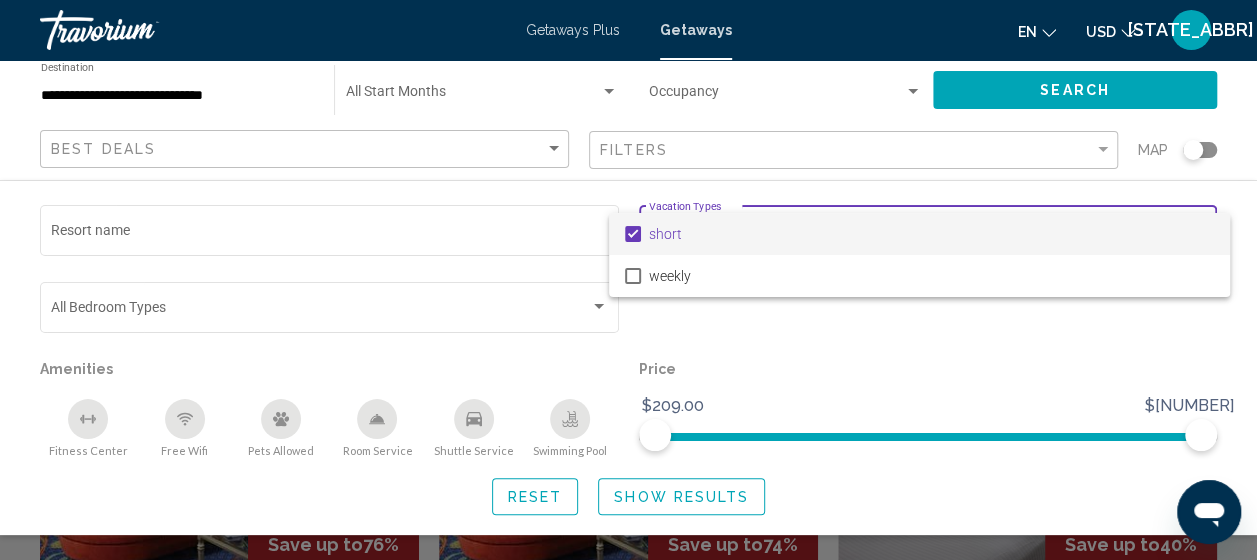 click at bounding box center [628, 280] 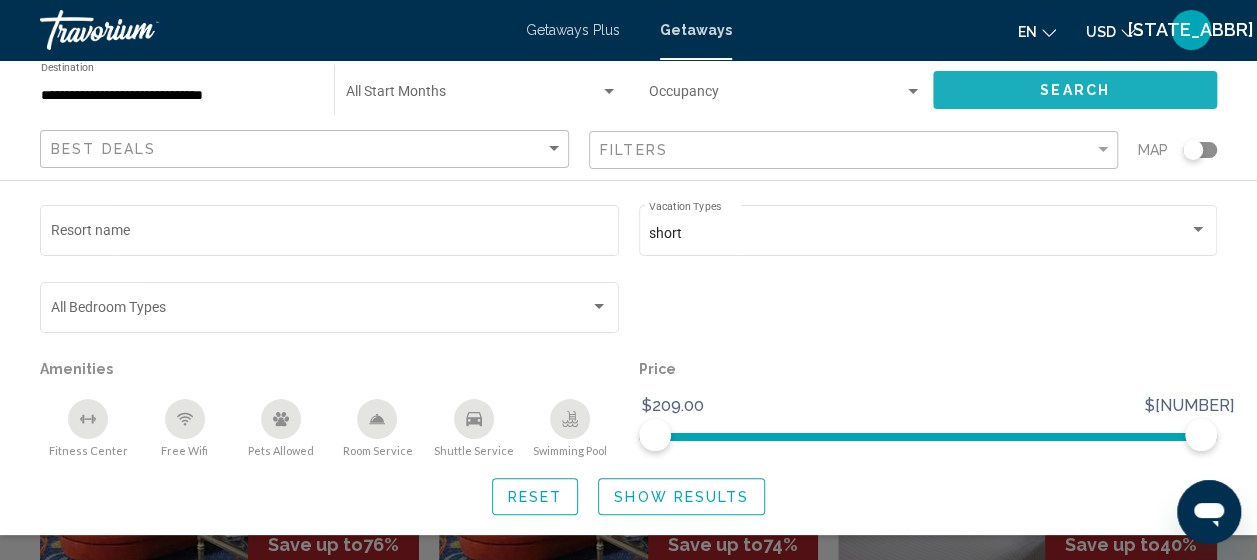 click on "Search" 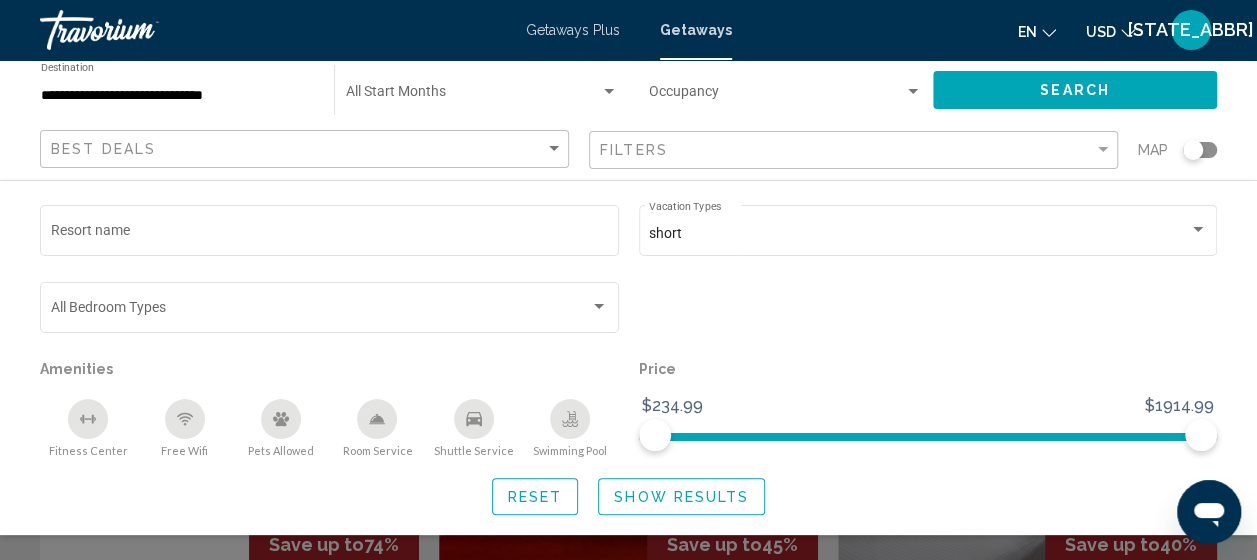 click on "Show Results" 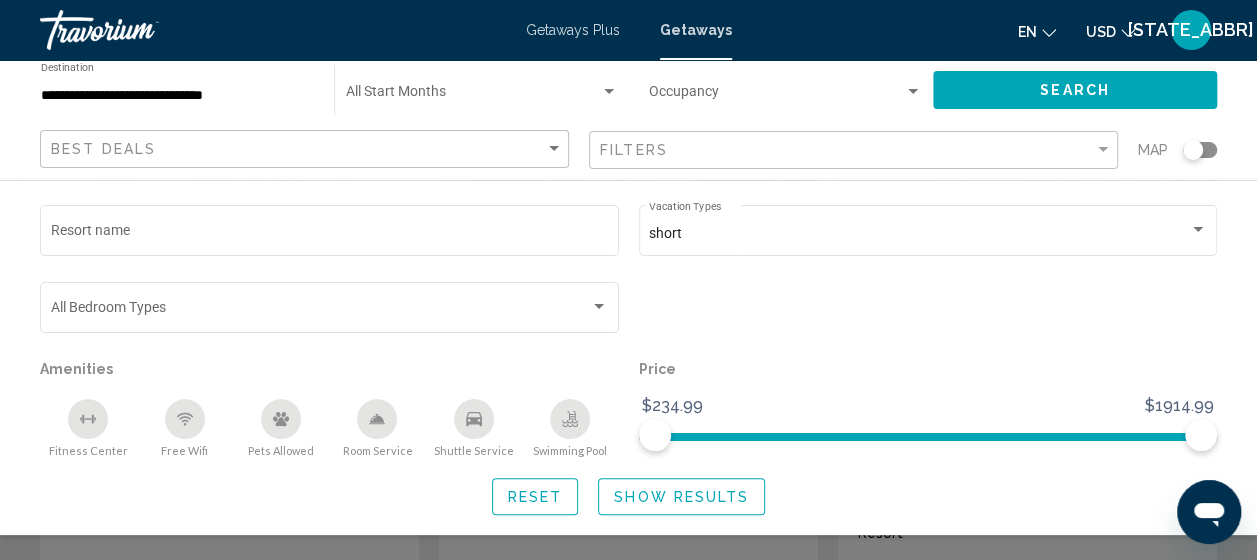 scroll, scrollTop: 200, scrollLeft: 0, axis: vertical 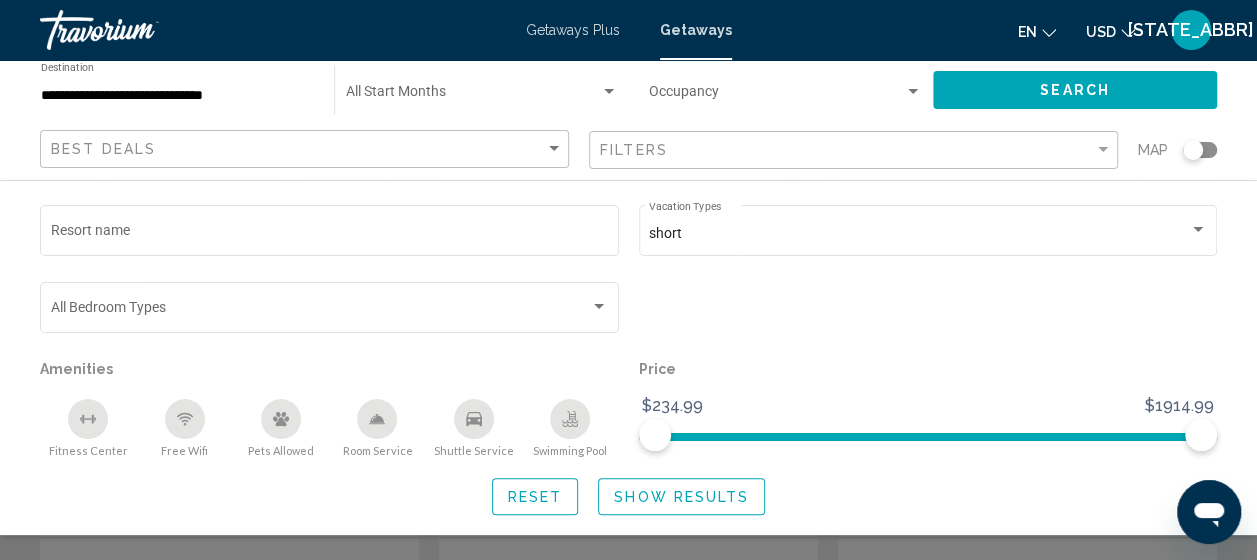 click on "Reset" 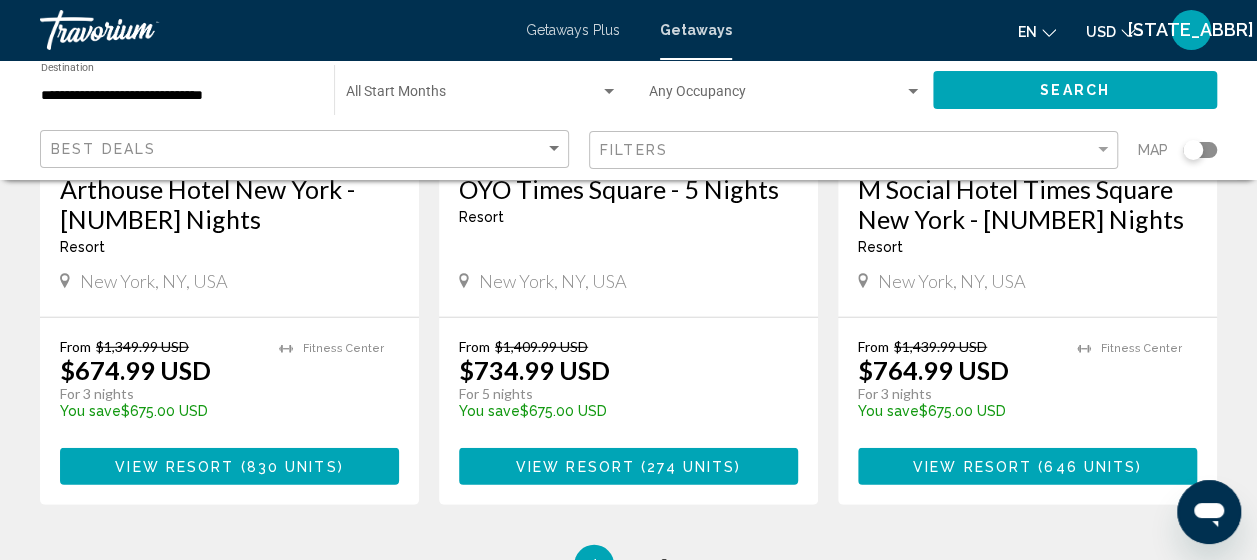 scroll, scrollTop: 2800, scrollLeft: 0, axis: vertical 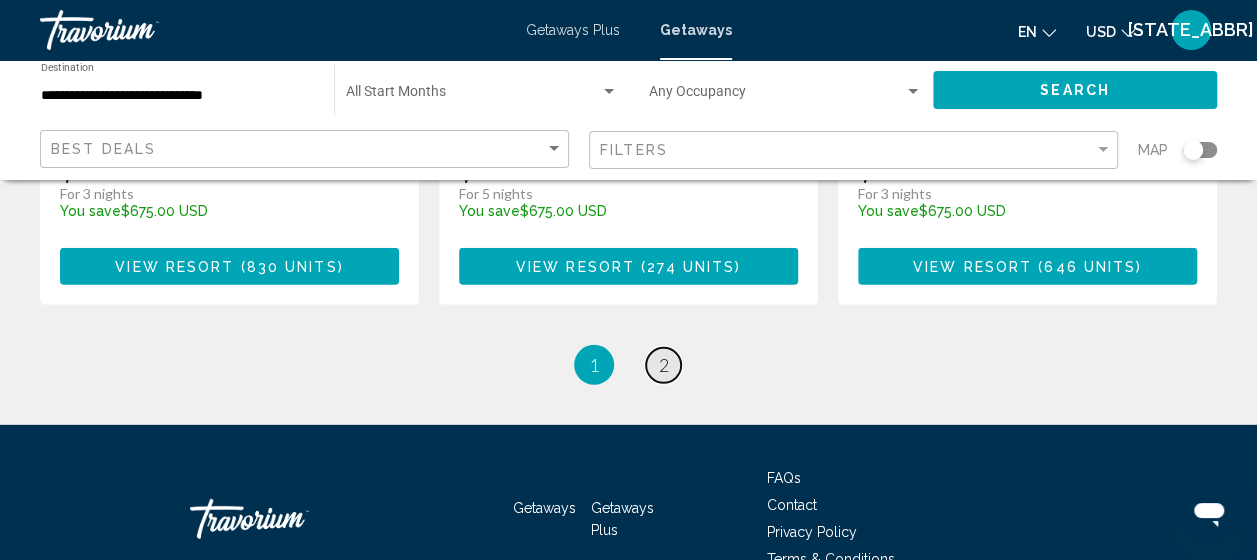 click on "2" at bounding box center [664, 365] 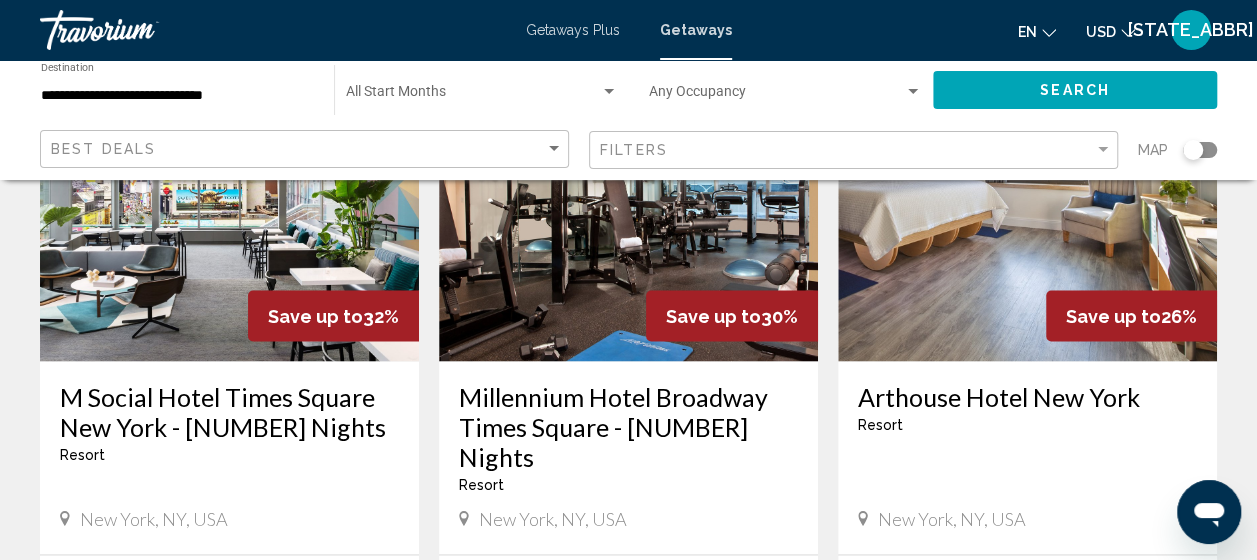 scroll, scrollTop: 1800, scrollLeft: 0, axis: vertical 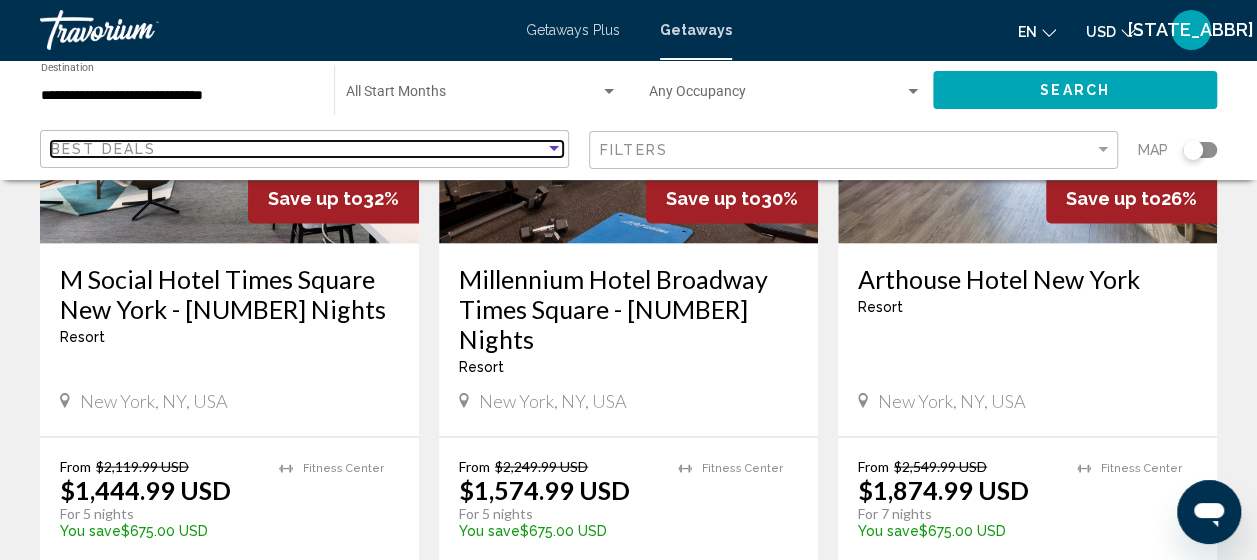 click at bounding box center (554, 148) 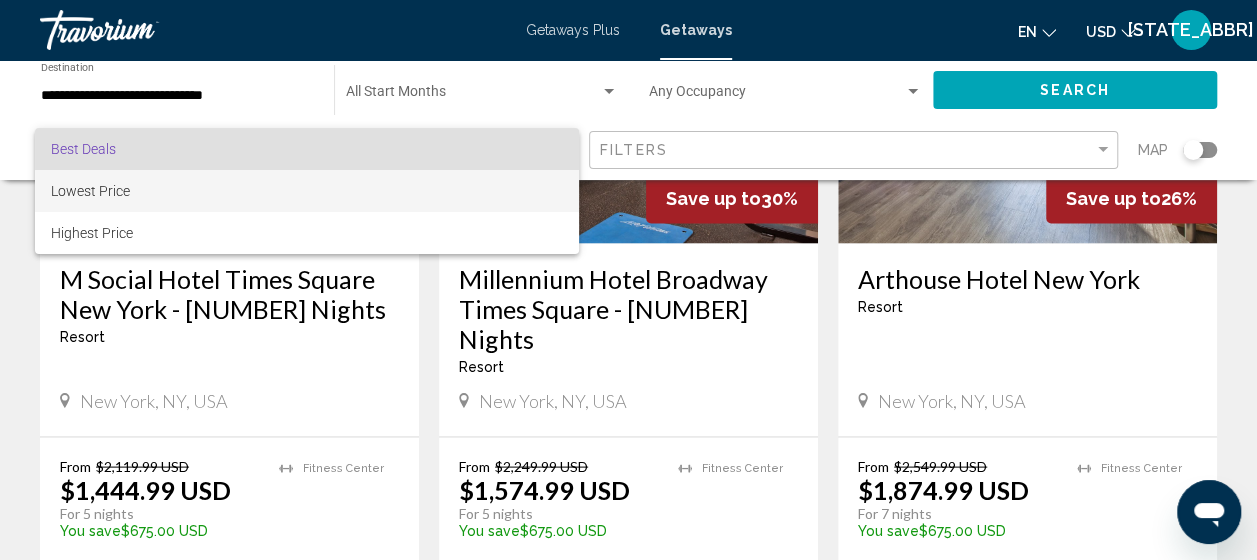 click on "Lowest Price" at bounding box center [307, 191] 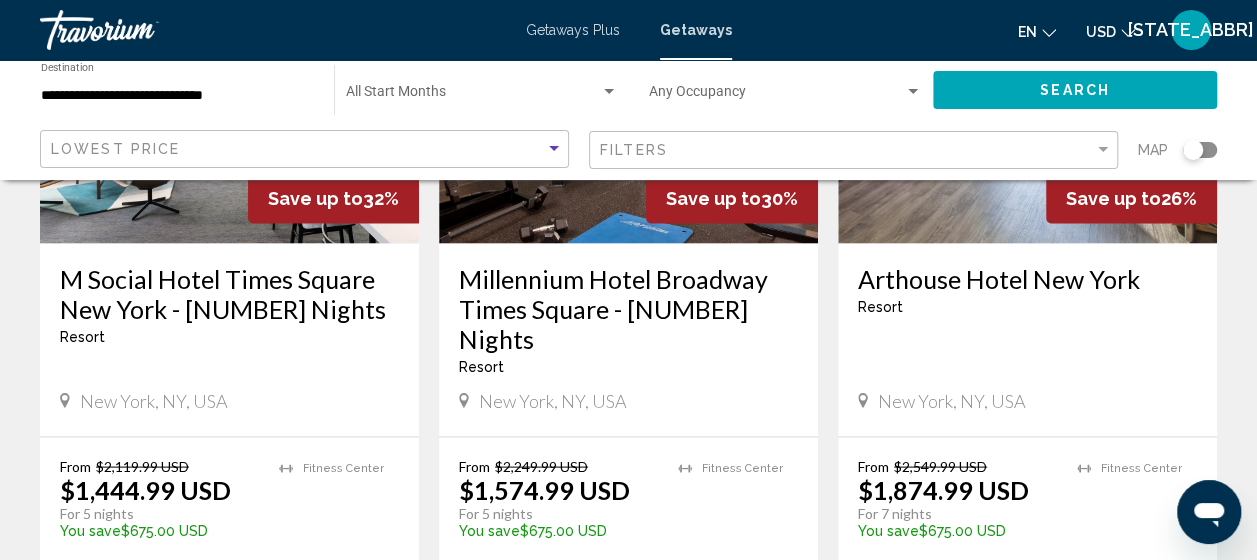 click on "Search" 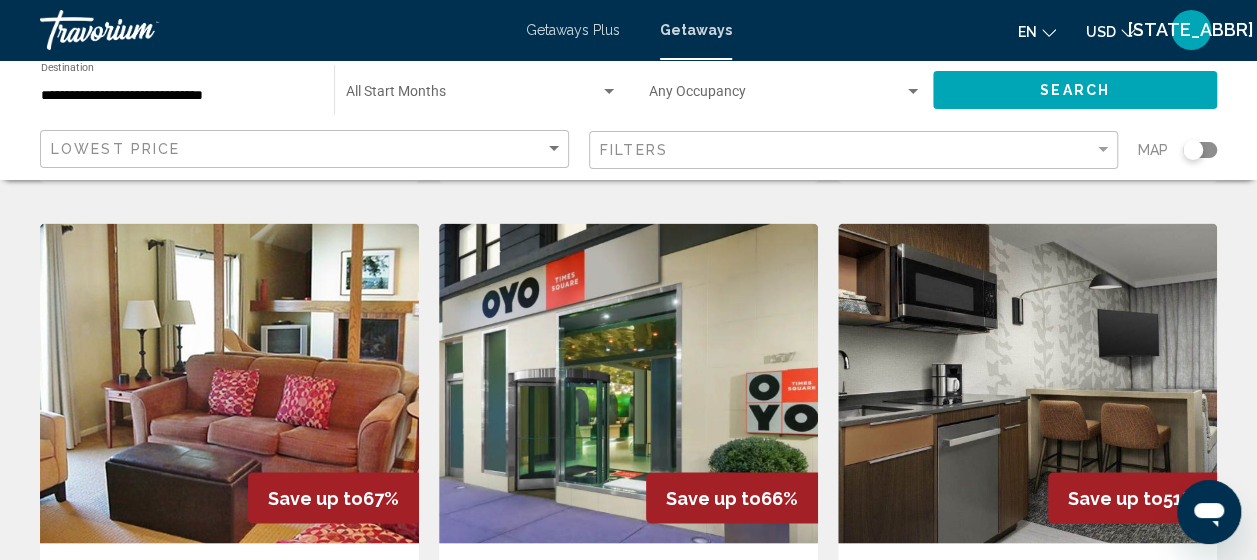 scroll, scrollTop: 1300, scrollLeft: 0, axis: vertical 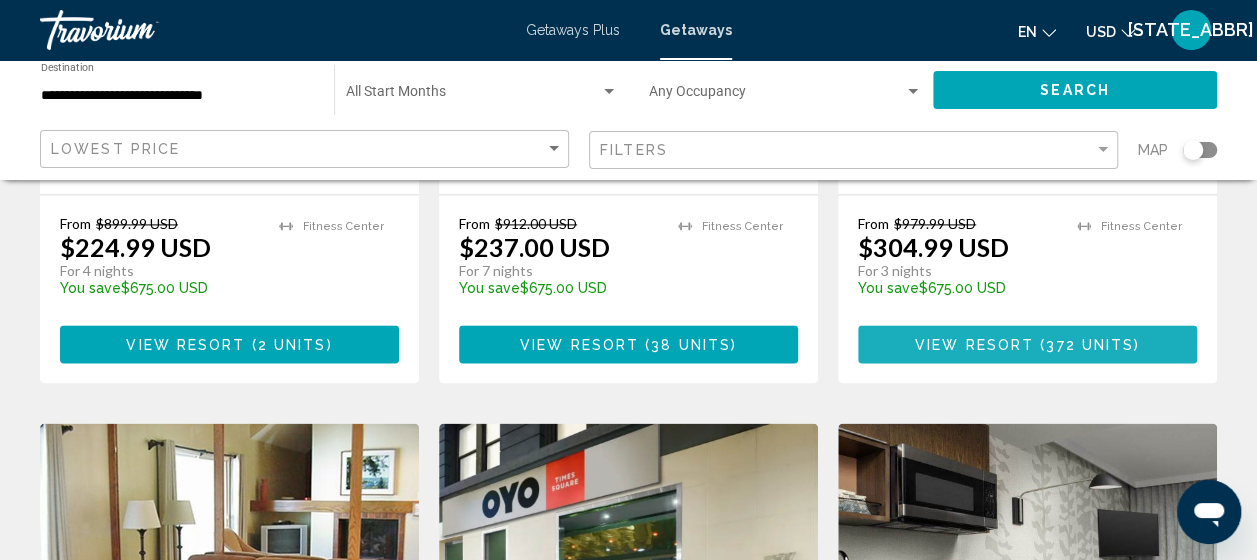 click on "View Resort" at bounding box center [974, 345] 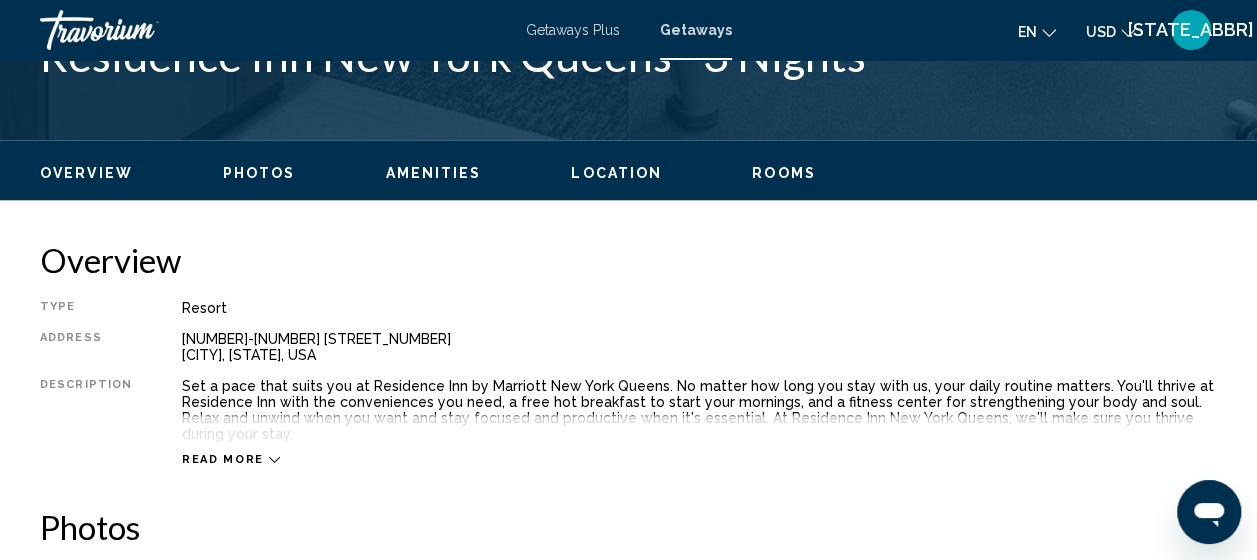 scroll, scrollTop: 955, scrollLeft: 0, axis: vertical 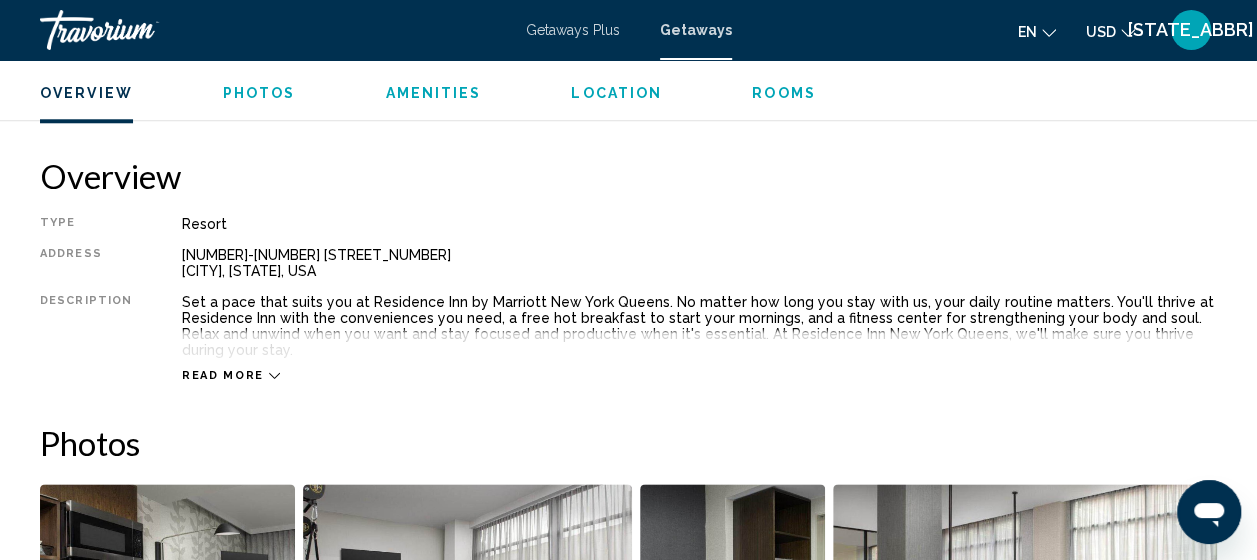 click on "Read more" at bounding box center [223, 375] 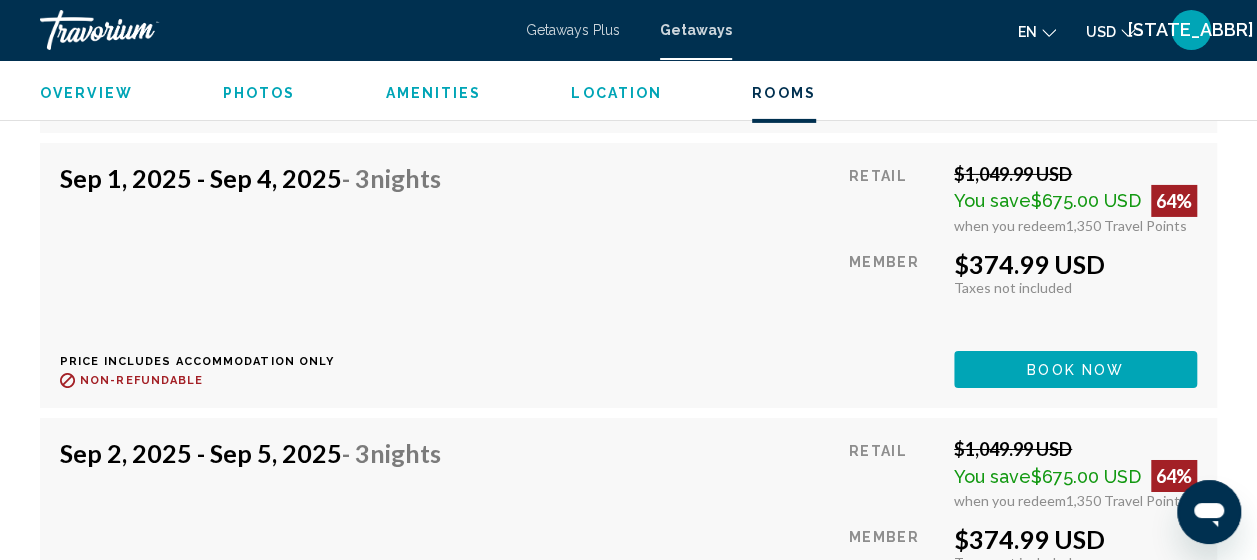 scroll, scrollTop: 7255, scrollLeft: 0, axis: vertical 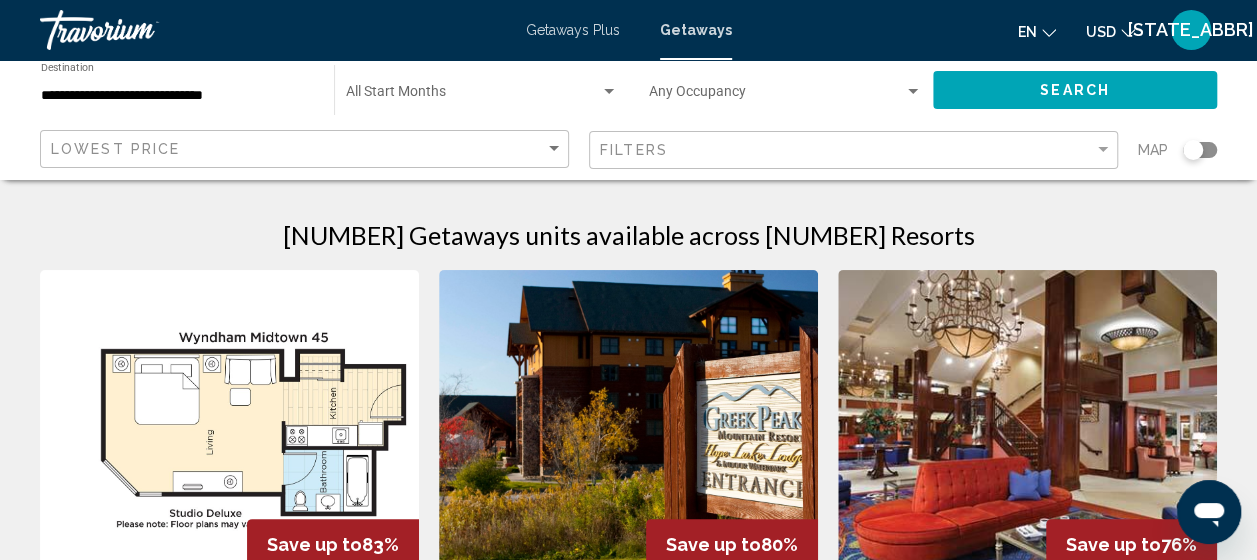 click on "**********" at bounding box center [177, 96] 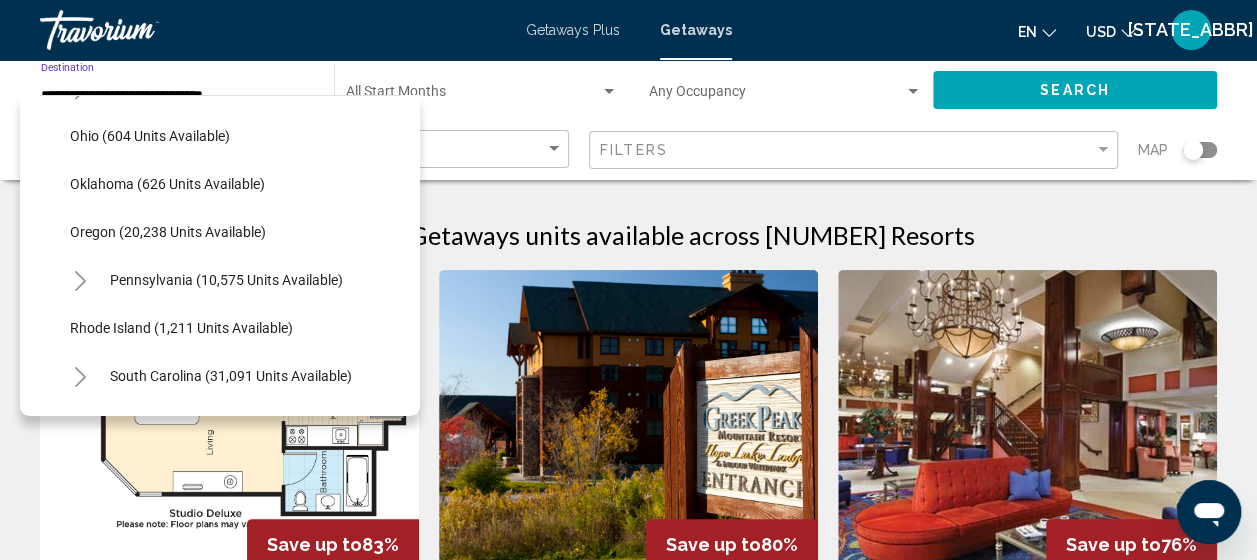 scroll, scrollTop: 1678, scrollLeft: 0, axis: vertical 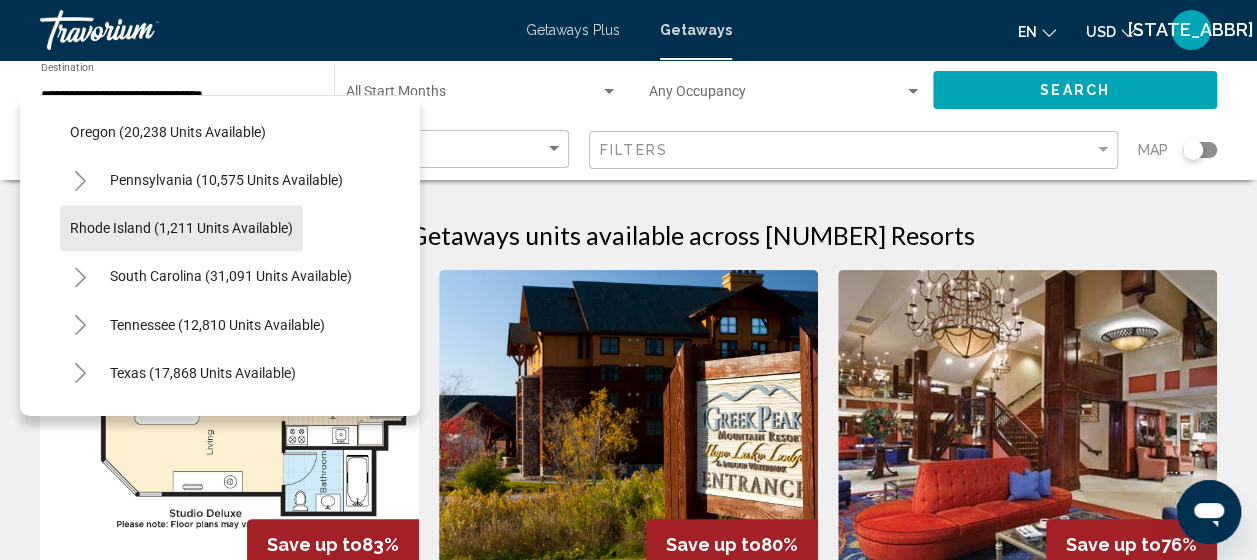 click on "Rhode Island (1,211 units available)" 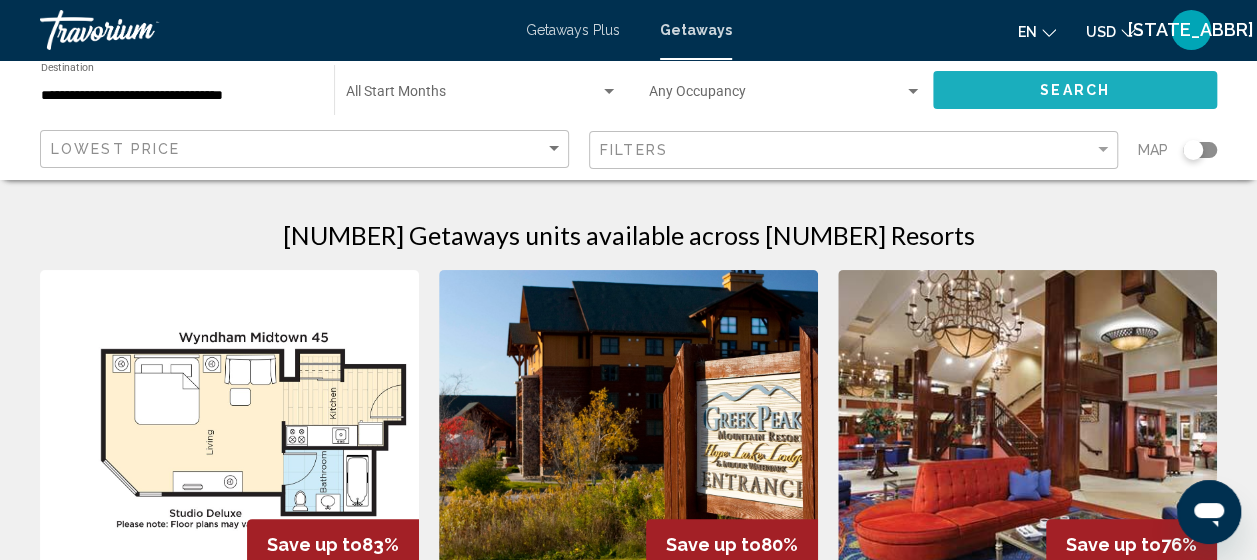 click on "Search" 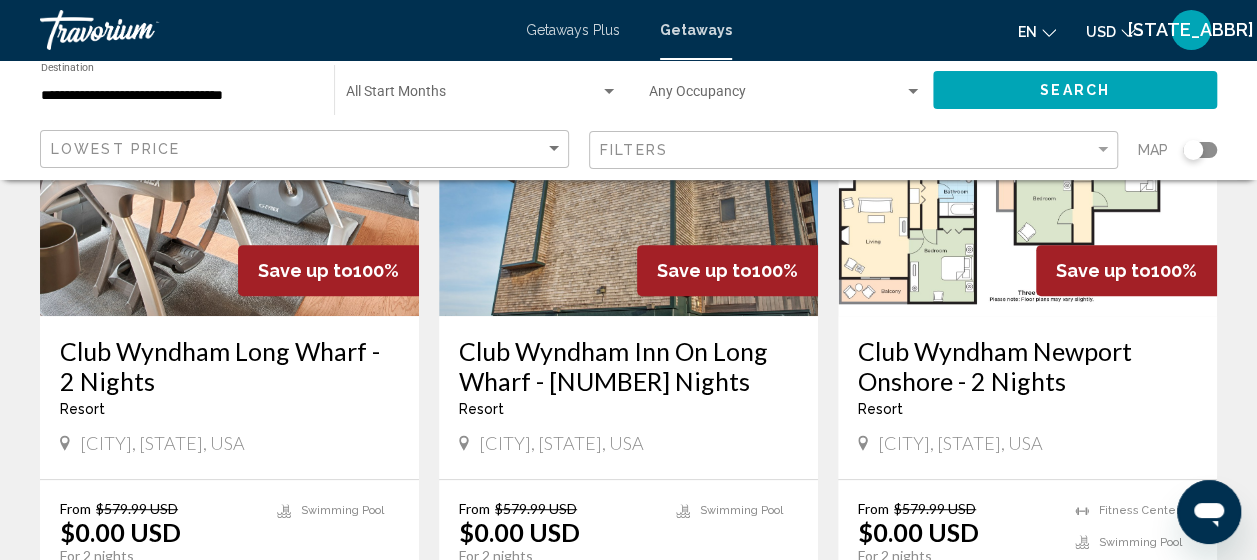 scroll, scrollTop: 300, scrollLeft: 0, axis: vertical 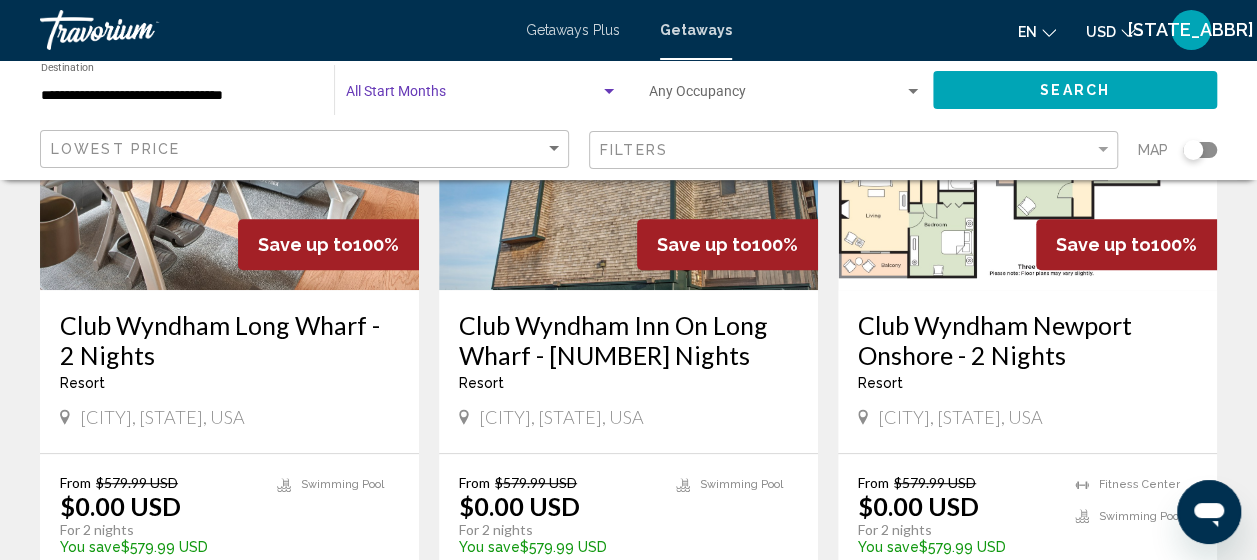 click at bounding box center [609, 91] 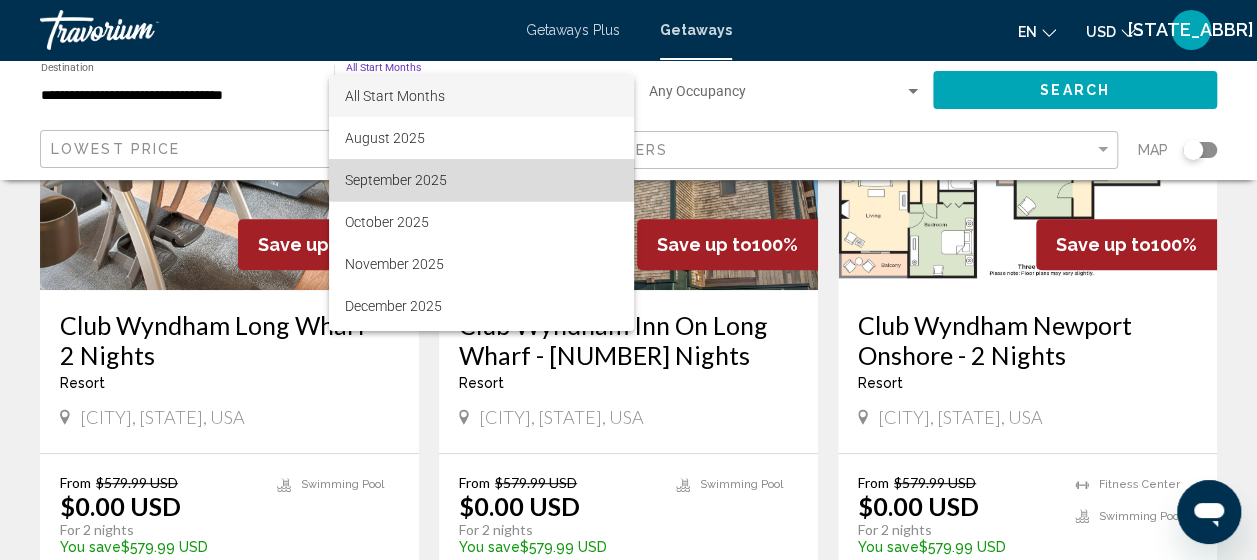 click on "September 2025" at bounding box center (481, 180) 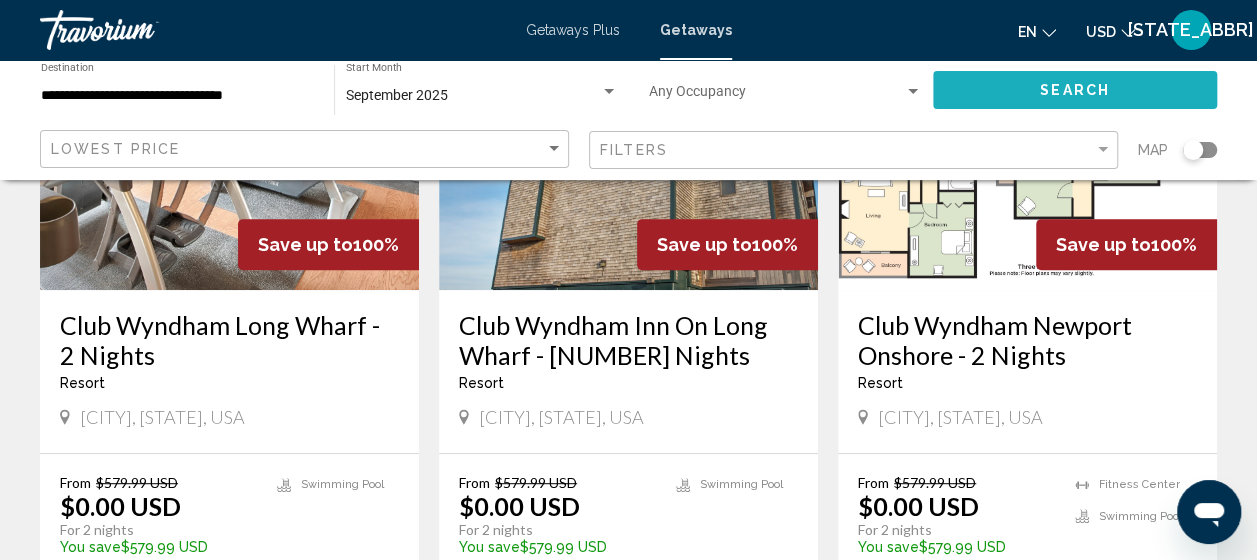 click on "Search" 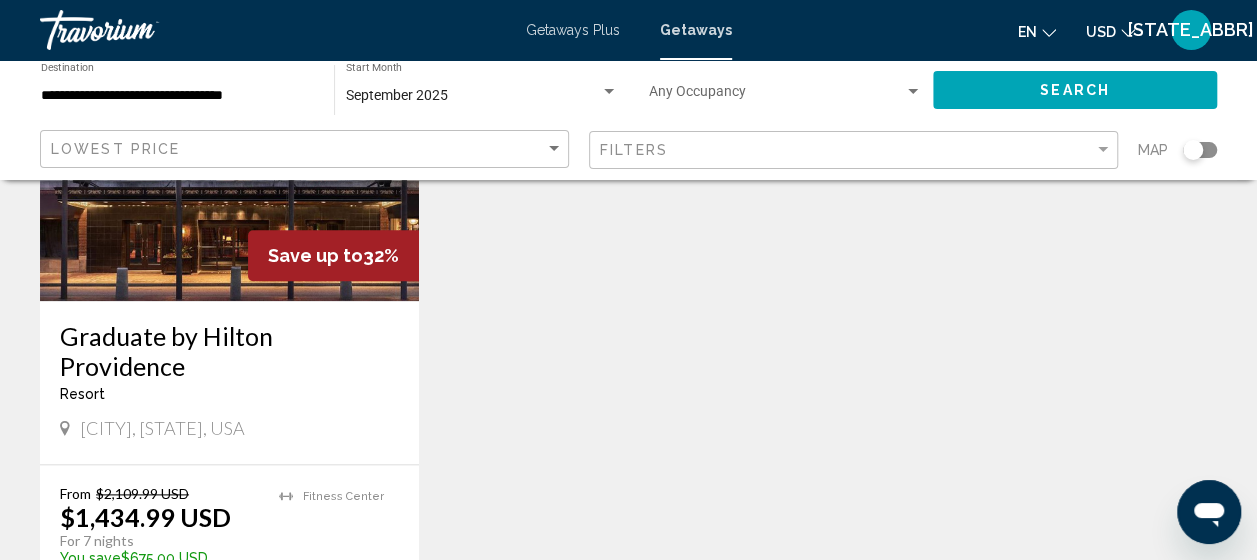 scroll, scrollTop: 1100, scrollLeft: 0, axis: vertical 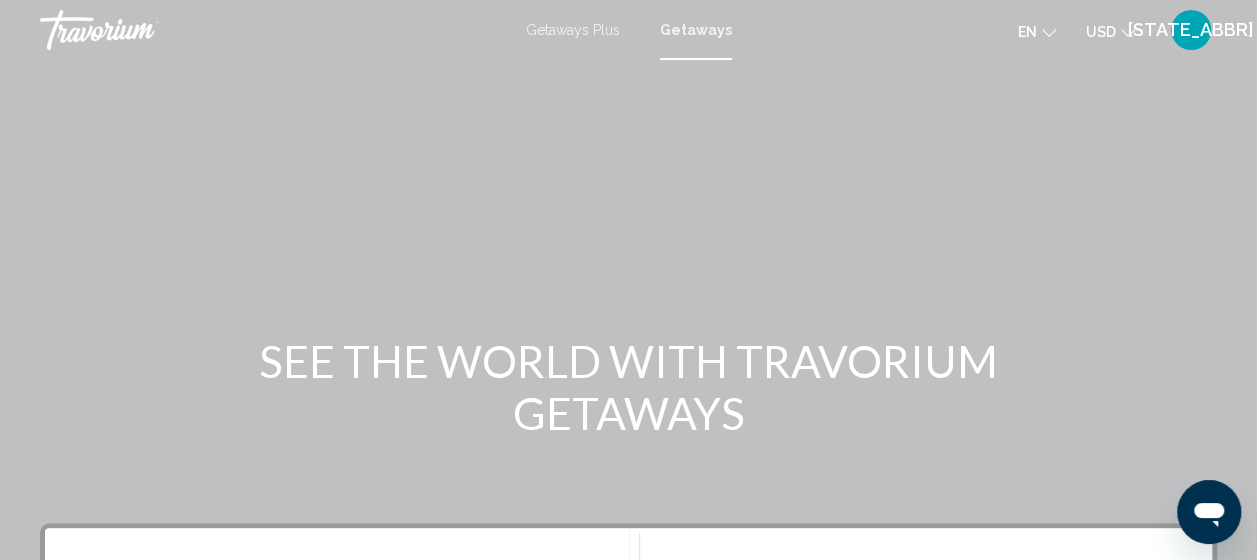 click on "Getaways" at bounding box center (696, 30) 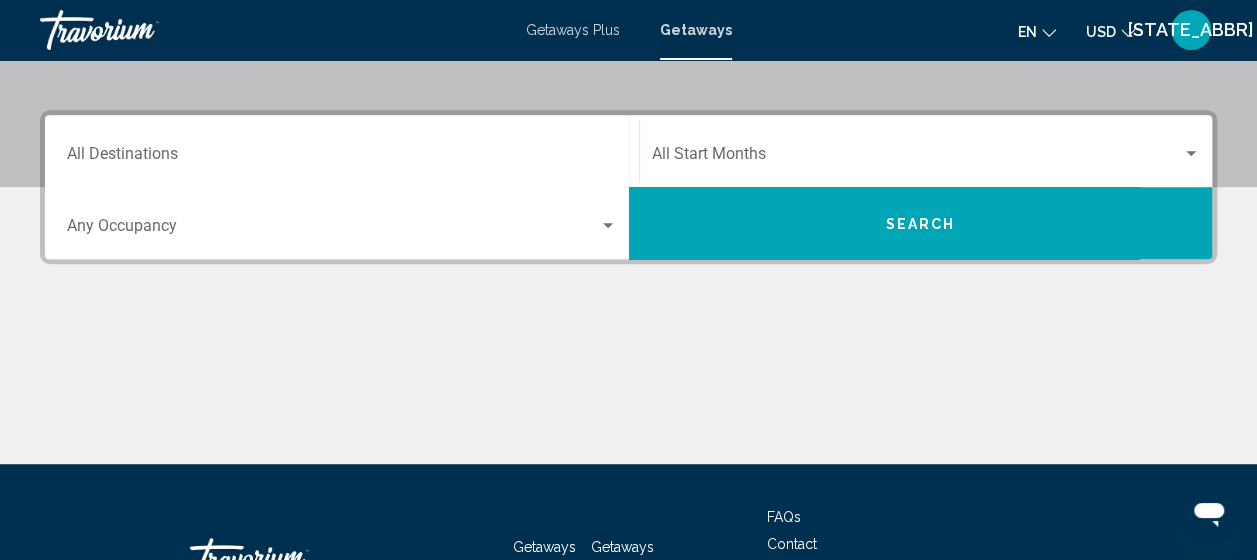scroll, scrollTop: 300, scrollLeft: 0, axis: vertical 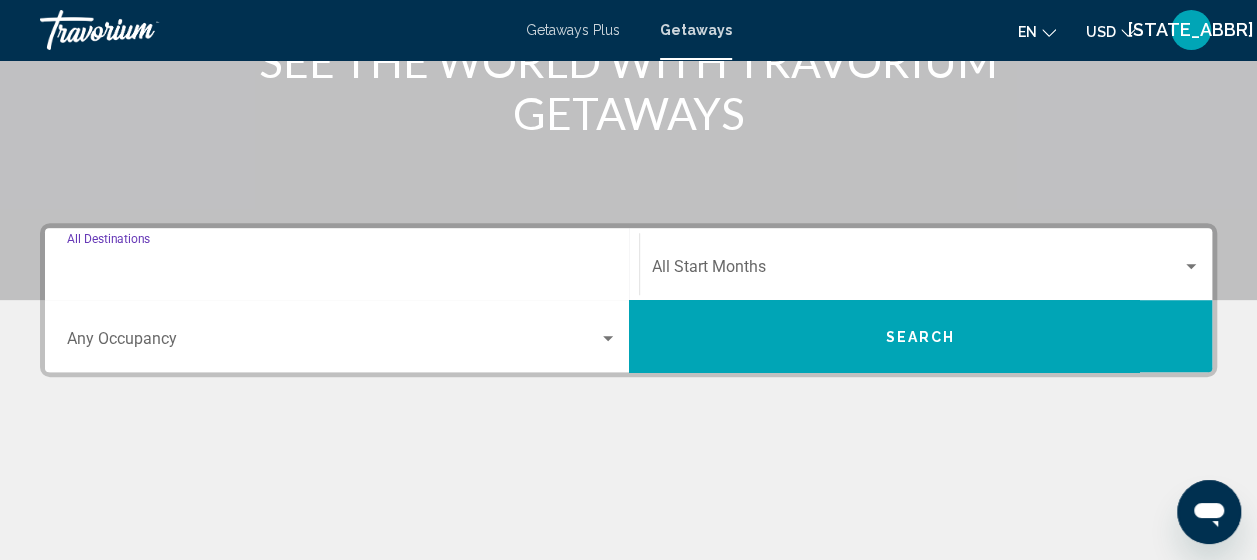 click on "Destination All Destinations" at bounding box center (342, 271) 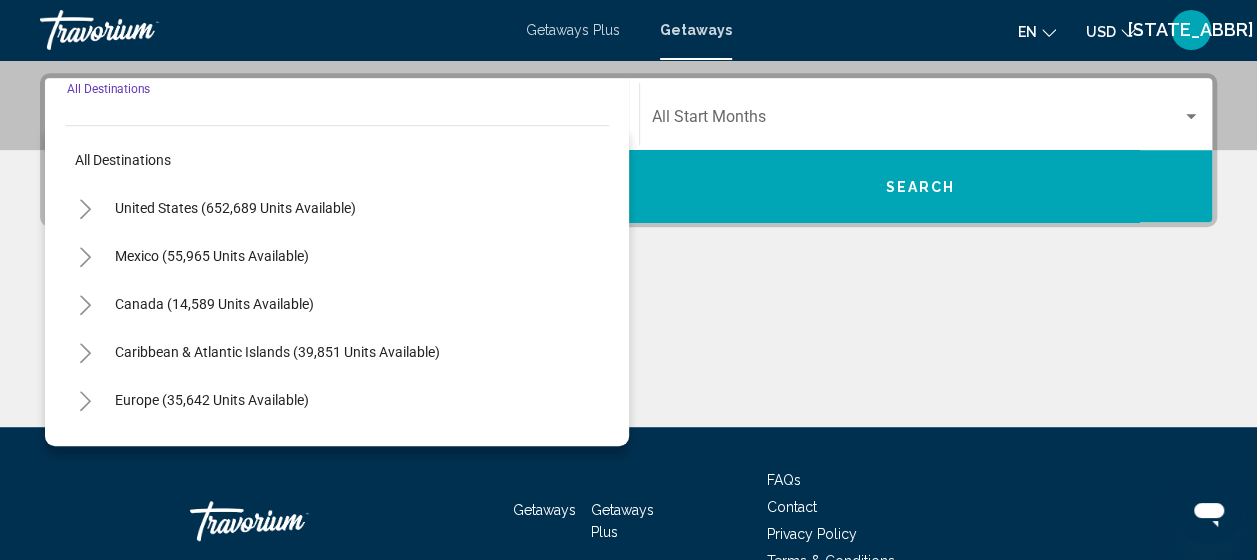 scroll, scrollTop: 458, scrollLeft: 0, axis: vertical 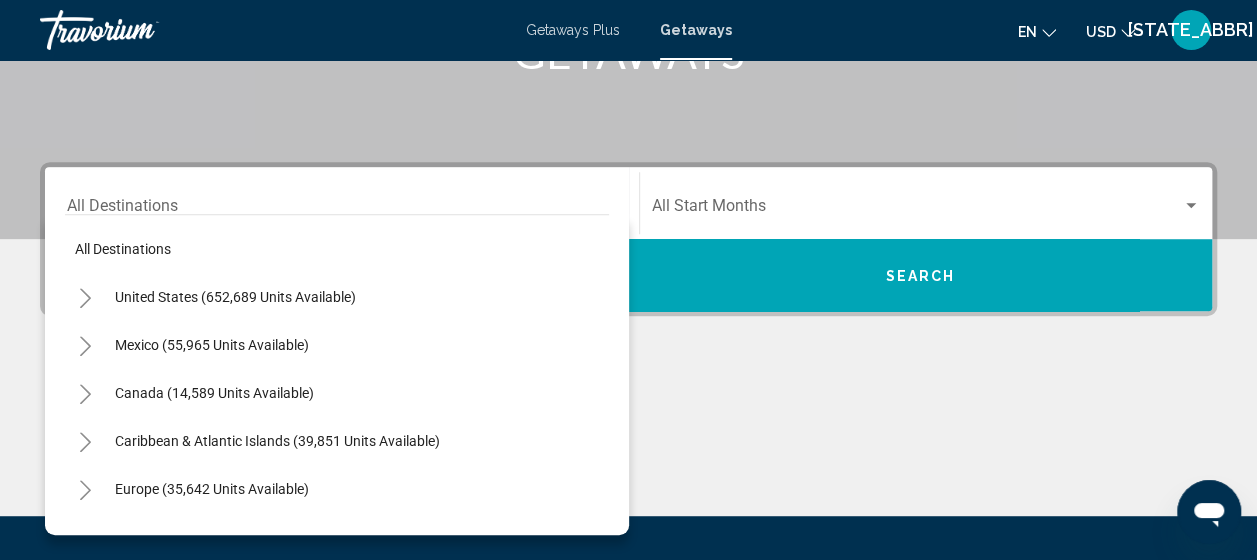 click on "Destination All Destinations" at bounding box center [342, 203] 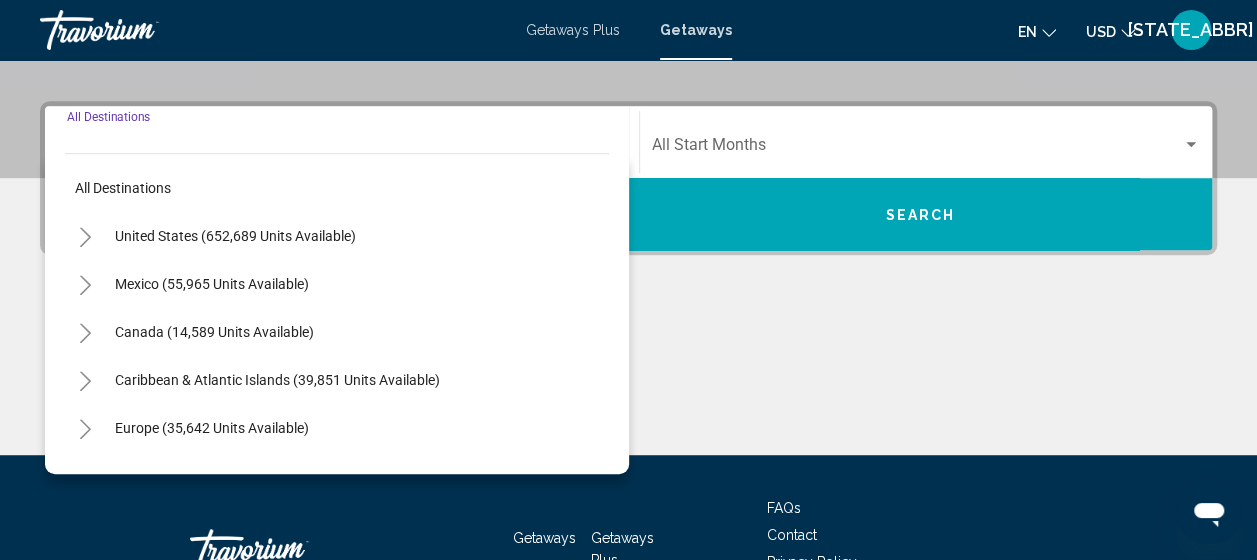 scroll, scrollTop: 458, scrollLeft: 0, axis: vertical 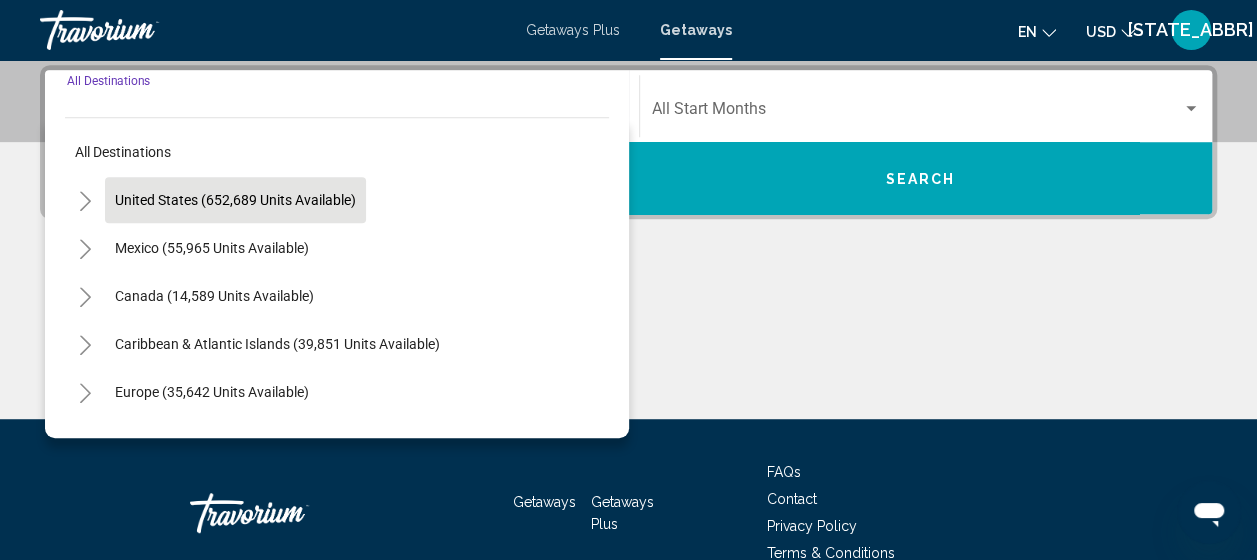 click on "United States (652,689 units available)" at bounding box center [212, 248] 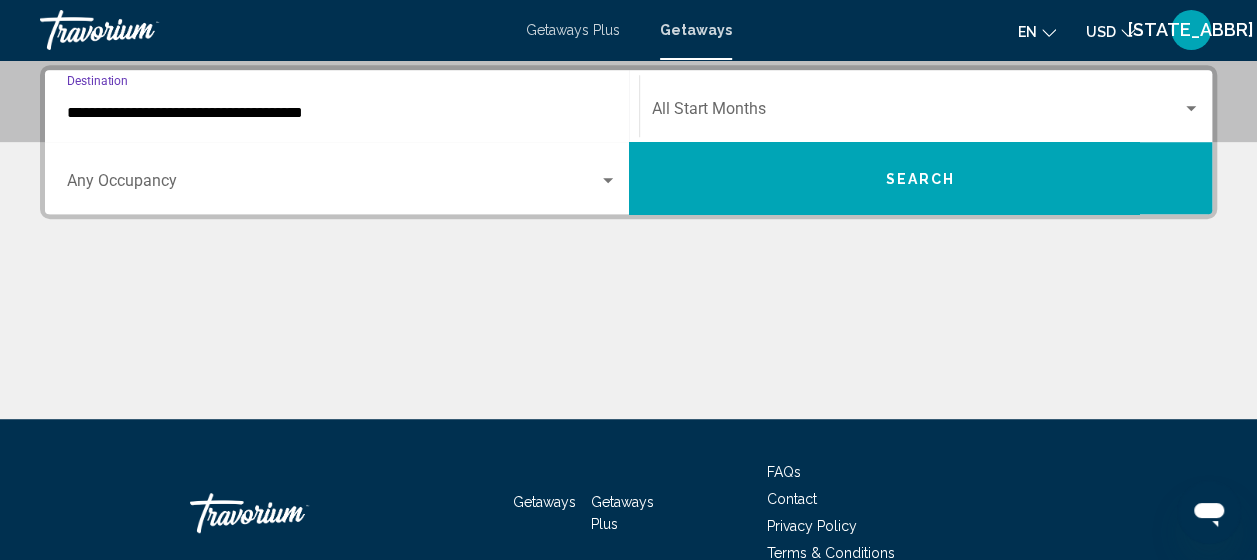 click at bounding box center [333, 185] 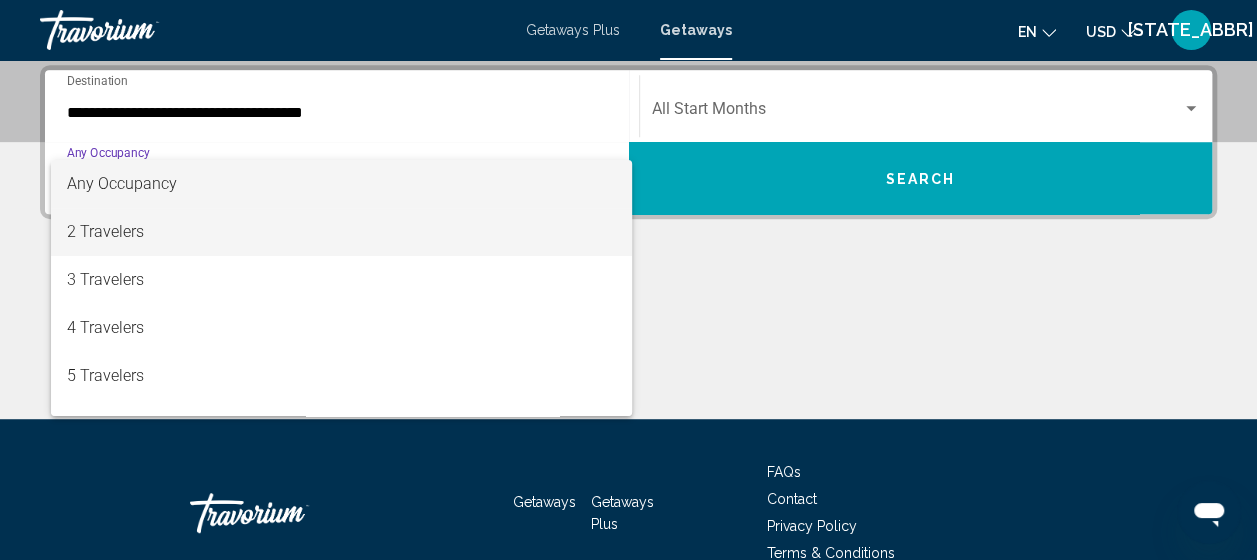 click on "2 Travelers" at bounding box center [342, 232] 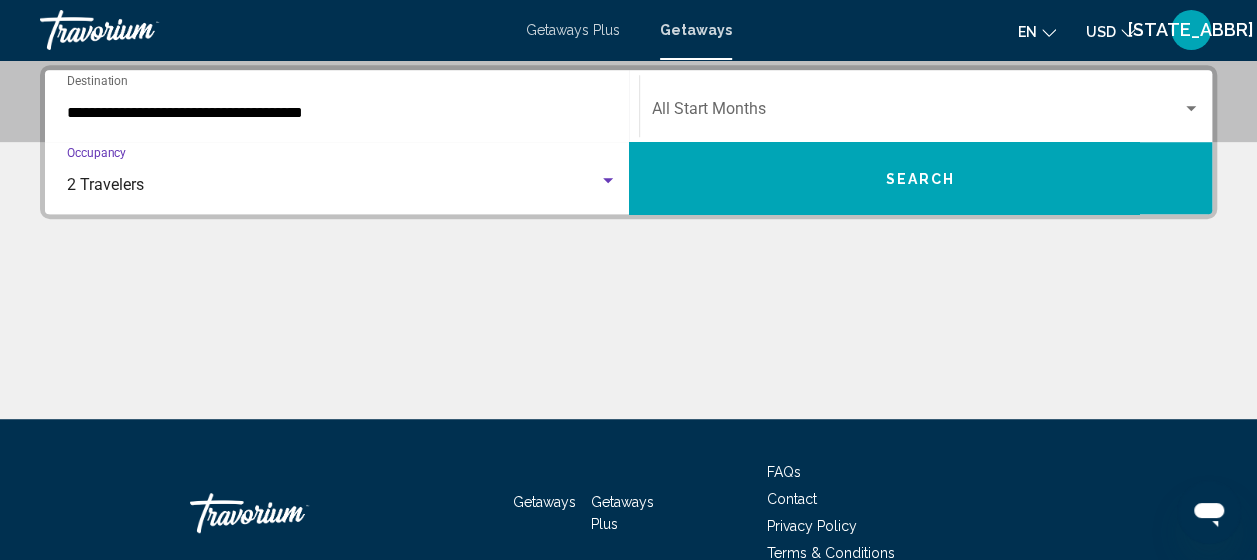 click on "Start Month All Start Months" 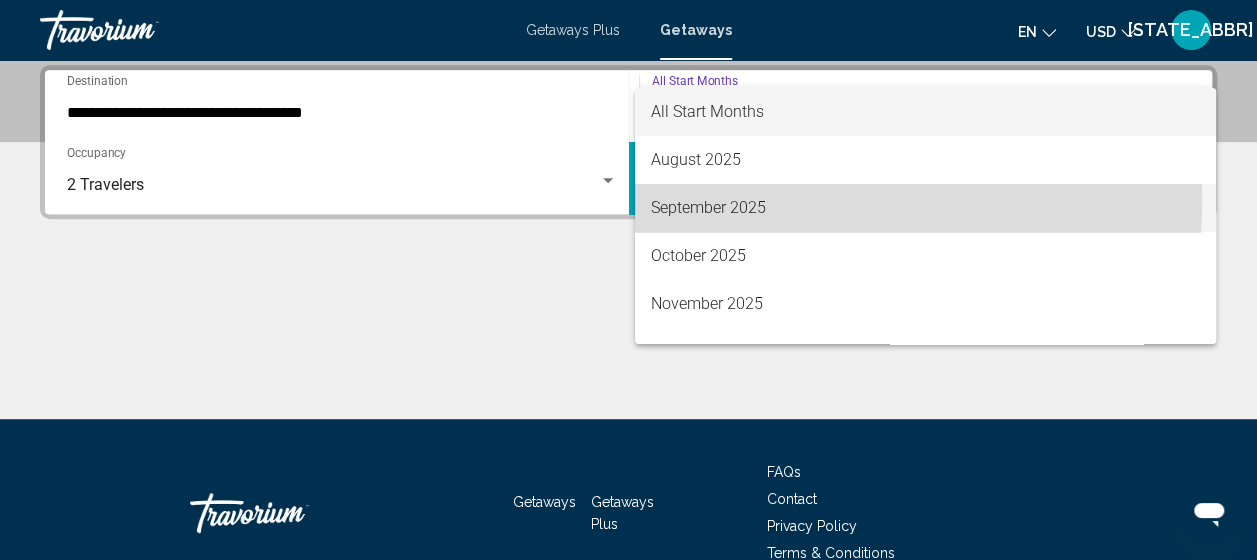 click on "September 2025" at bounding box center [925, 208] 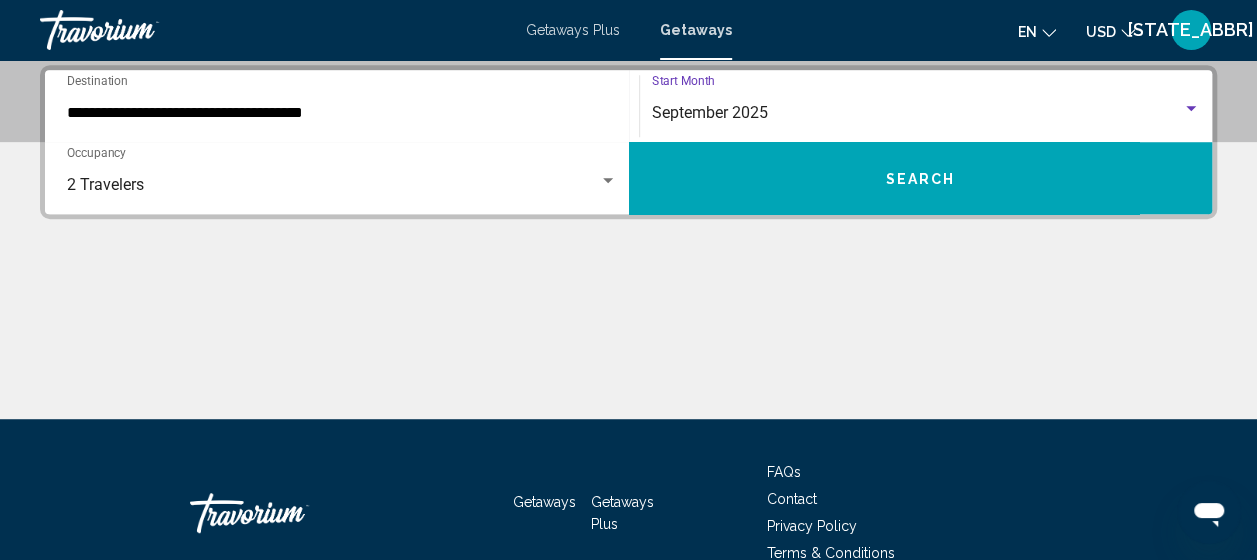 click on "Search" at bounding box center (921, 178) 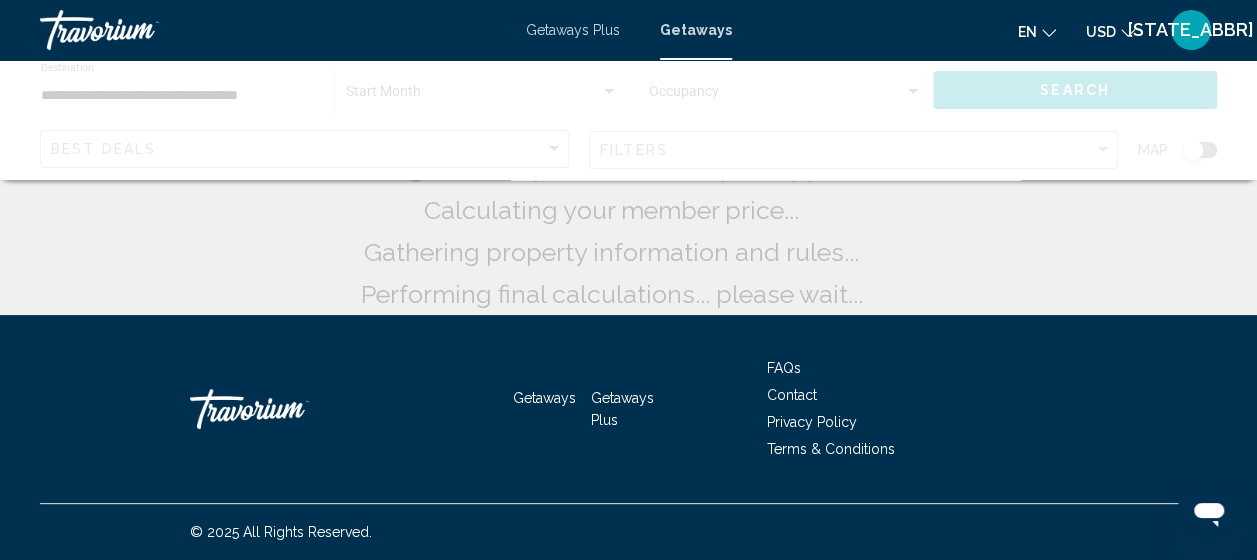 scroll, scrollTop: 0, scrollLeft: 0, axis: both 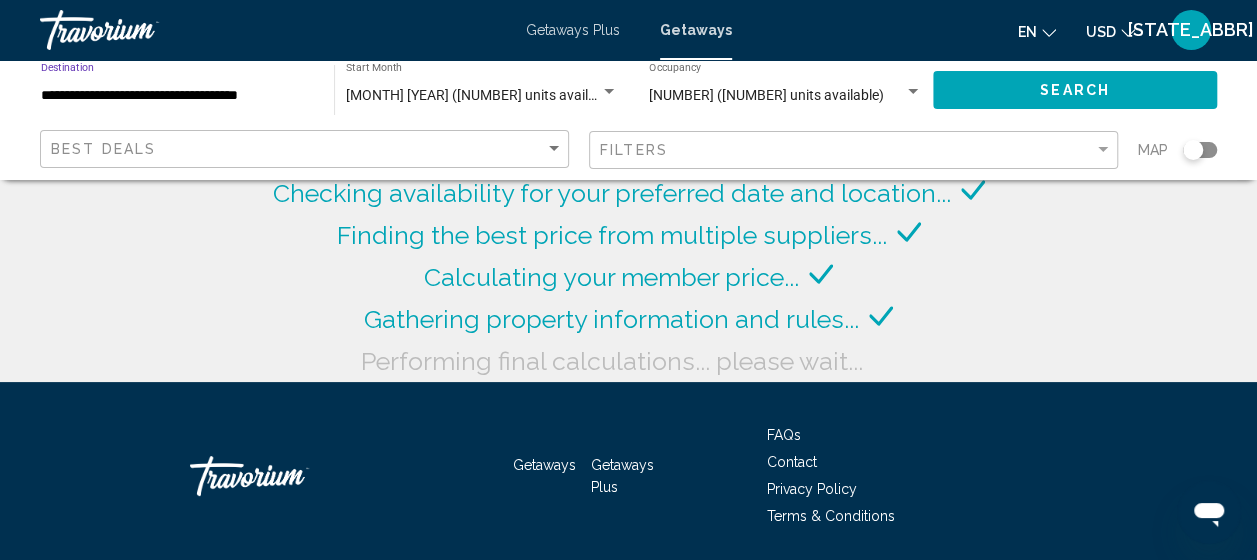 click on "**********" at bounding box center [177, 96] 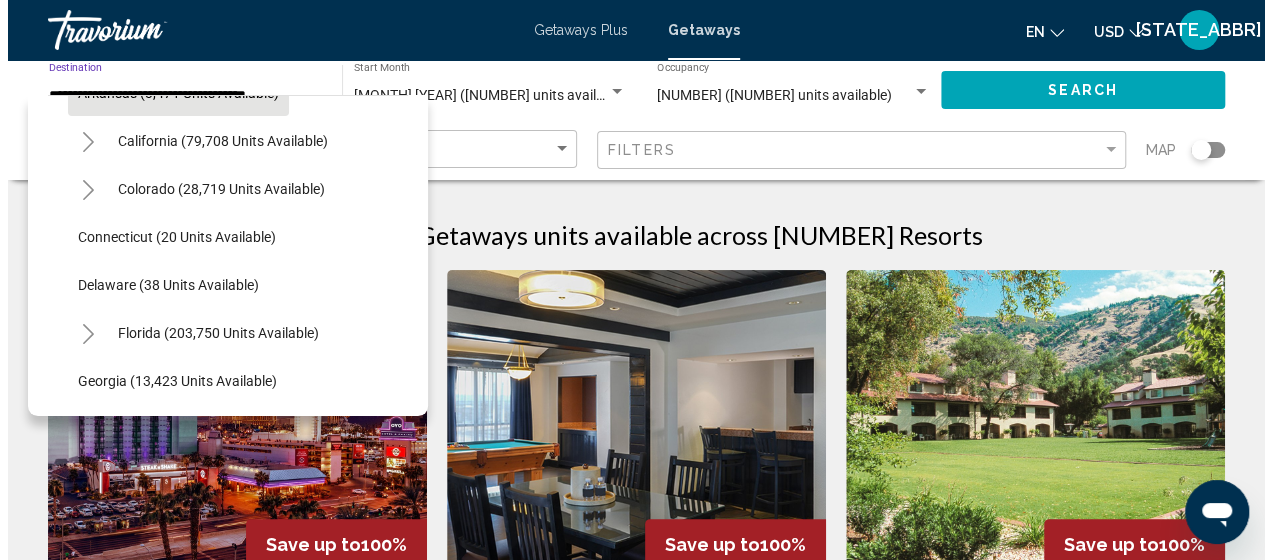 scroll, scrollTop: 200, scrollLeft: 0, axis: vertical 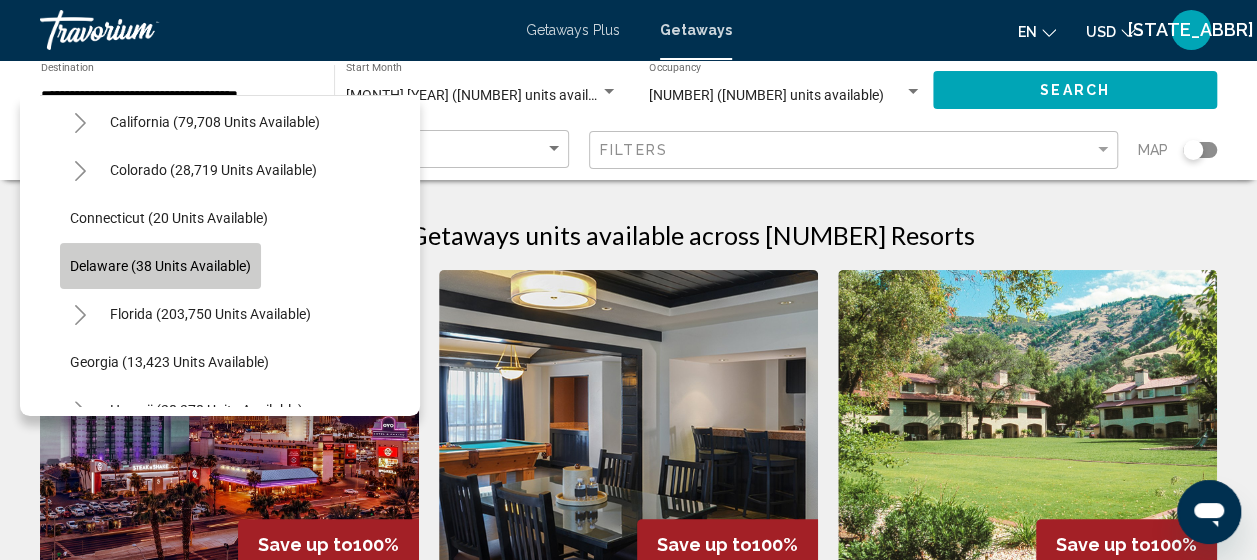click on "Delaware (38 units available)" 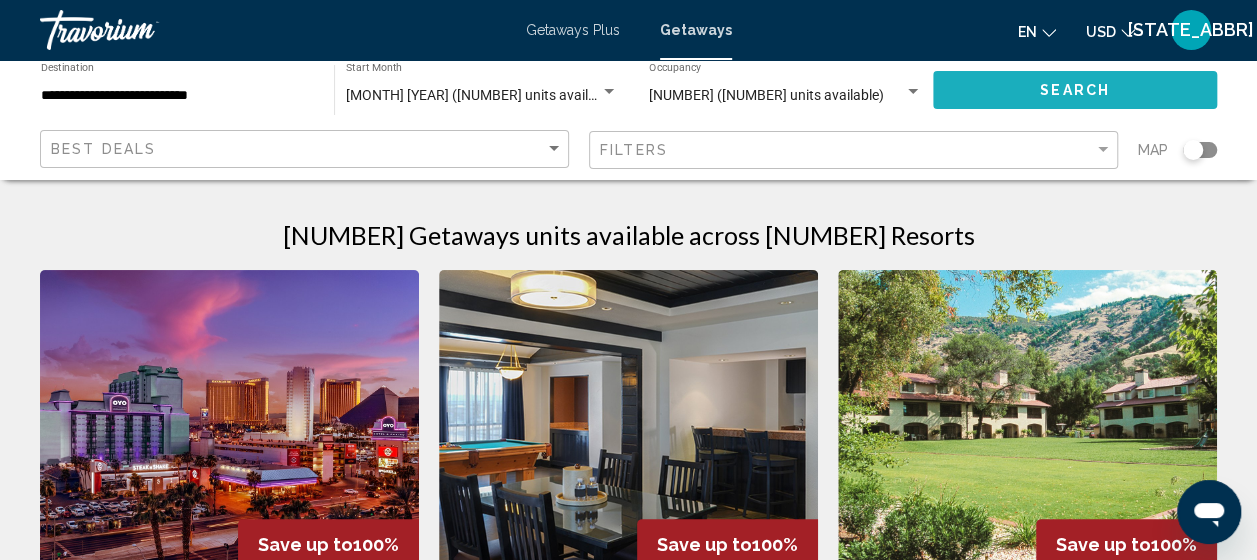 click on "Search" 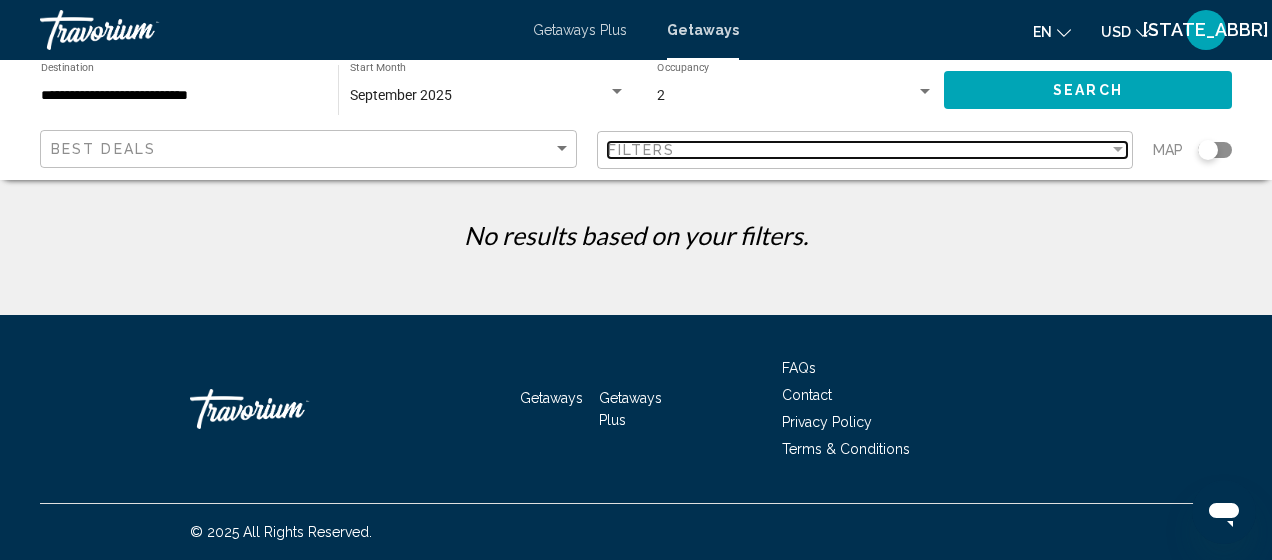 click at bounding box center [1118, 149] 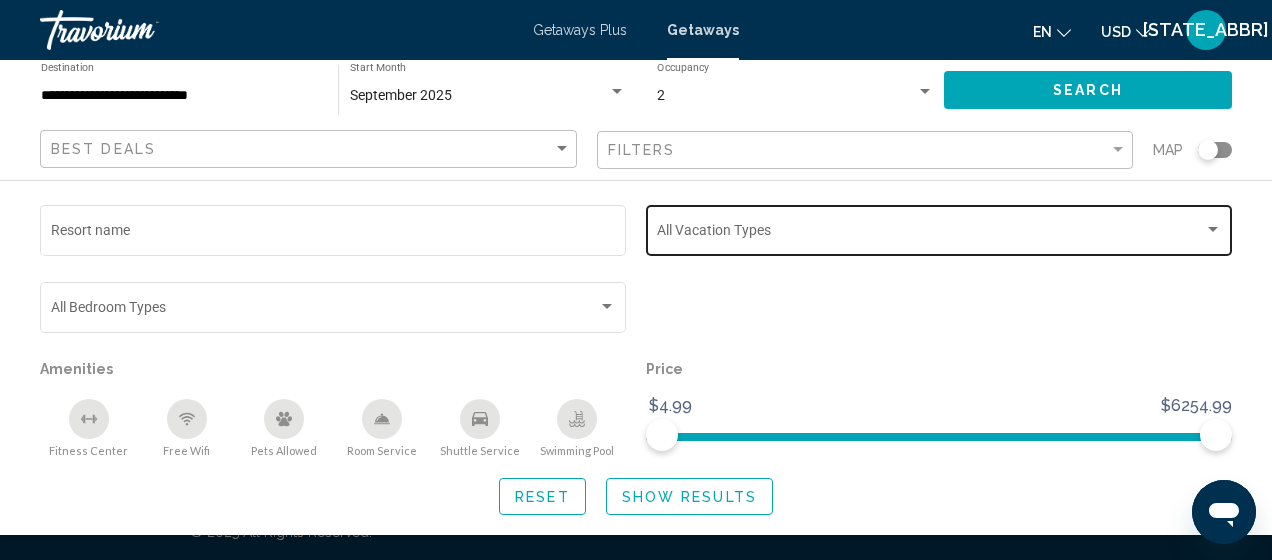 click at bounding box center (1213, 229) 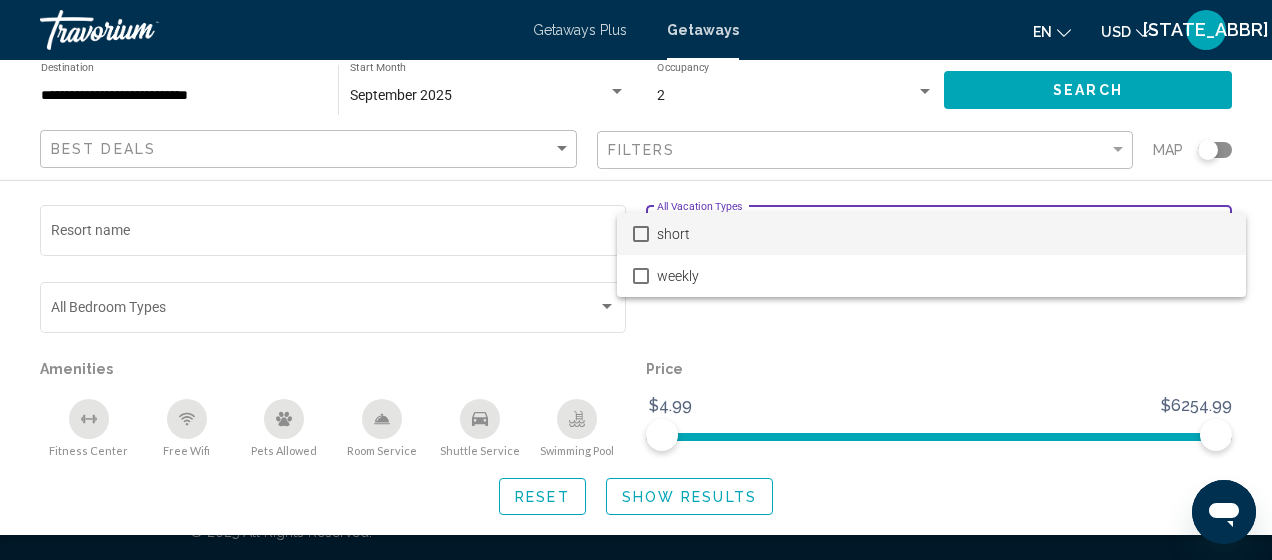 click at bounding box center [641, 234] 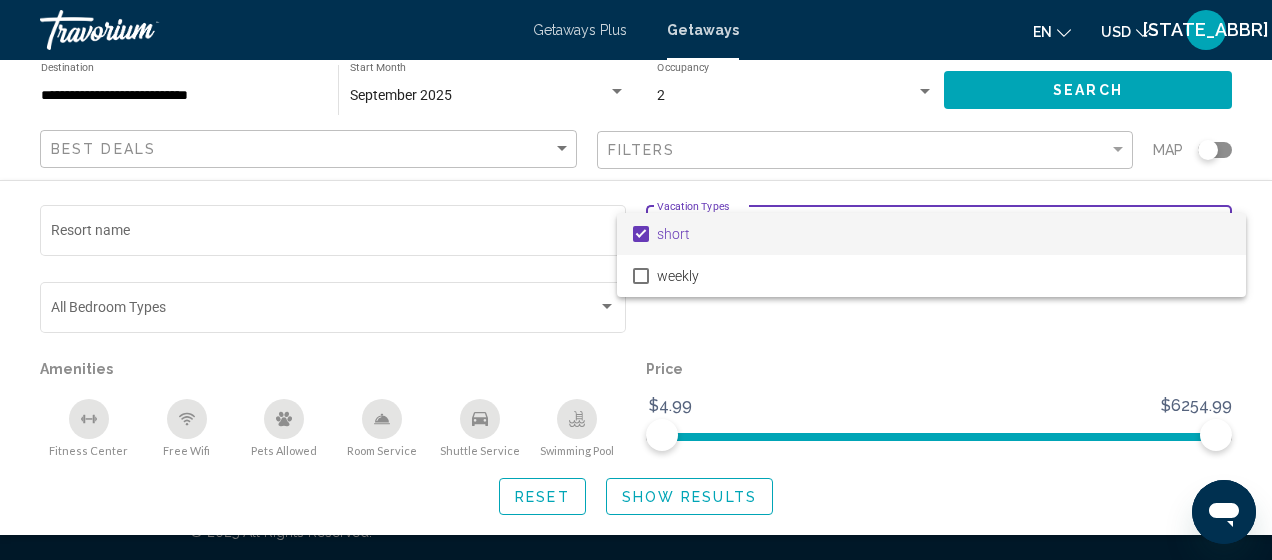 click at bounding box center [636, 280] 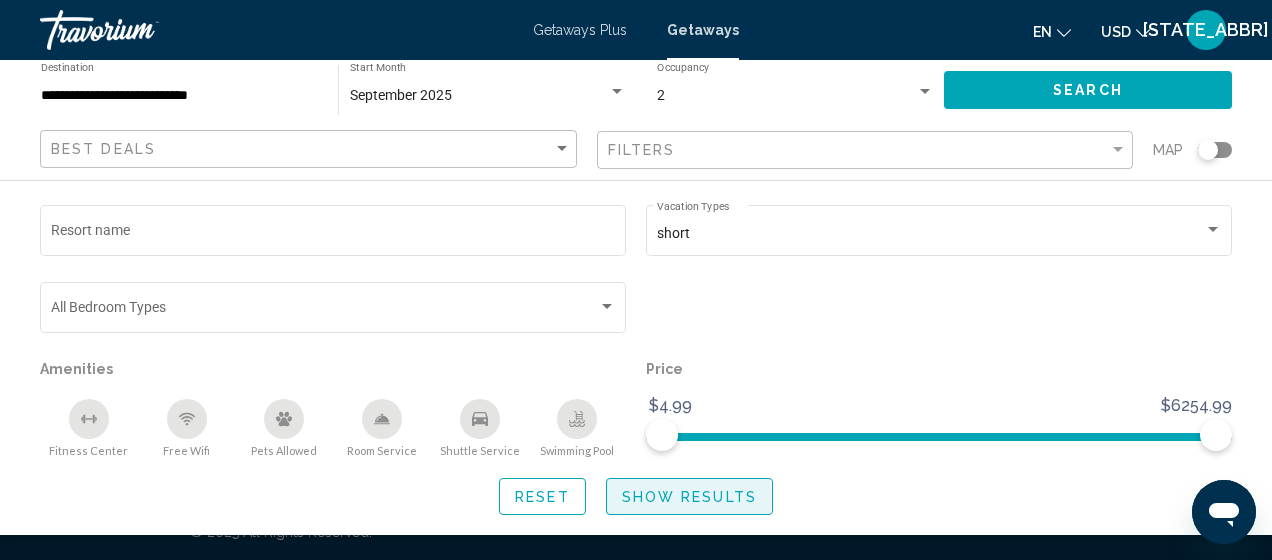 click on "Show Results" 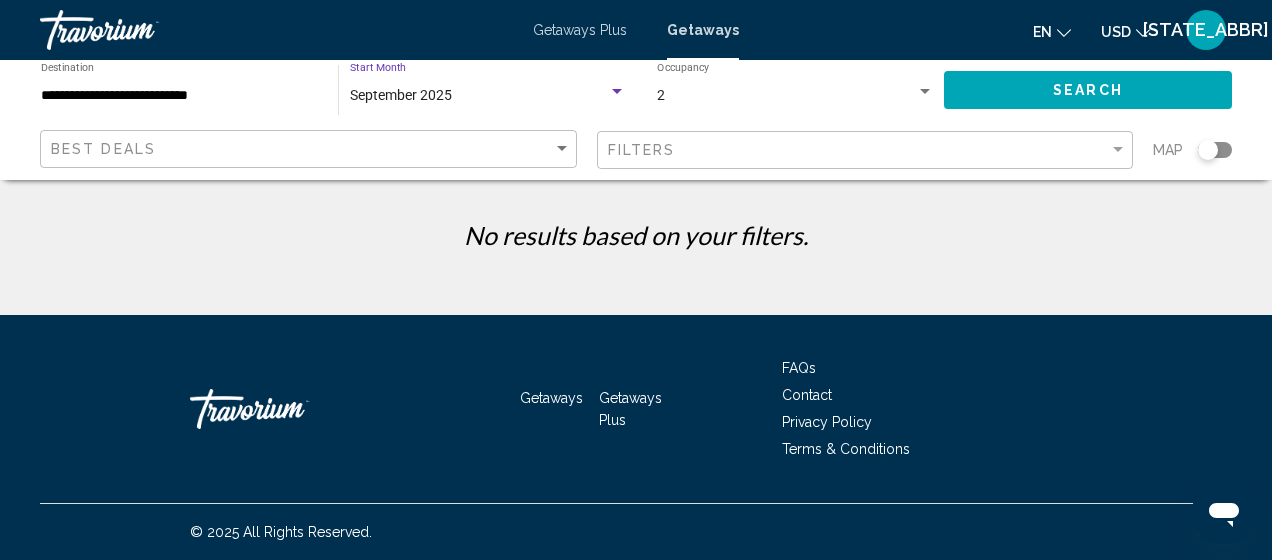 click on "September 2025" at bounding box center [401, 95] 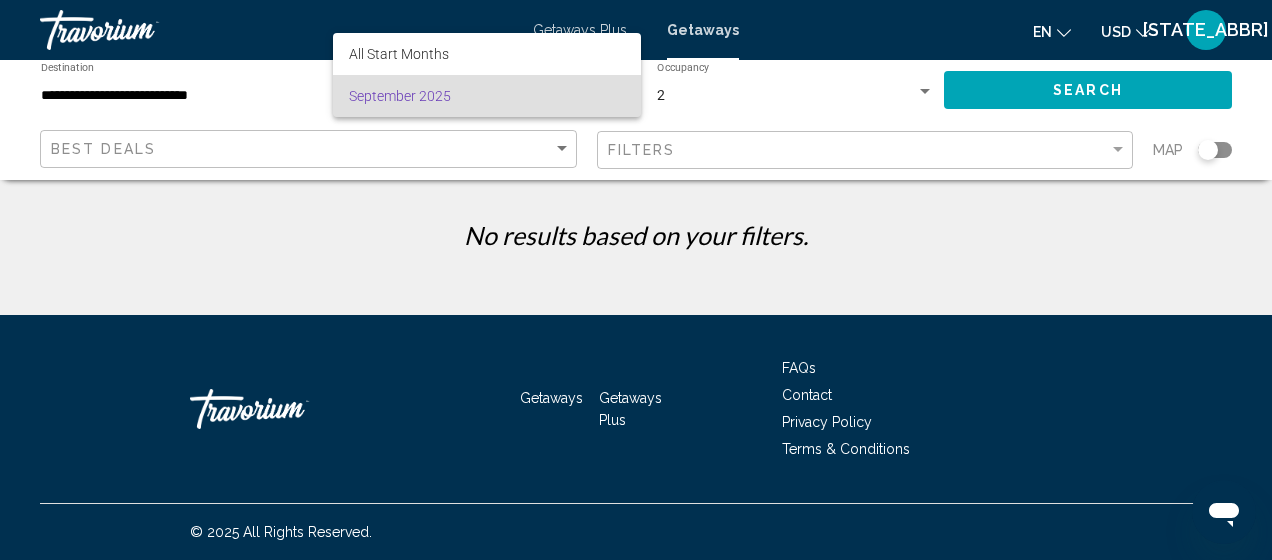 click at bounding box center [636, 280] 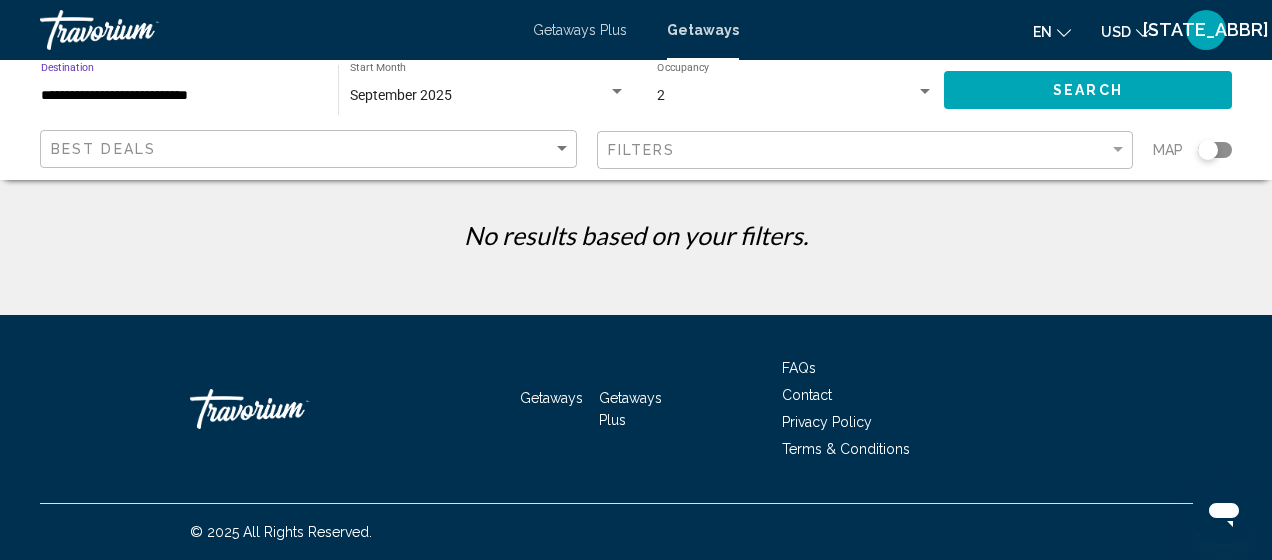 click on "**********" at bounding box center [179, 96] 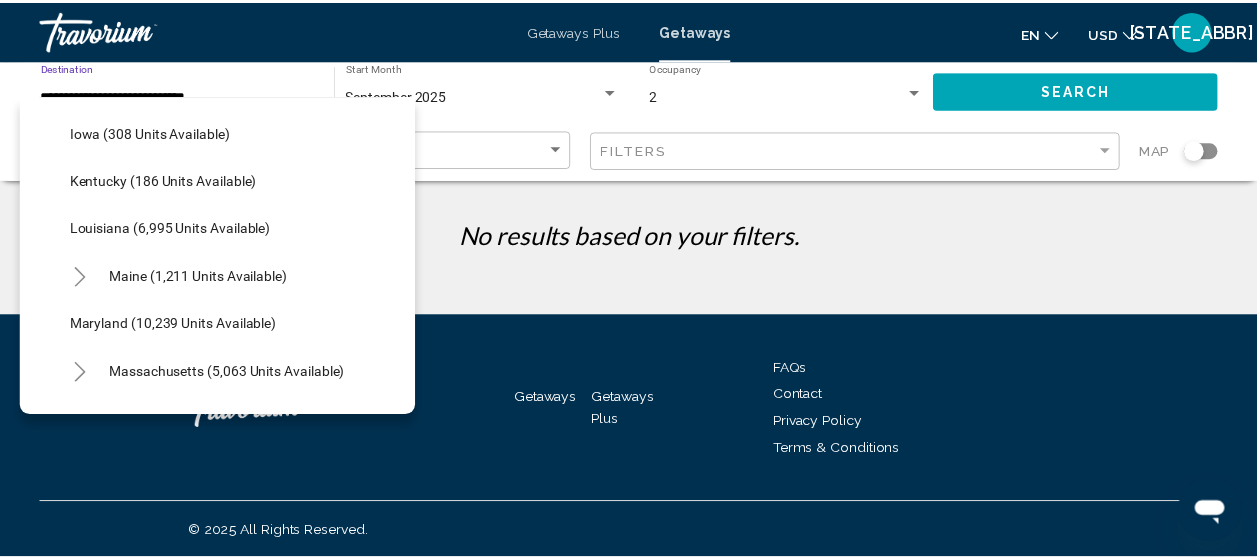scroll, scrollTop: 700, scrollLeft: 0, axis: vertical 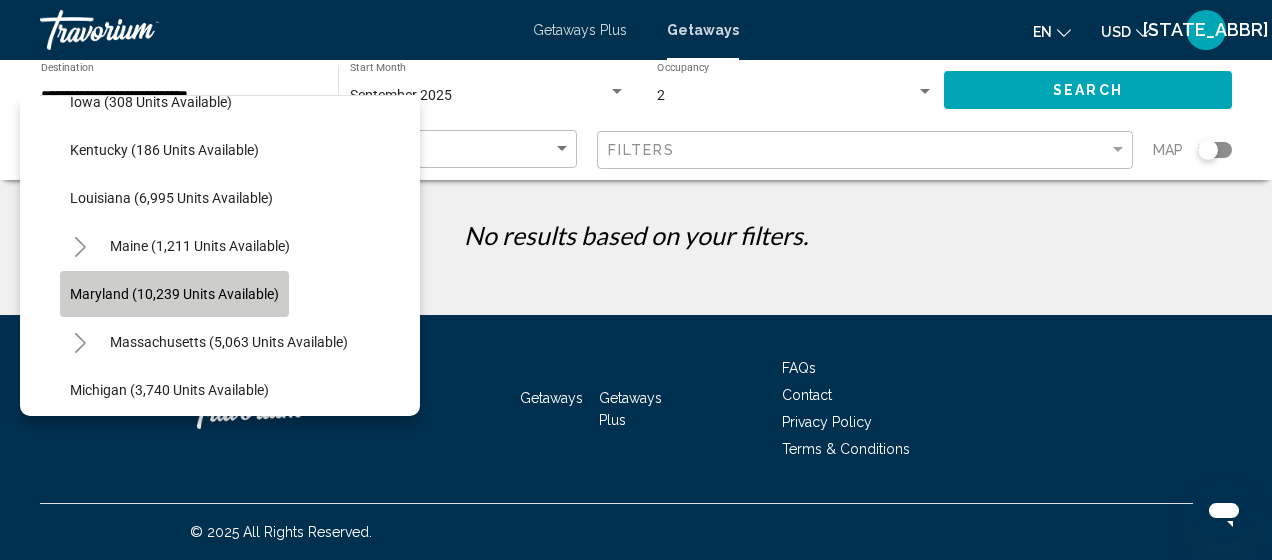 click on "Maryland (10,239 units available)" 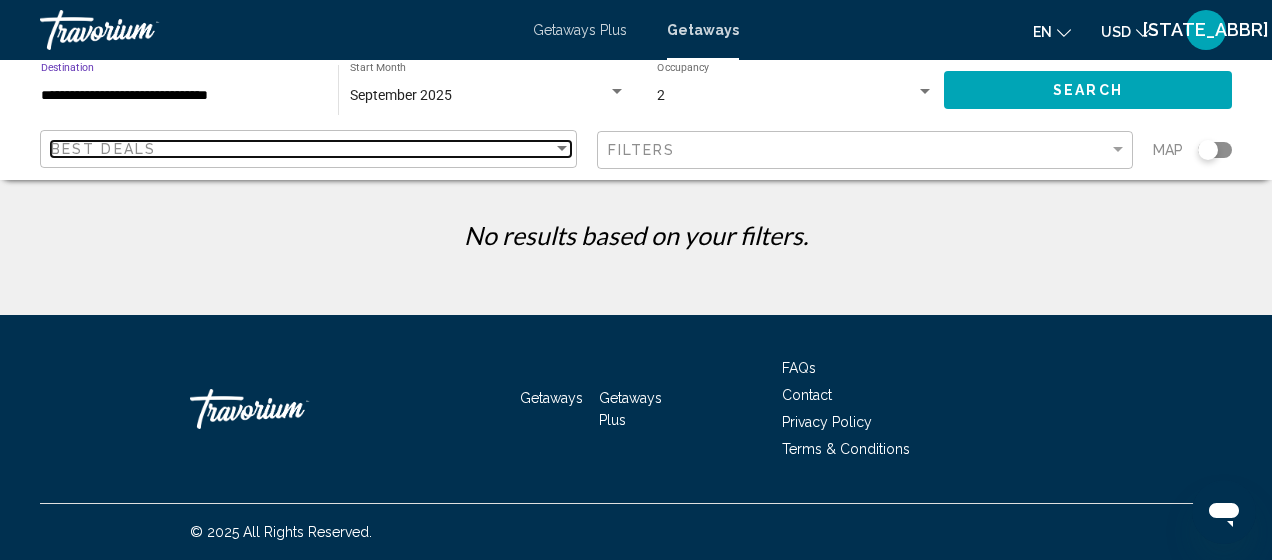 click on "Best Deals" at bounding box center [103, 149] 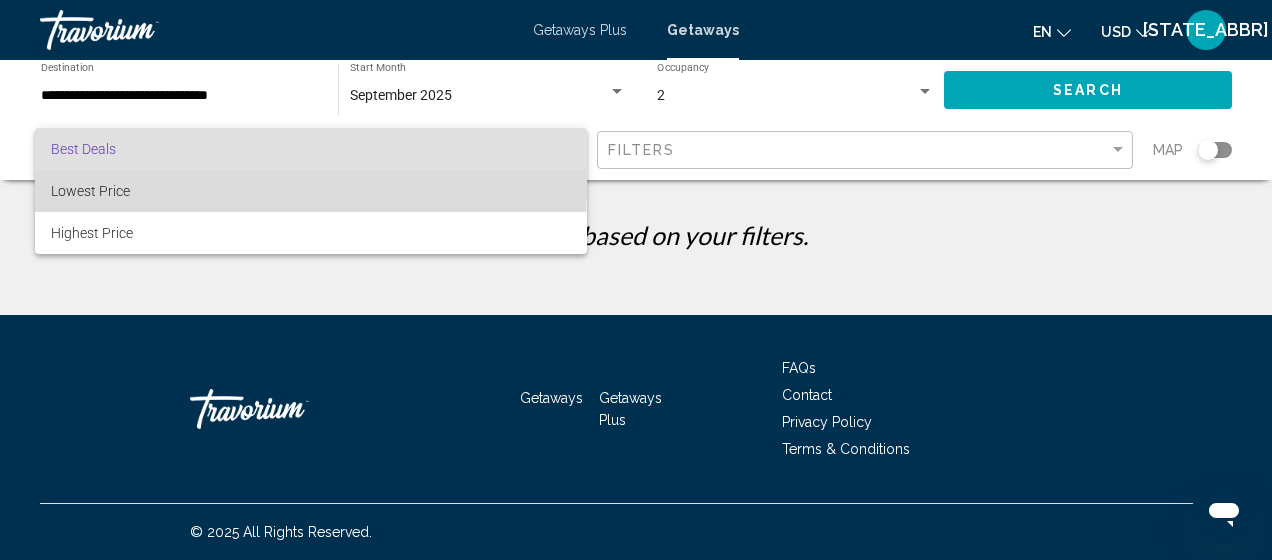 click on "Lowest Price" at bounding box center [90, 191] 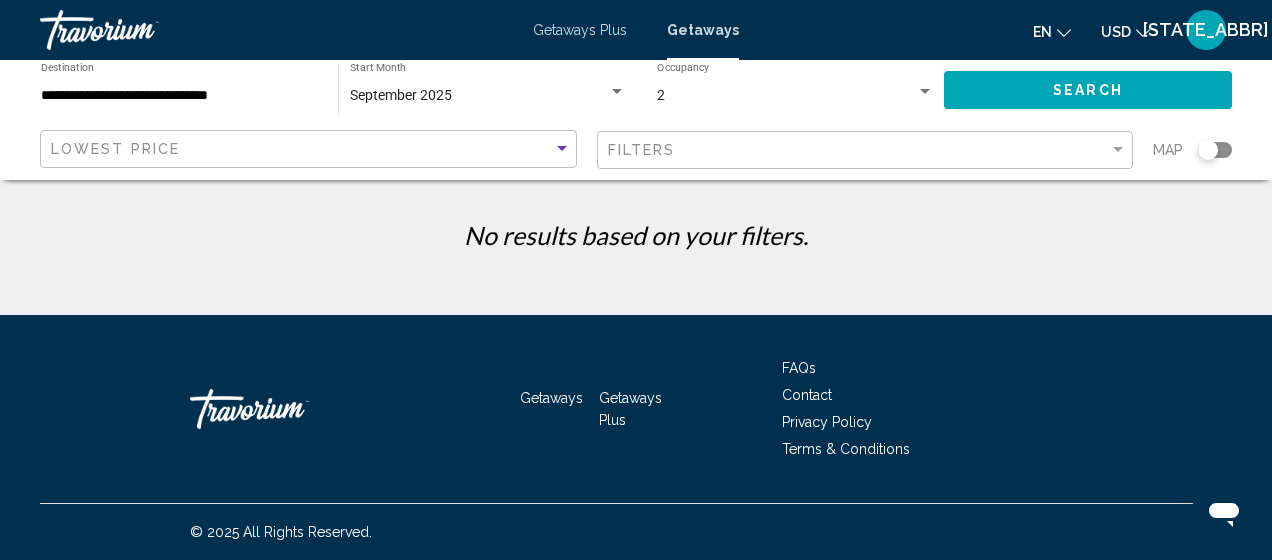 click at bounding box center [617, 92] 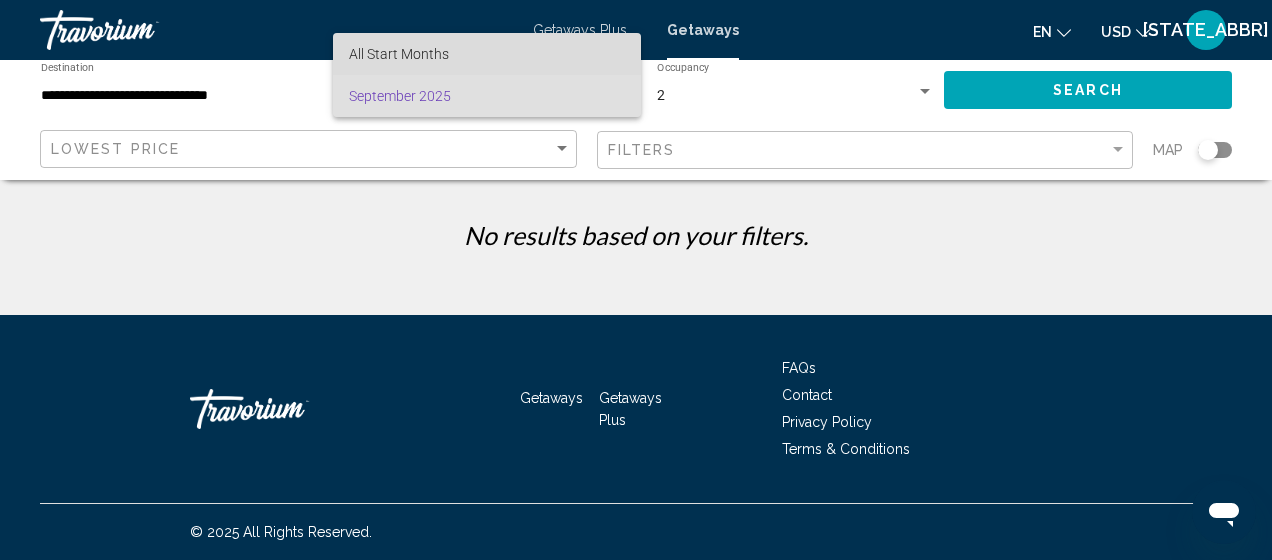 click on "All Start Months" at bounding box center (487, 54) 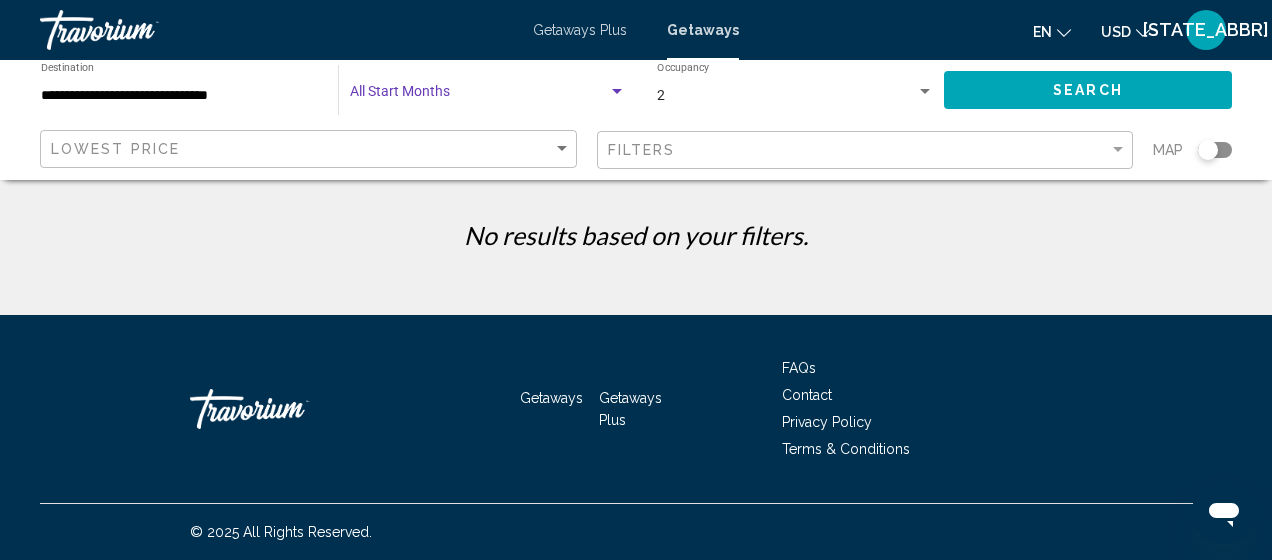 click at bounding box center [617, 91] 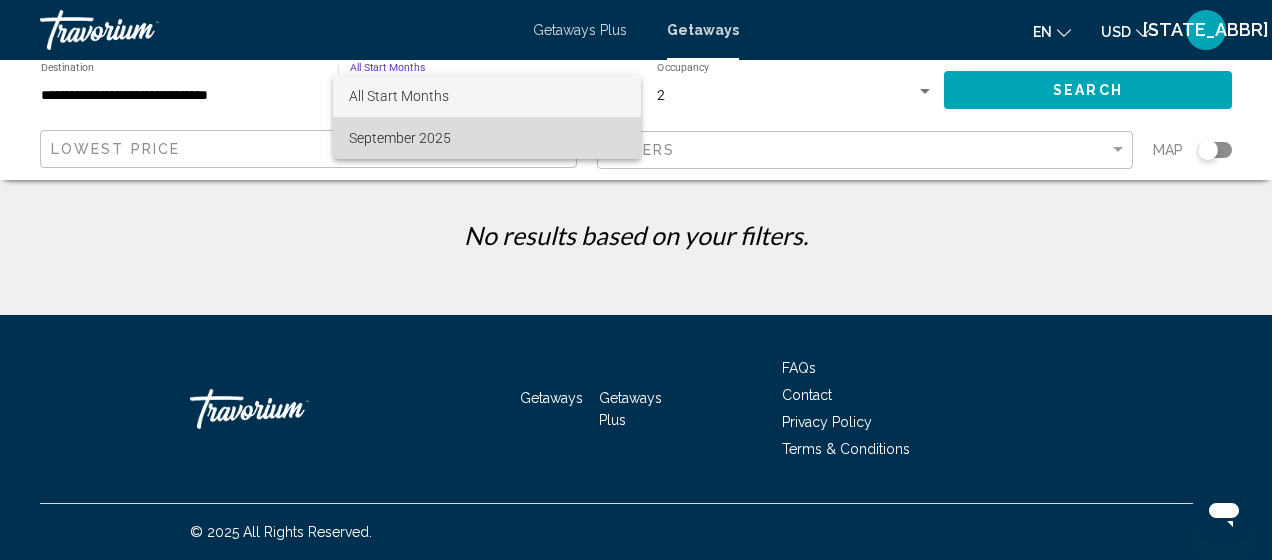 click on "September 2025" at bounding box center (487, 138) 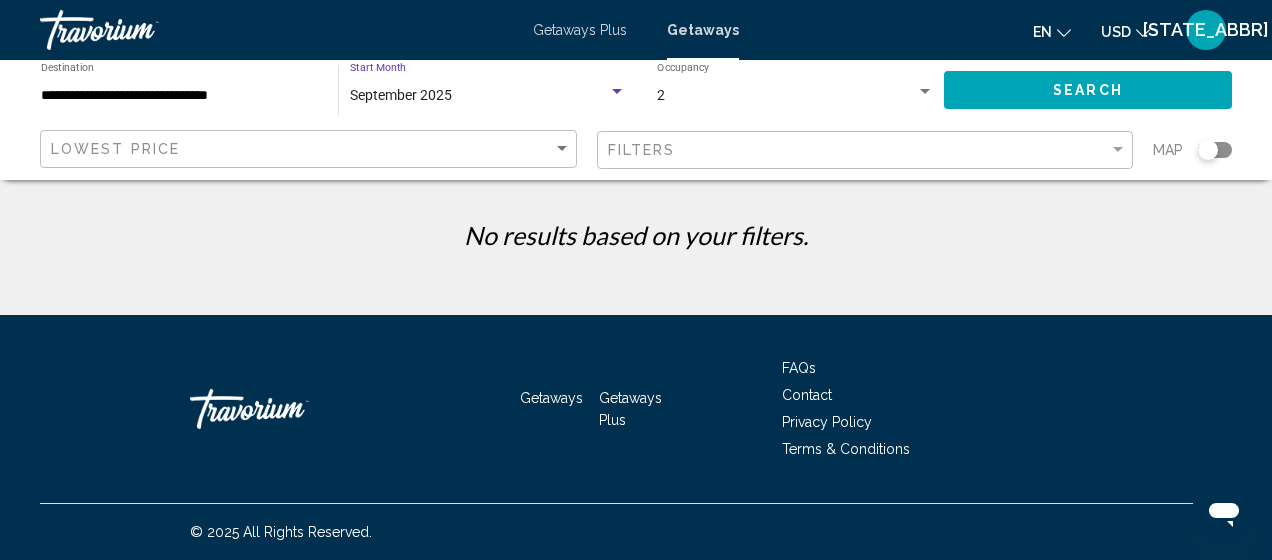 click on "Search" 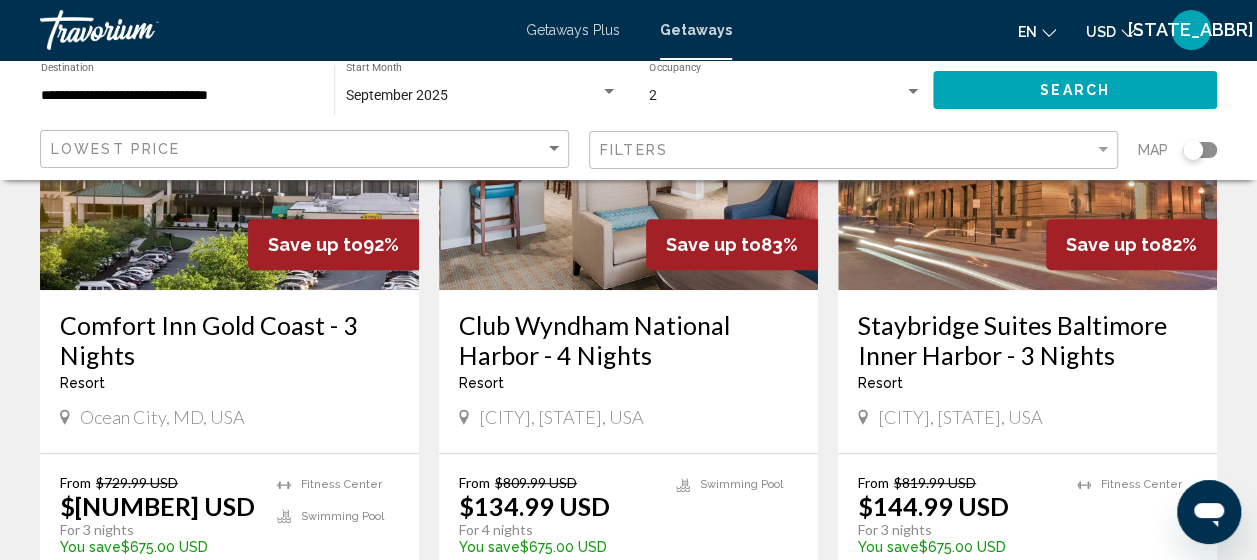 scroll, scrollTop: 400, scrollLeft: 0, axis: vertical 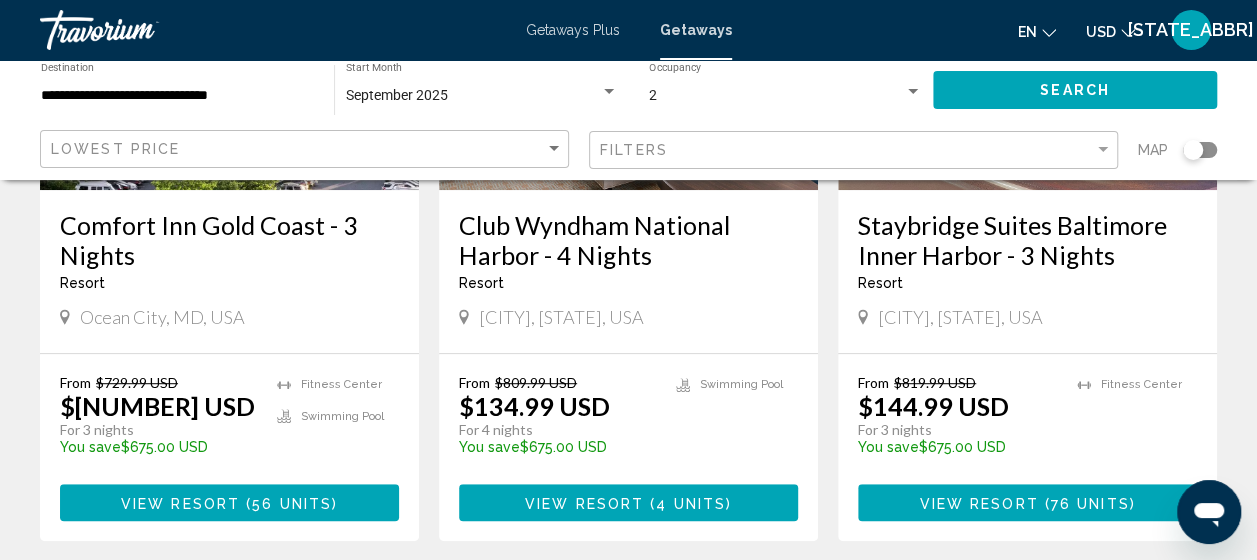 click on "Comfort Inn Gold Coast - 3 Nights" at bounding box center [229, 240] 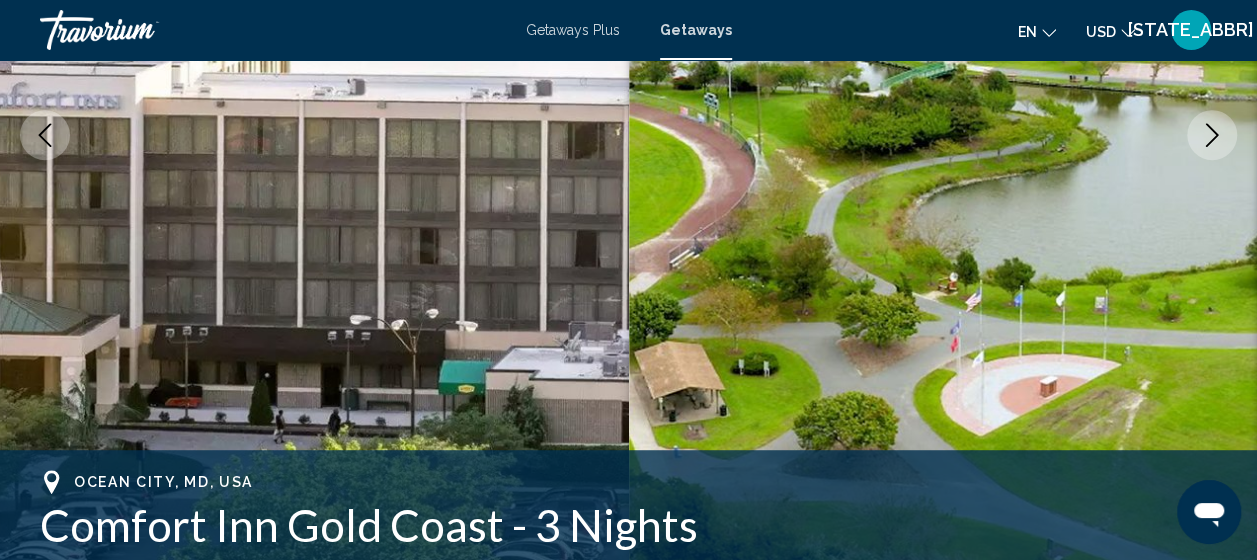 scroll, scrollTop: 255, scrollLeft: 0, axis: vertical 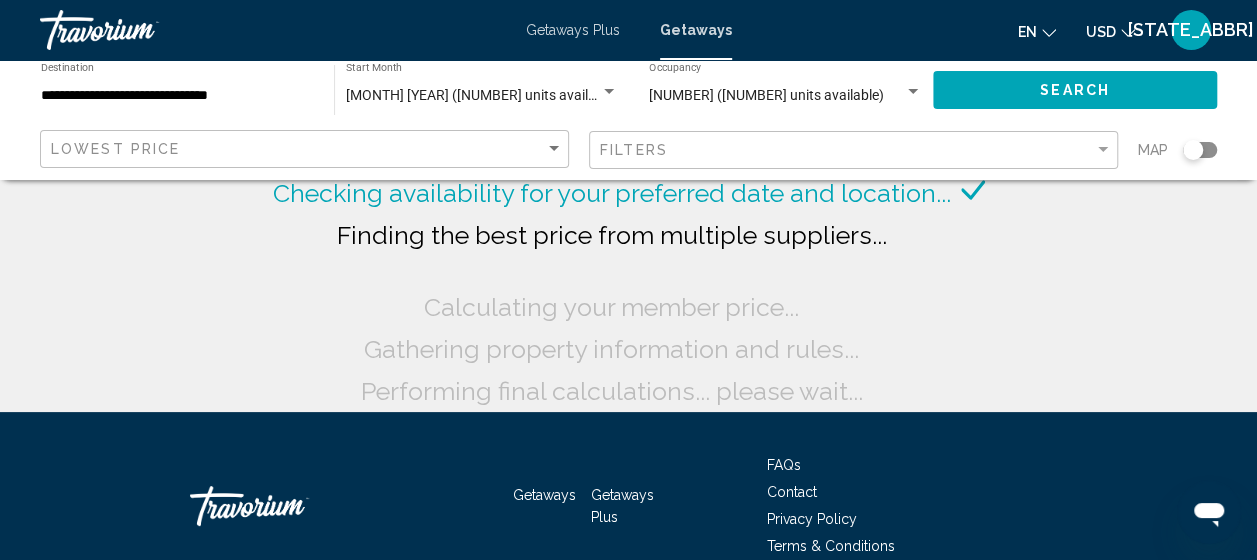 click on "Search" 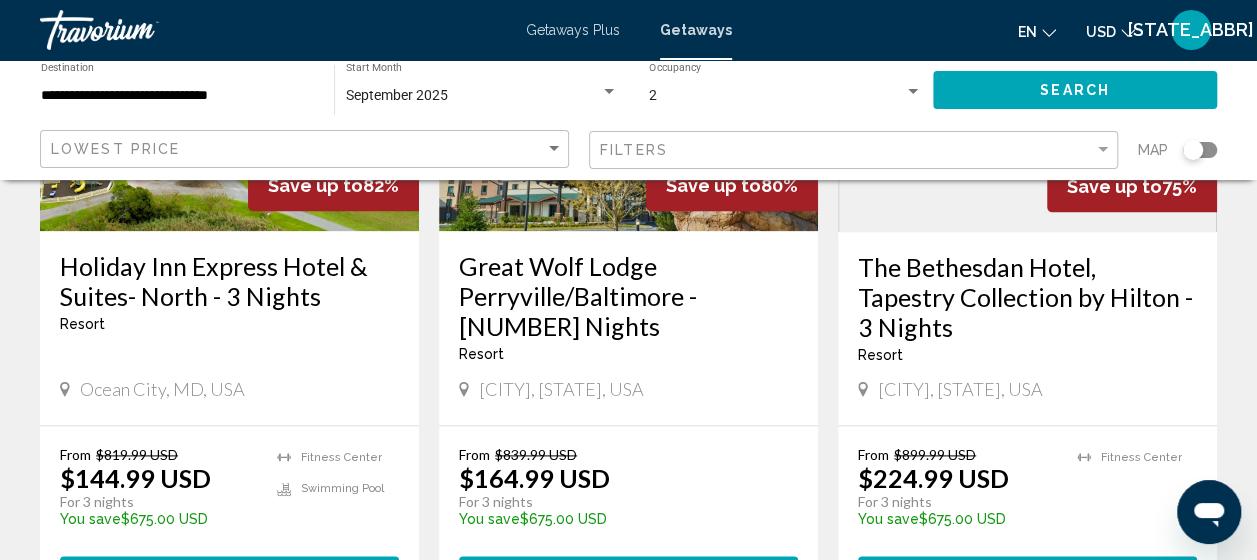 scroll, scrollTop: 1100, scrollLeft: 0, axis: vertical 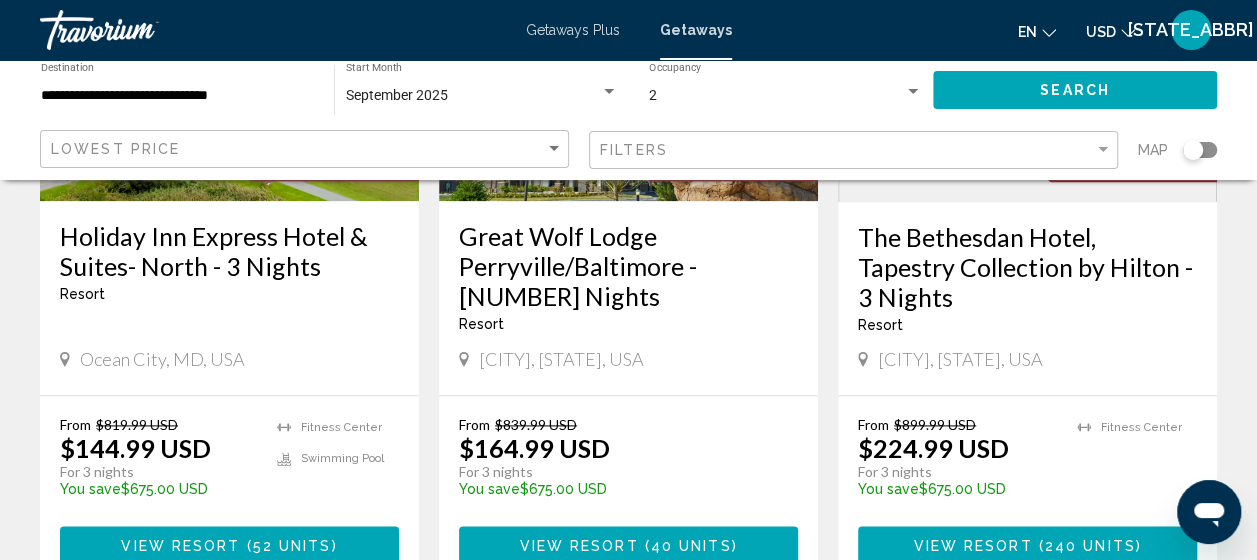 click on "The Bethesdan Hotel, Tapestry Collection by Hilton - 3 Nights" at bounding box center (1027, 267) 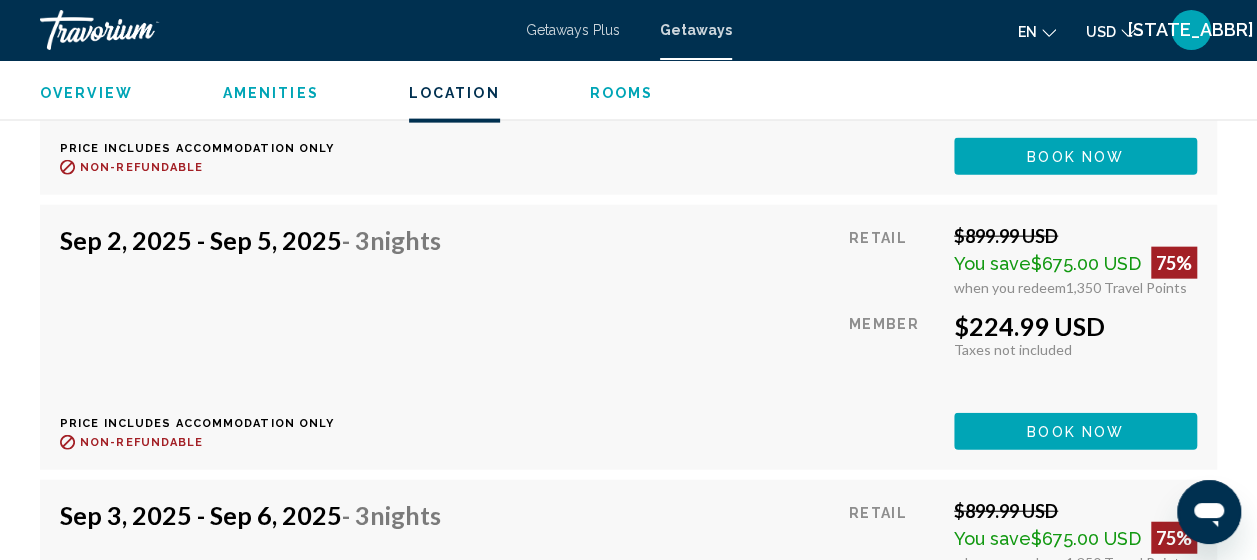 scroll, scrollTop: 2200, scrollLeft: 0, axis: vertical 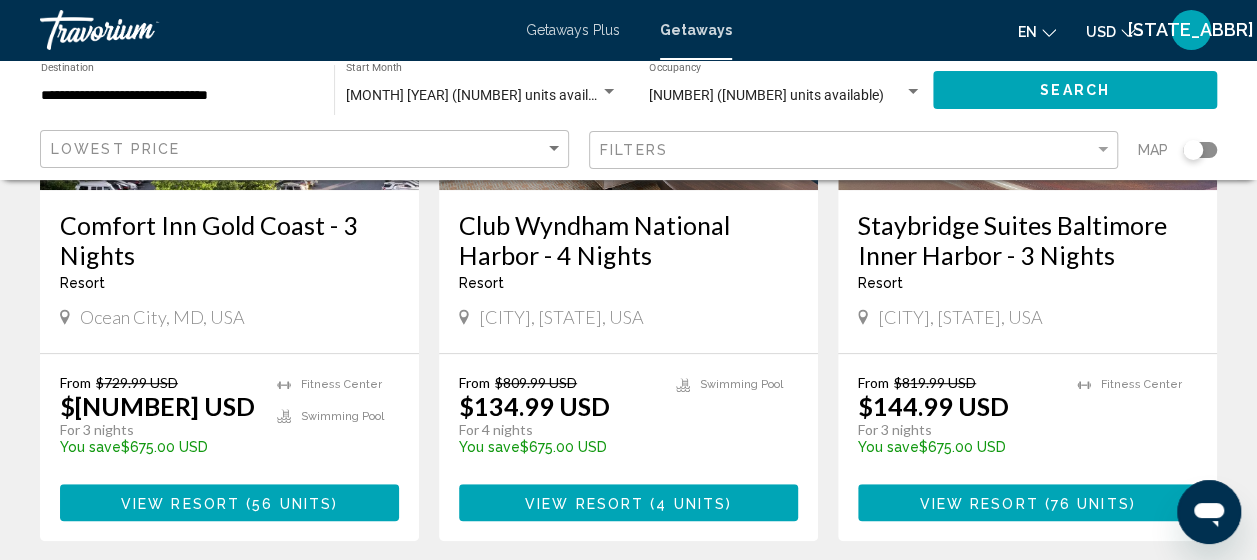 click on "Staybridge Suites Baltimore Inner Harbor - 3 Nights" at bounding box center [1027, 240] 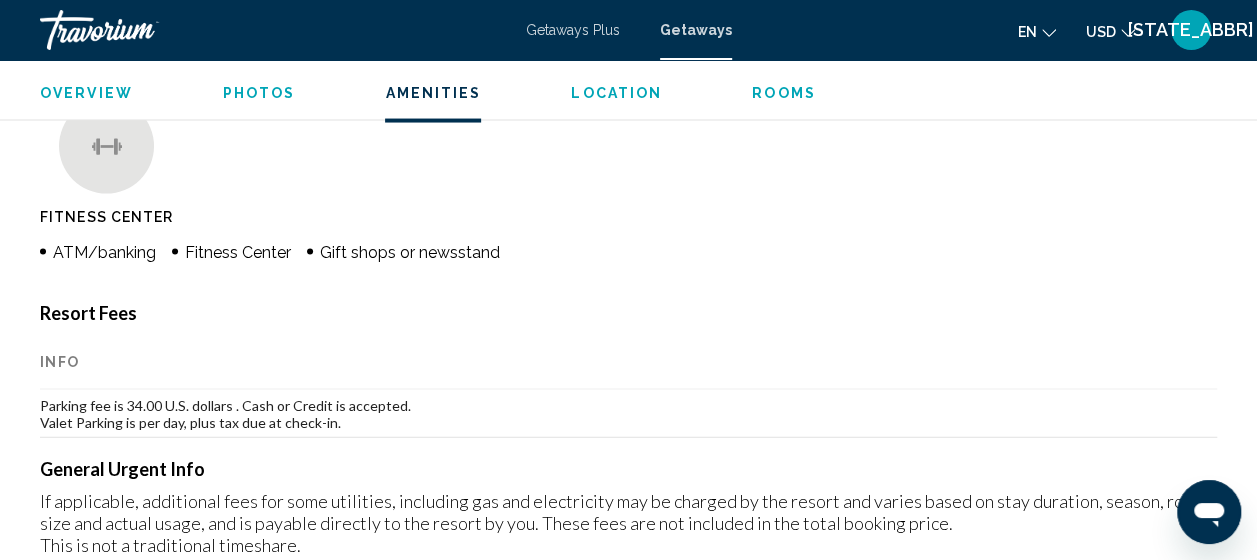 scroll, scrollTop: 2155, scrollLeft: 0, axis: vertical 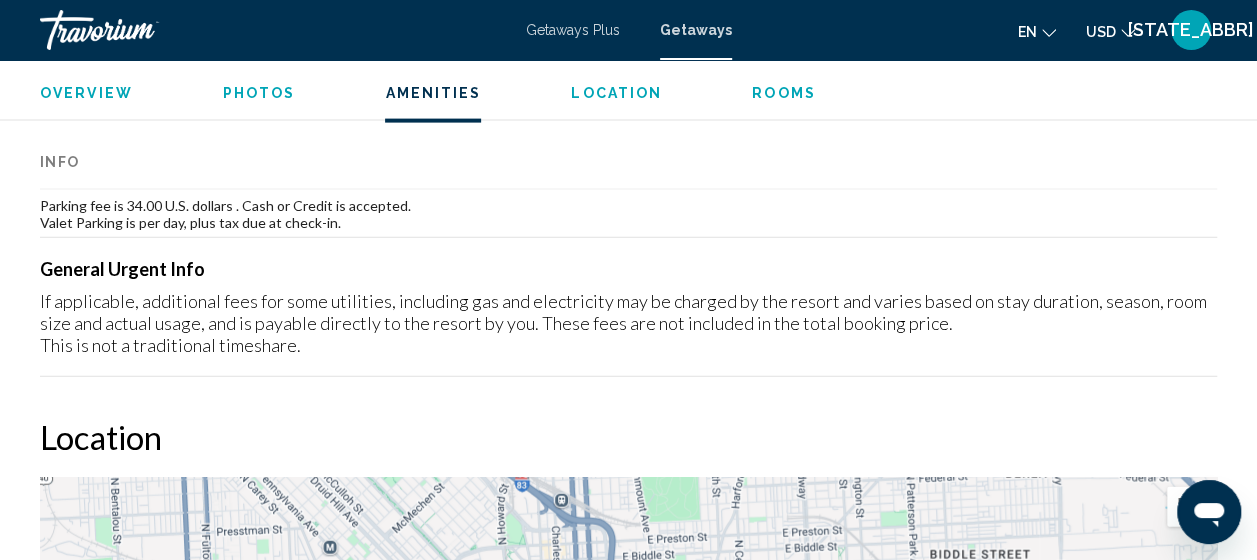 click on "Location" at bounding box center [616, 93] 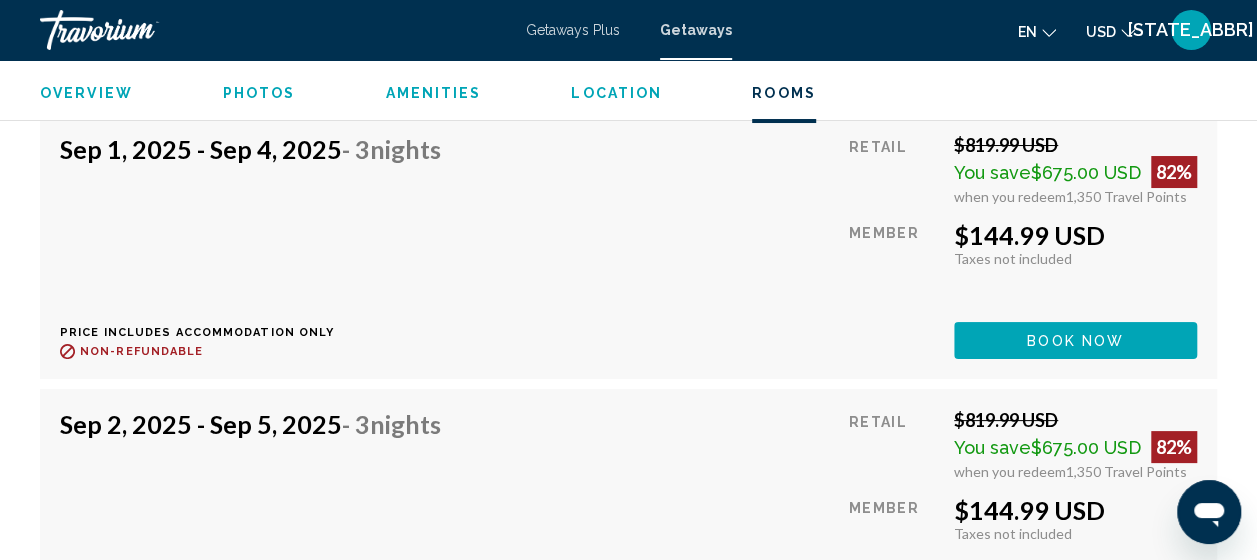 scroll, scrollTop: 3651, scrollLeft: 0, axis: vertical 